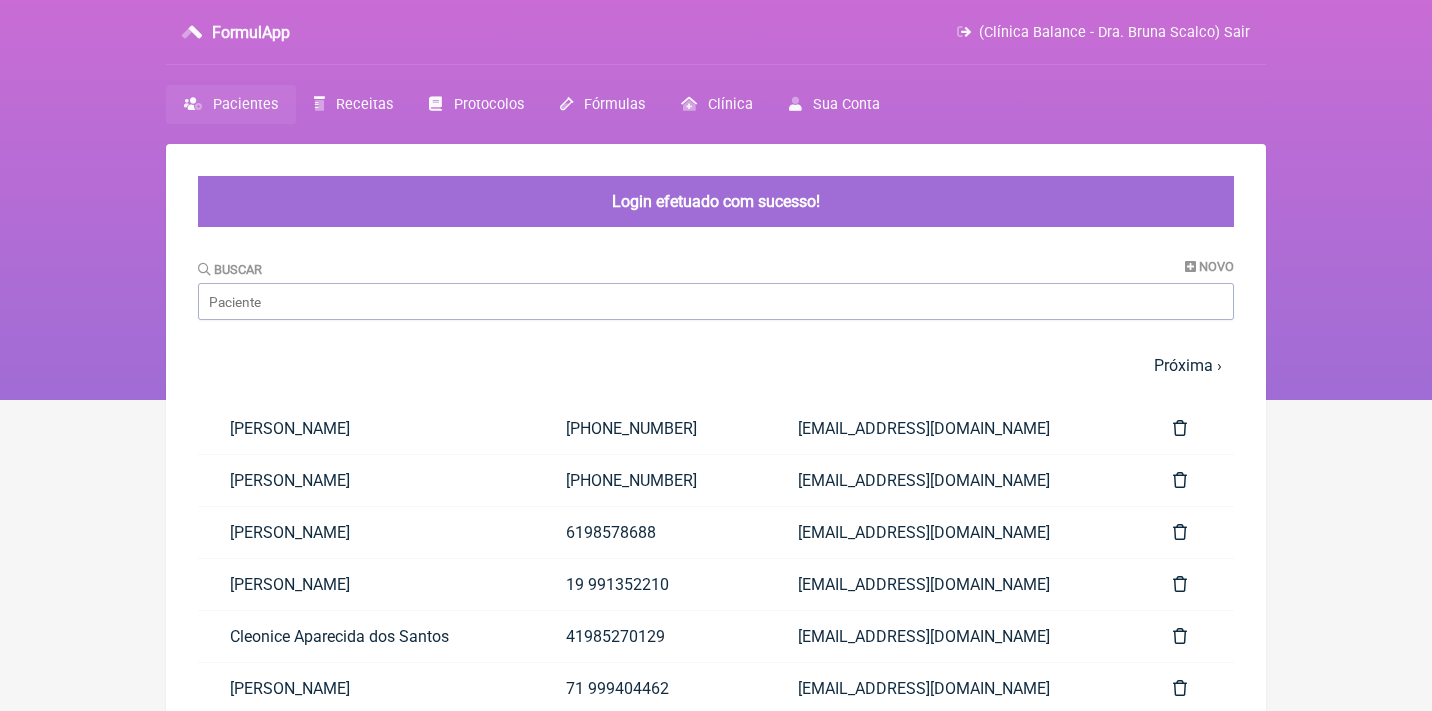 scroll, scrollTop: 0, scrollLeft: 0, axis: both 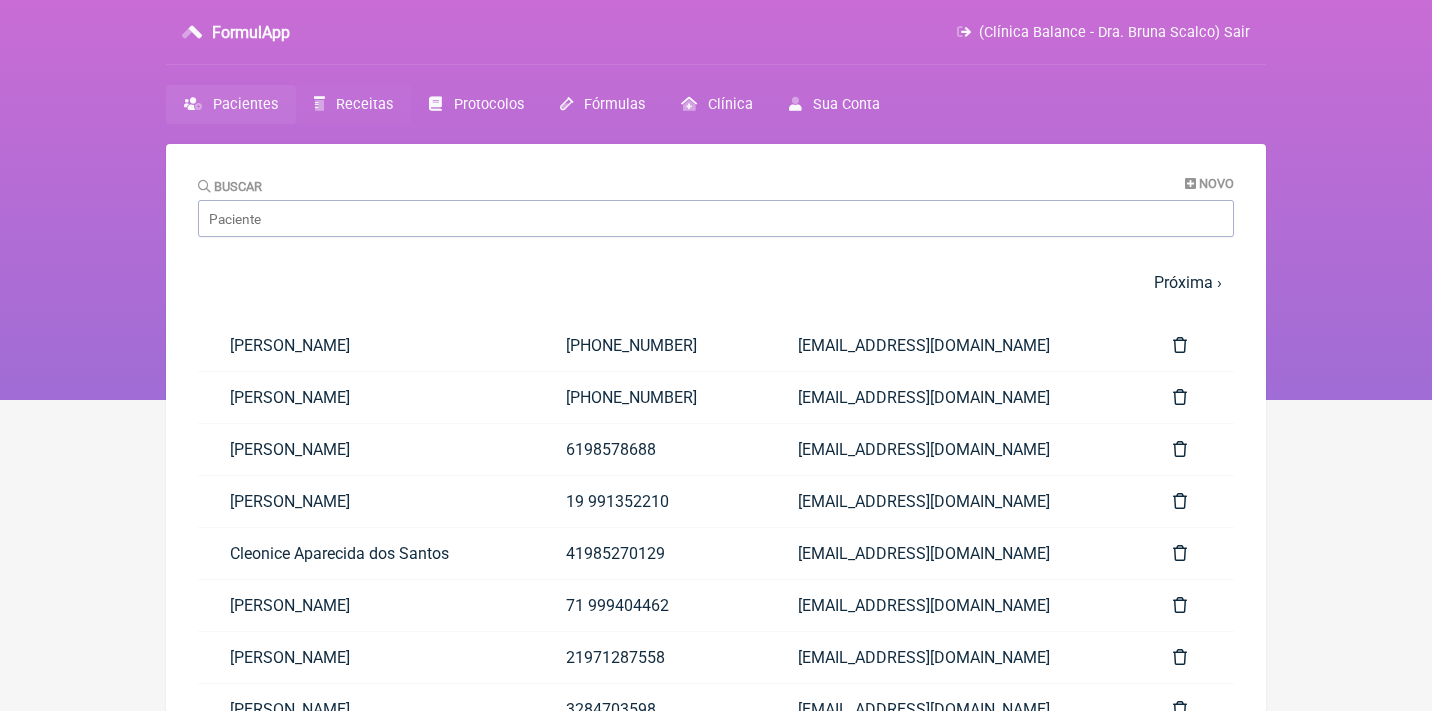 click on "Receitas" at bounding box center [364, 104] 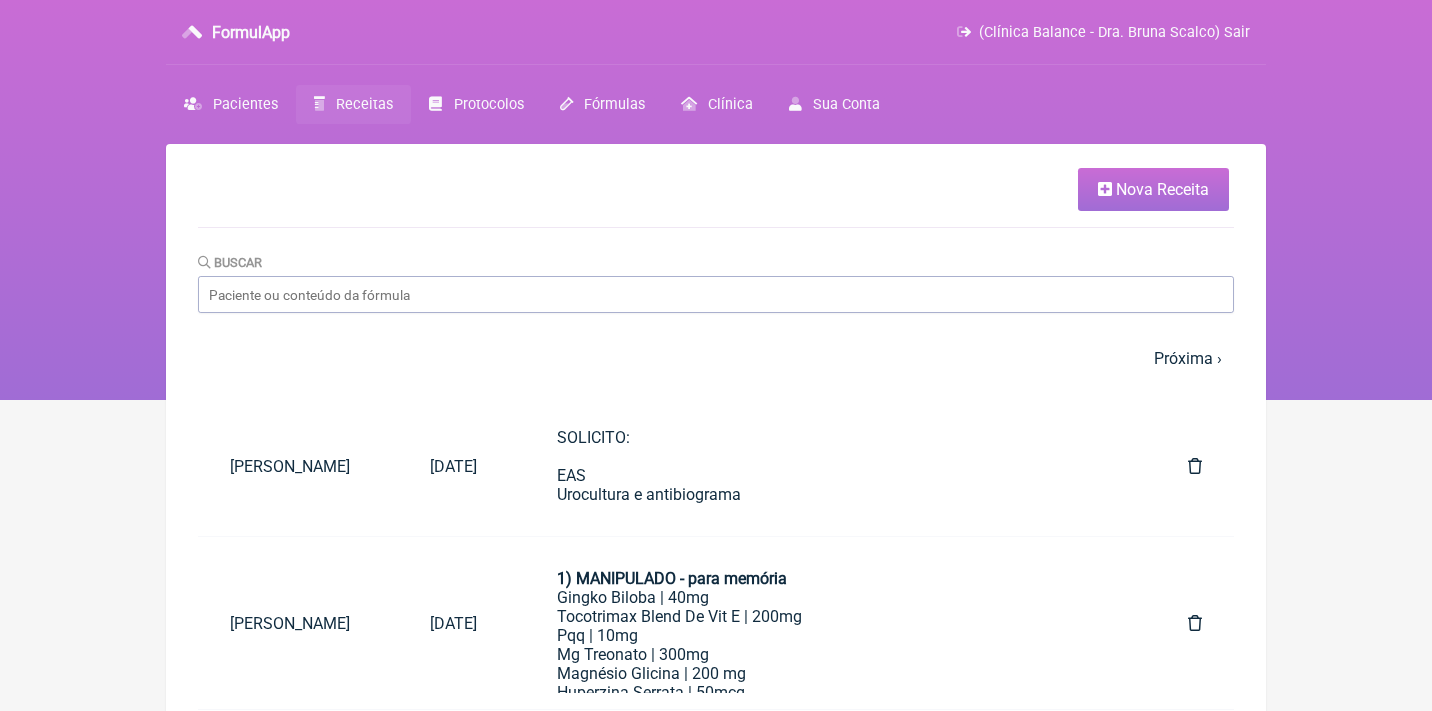 click on "Nova Receita" at bounding box center (1162, 189) 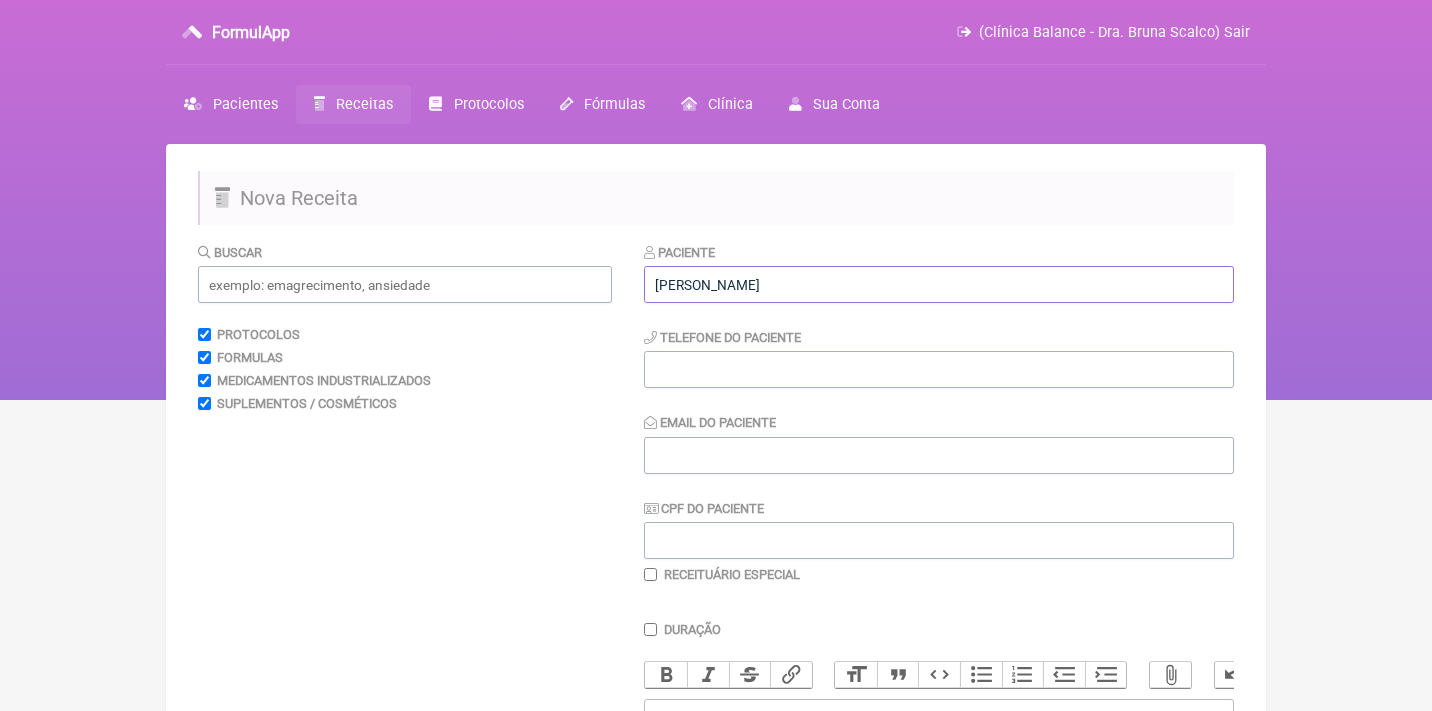 type on "[PERSON_NAME]" 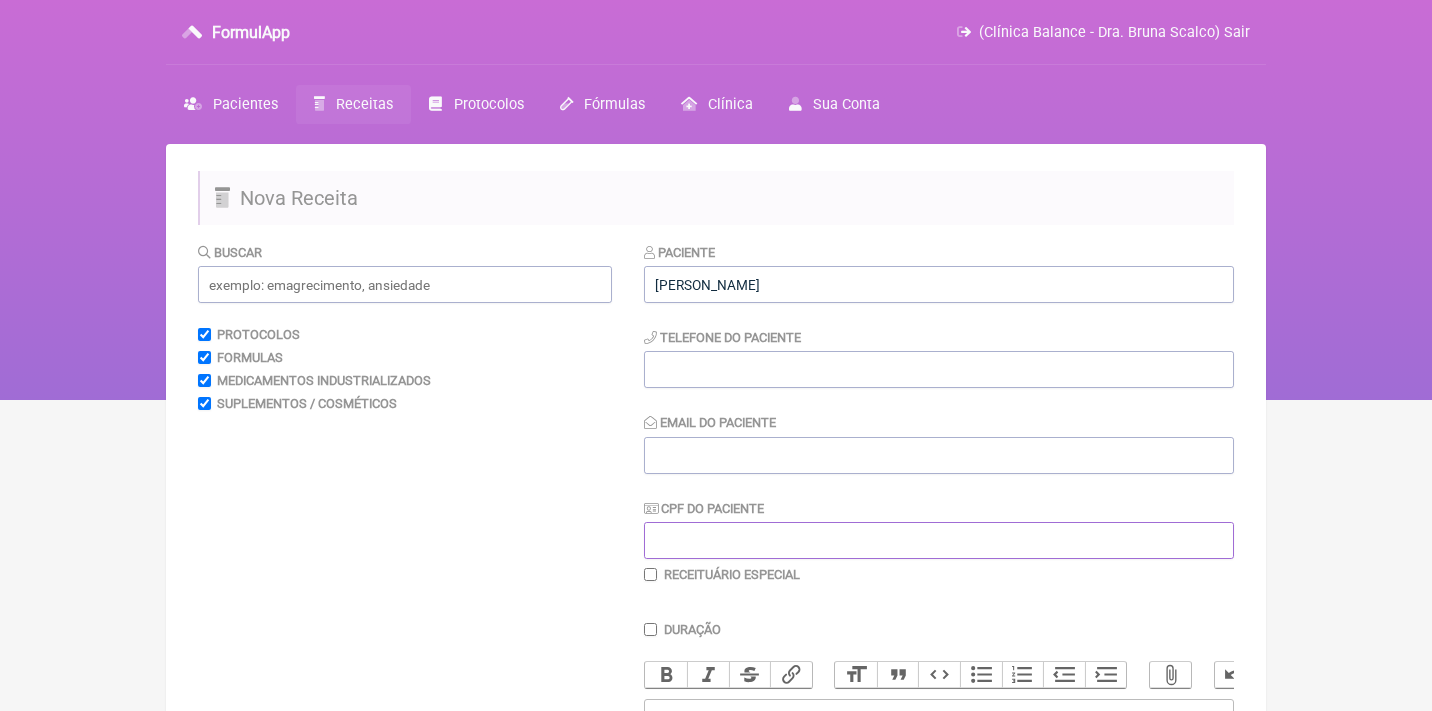 click on "CPF do Paciente" at bounding box center (939, 540) 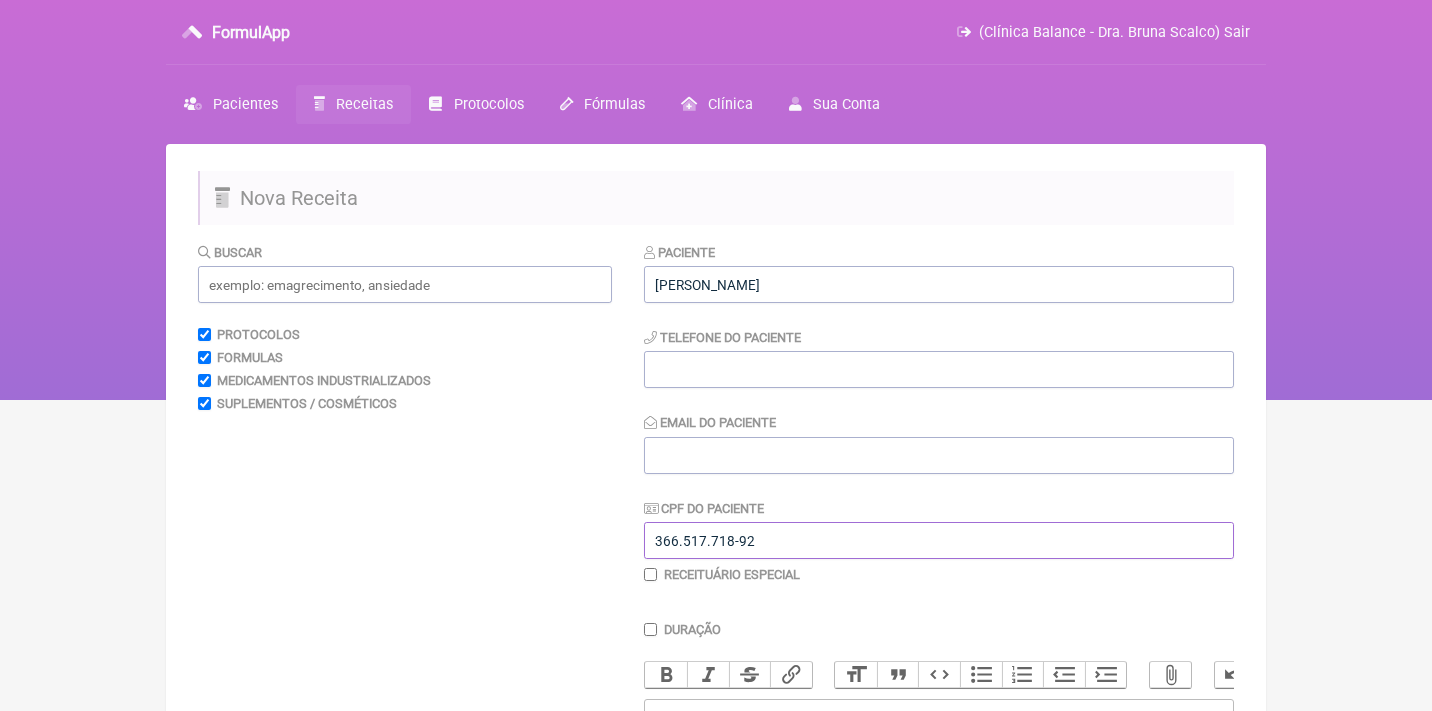 type on "366.517.718-92" 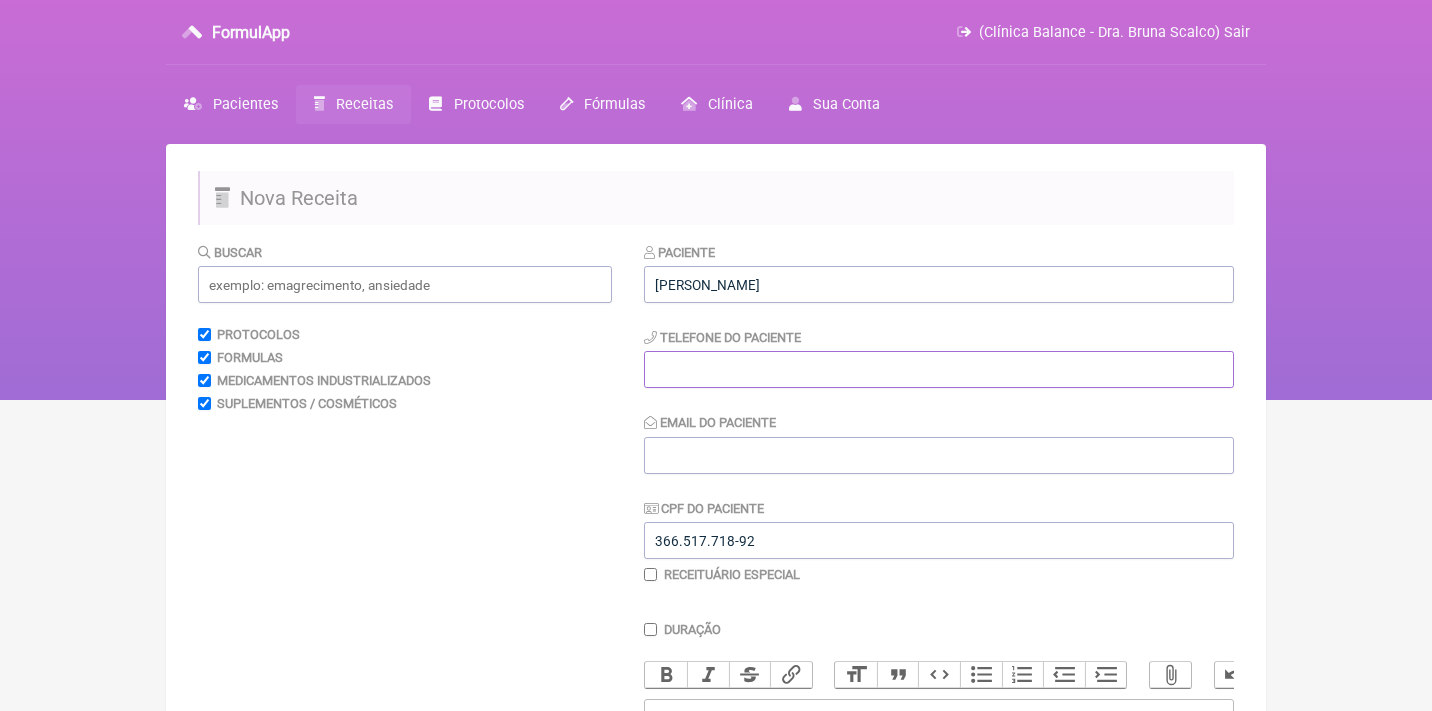 click at bounding box center [939, 369] 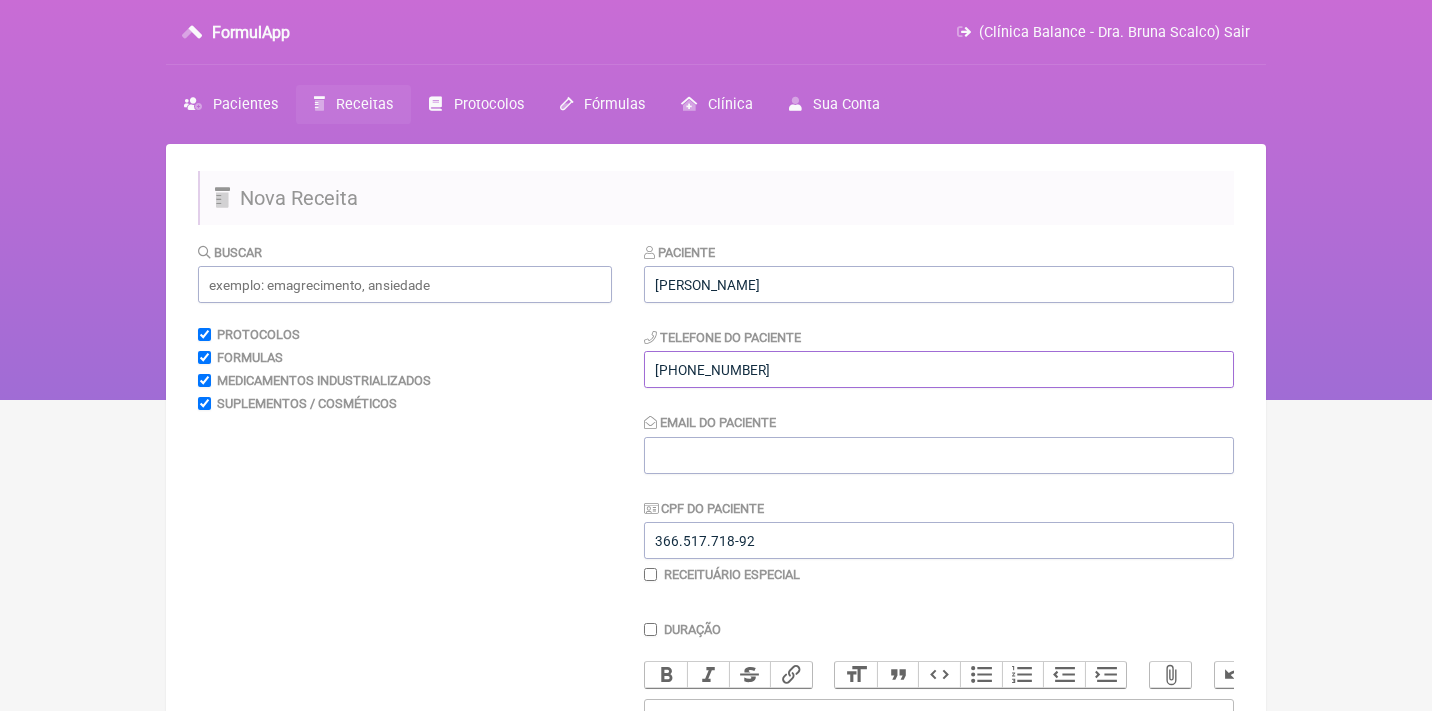 type on "(19) 98138-8336" 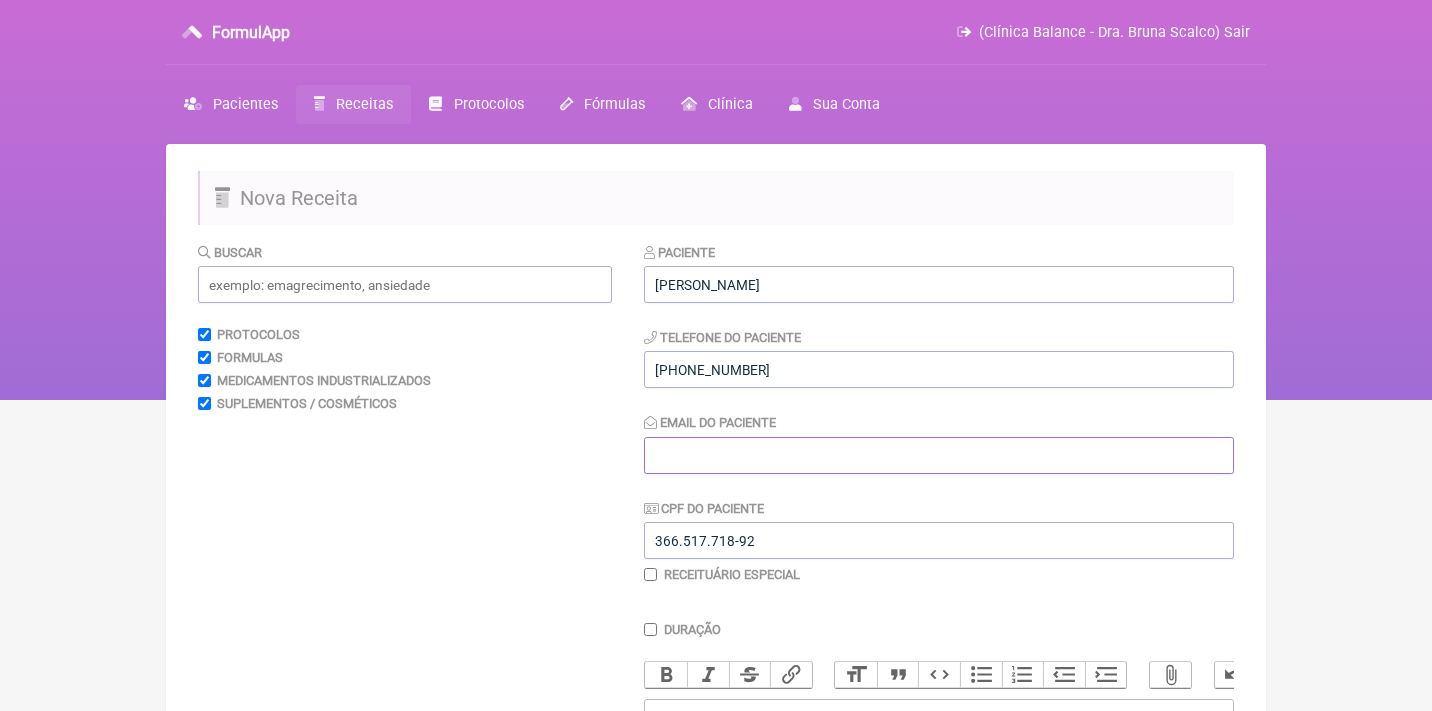 paste on "mi.marchete@gmail.com" 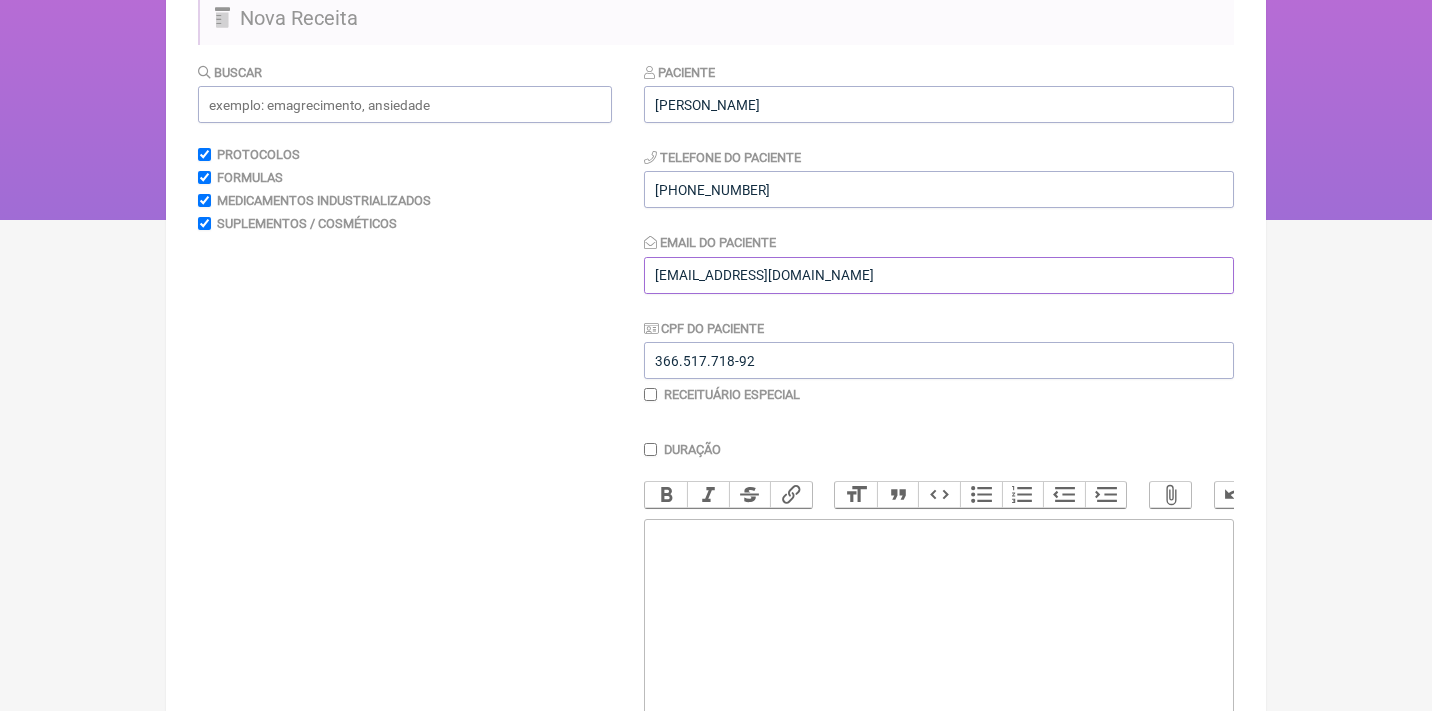 scroll, scrollTop: 225, scrollLeft: 0, axis: vertical 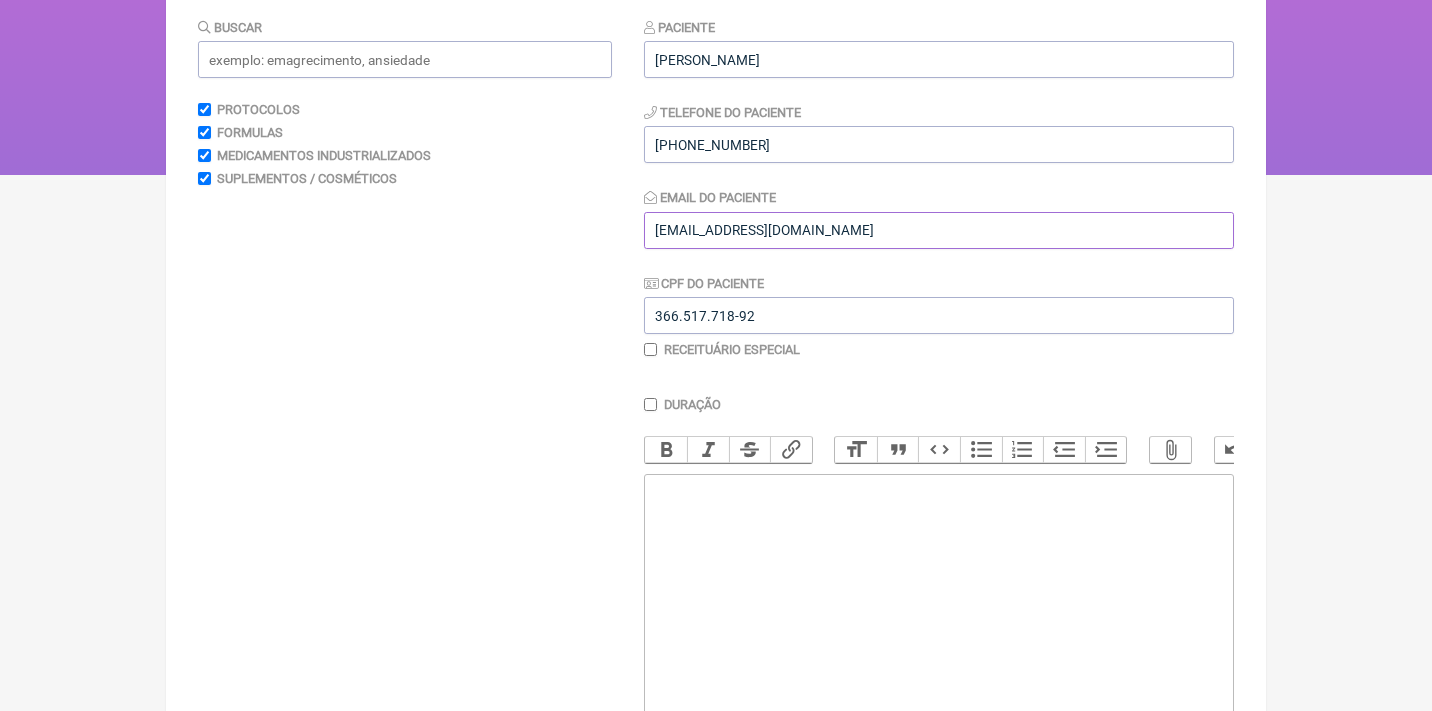 type on "mi.marchete@gmail.com" 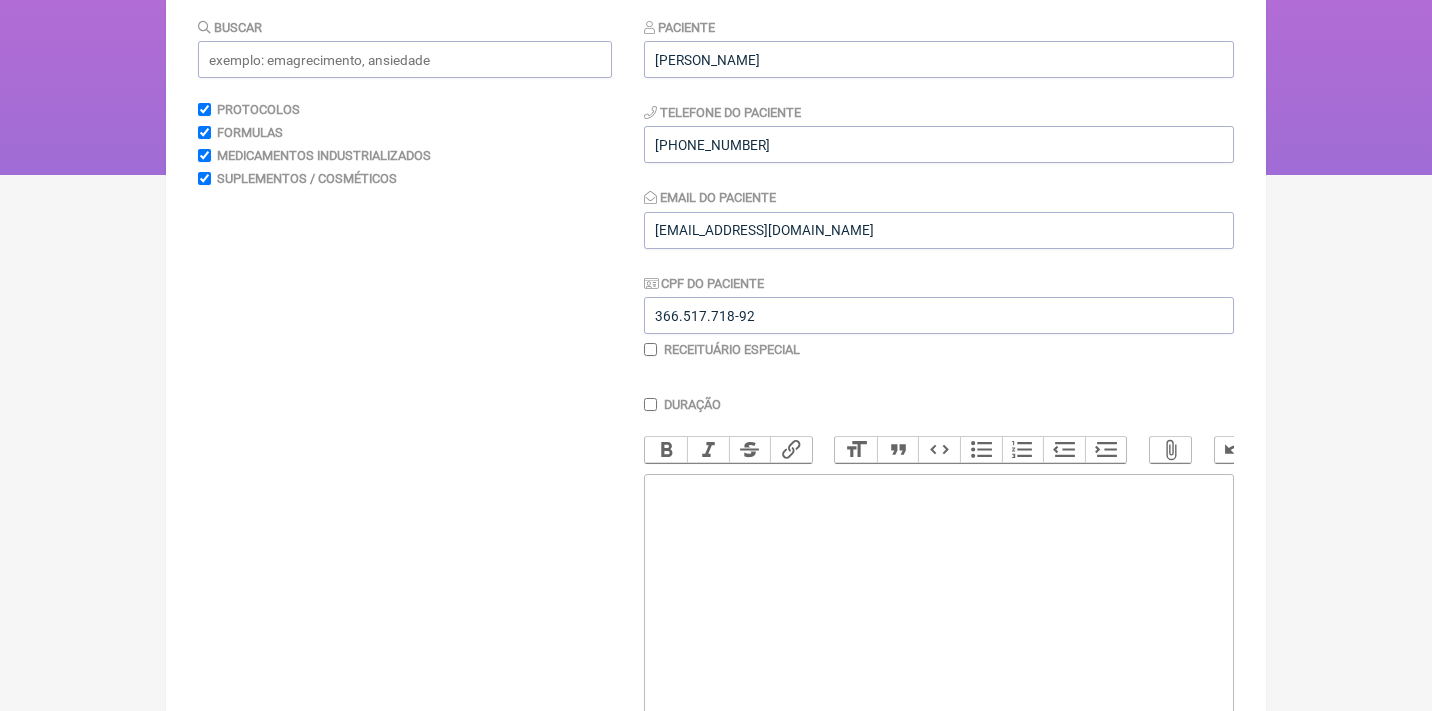 click 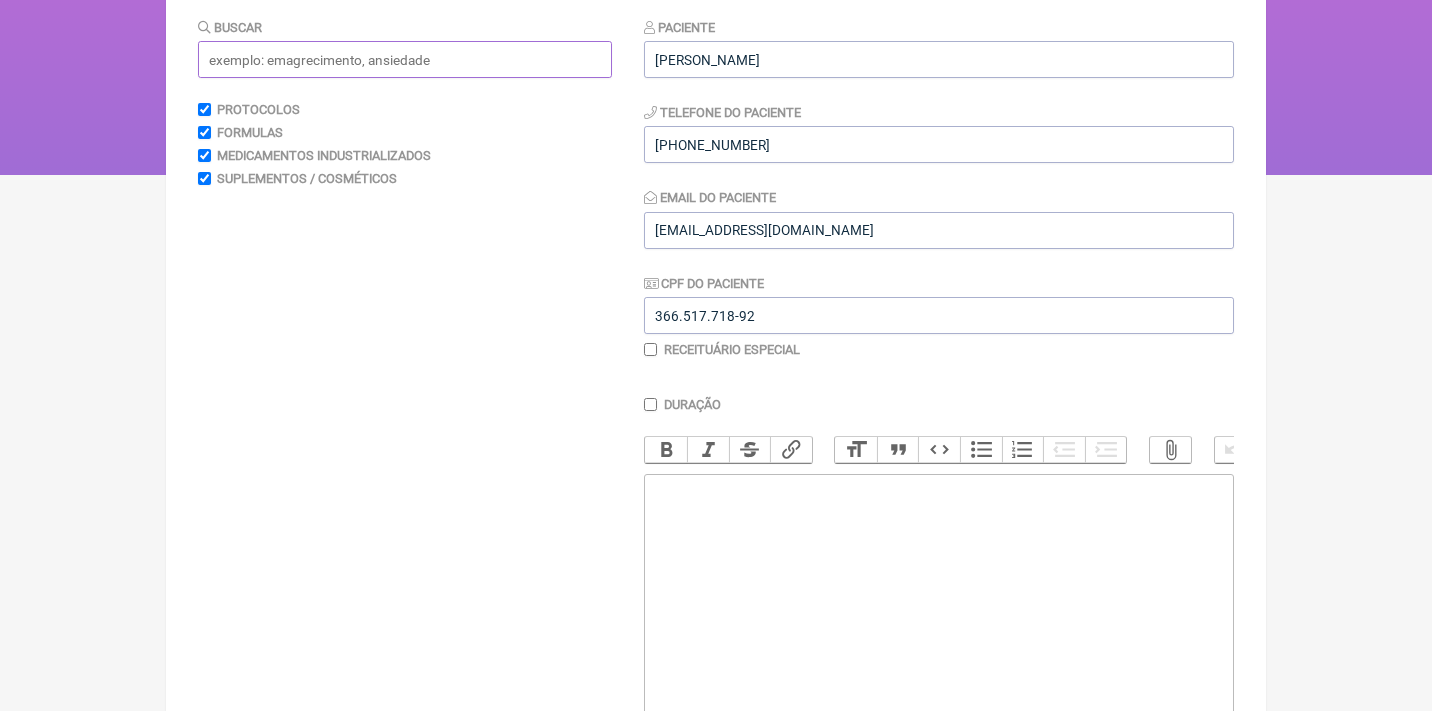 click at bounding box center [405, 59] 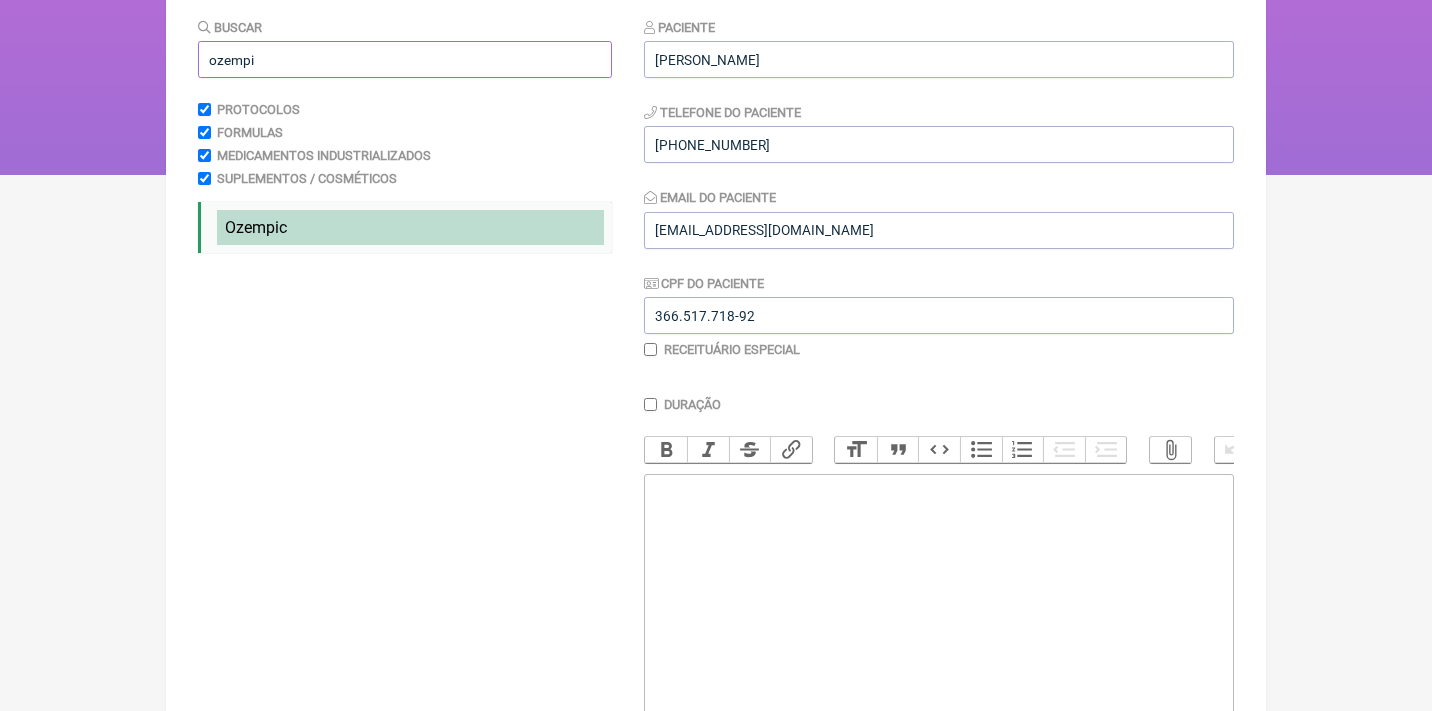 type on "ozempi" 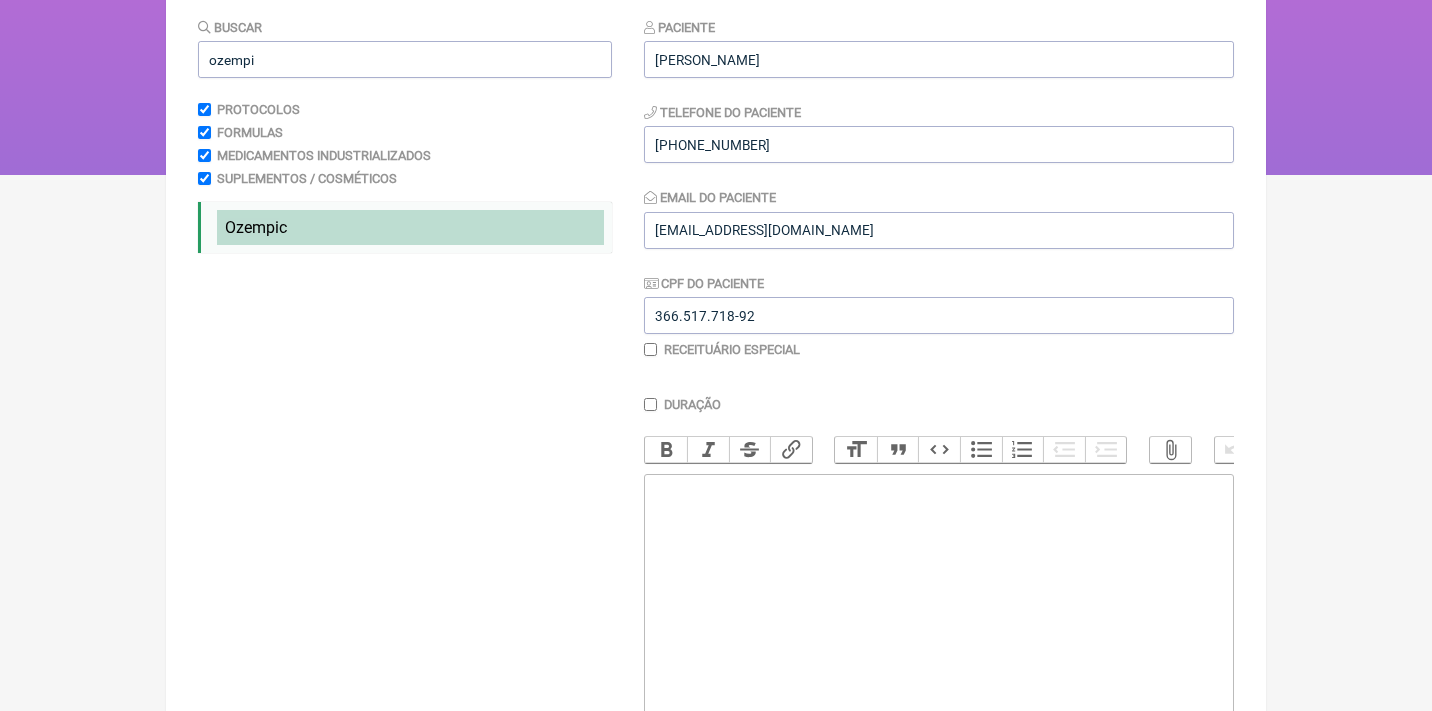 click on "Ozempi" at bounding box center (252, 227) 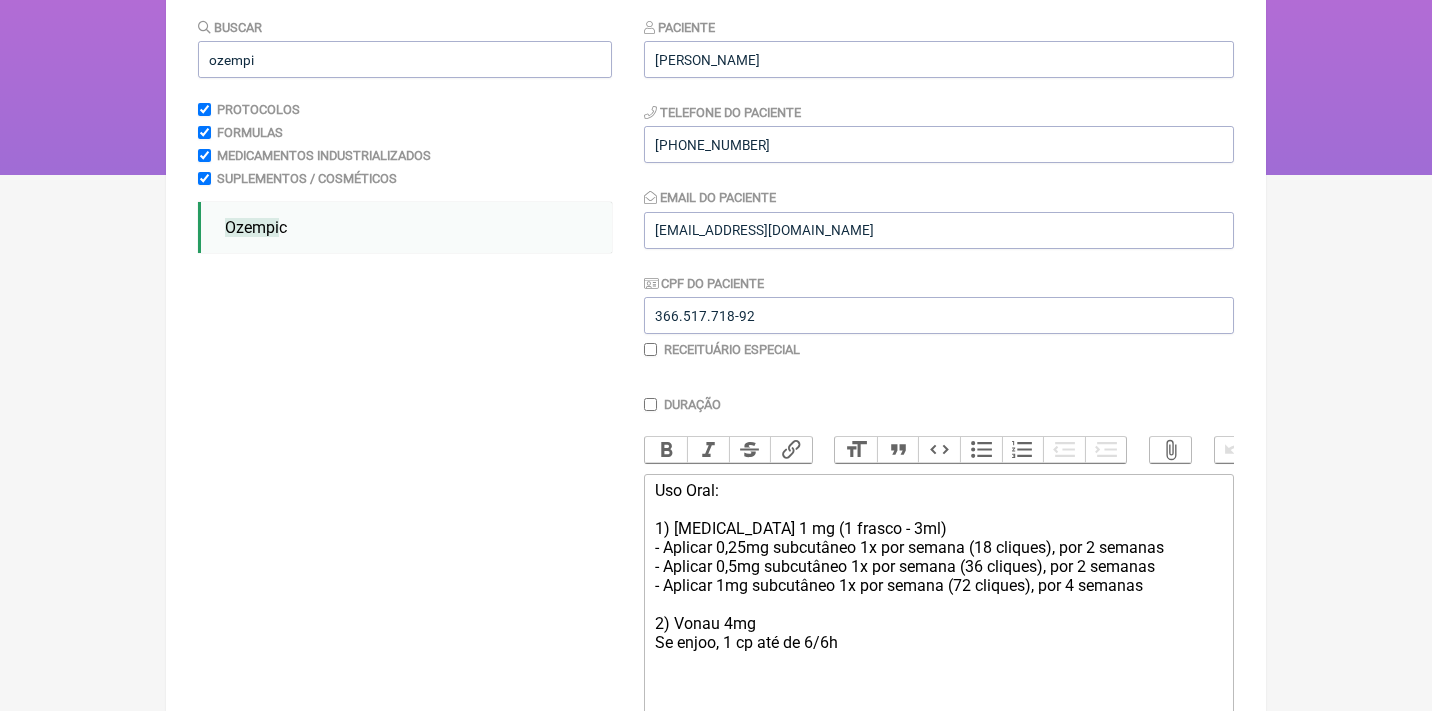 click on "Uso Oral: 1) Ozempic 1 mg (1 frasco - 3ml) - Aplicar 0,25mg subcutâneo 1x por semana (18 cliques), por 2 semanas - Aplicar 0,5mg subcutâneo 1x por semana (36 cliques), por 2 semanas - Aplicar 1mg subcutâneo 1x por semana (72 cliques), por 4 semanas 2) Vonau 4mg Se enjoo, 1 cp até de 6/6h" 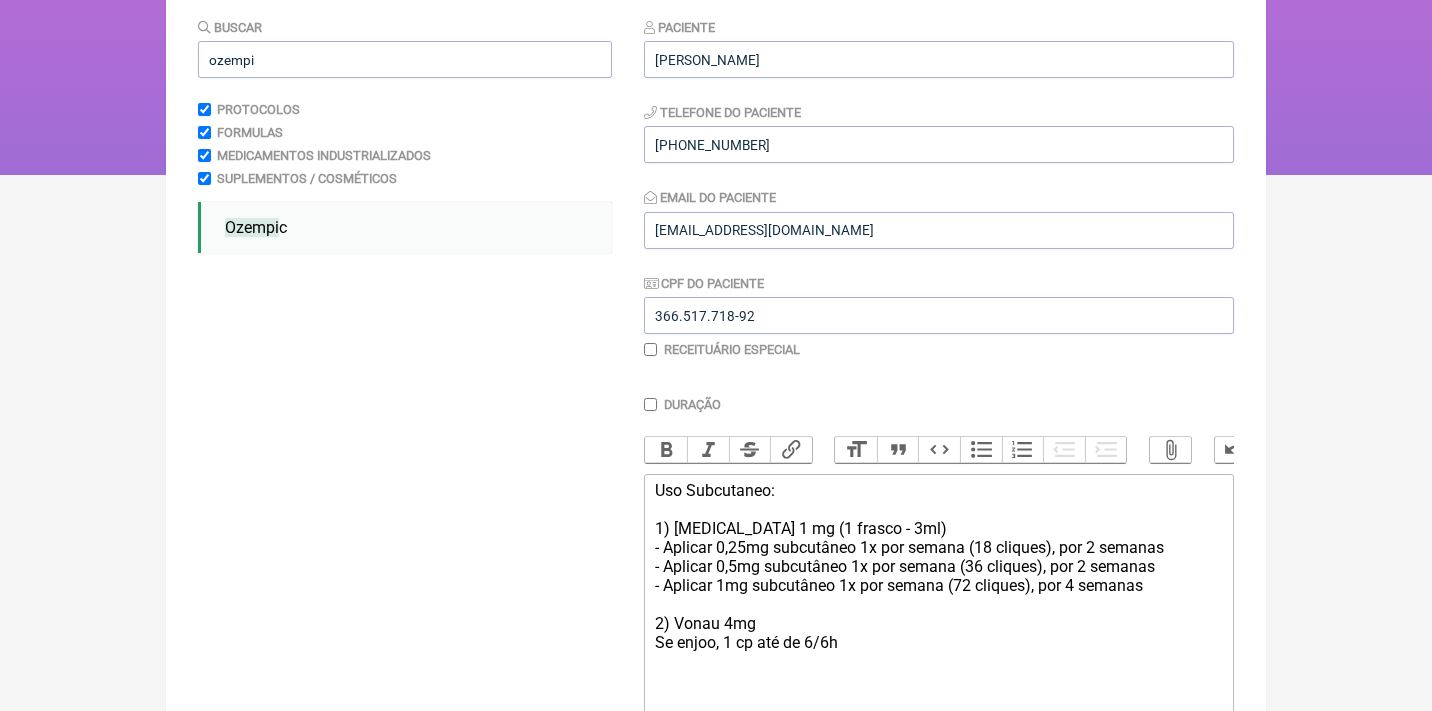 click on "Uso Subcutaneo: 1) Ozempic 1 mg (1 frasco - 3ml) - Aplicar 0,25mg subcutâneo 1x por semana (18 cliques), por 2 semanas - Aplicar 0,5mg subcutâneo 1x por semana (36 cliques), por 2 semanas - Aplicar 1mg subcutâneo 1x por semana (72 cliques), por 4 semanas 2) Vonau 4mg Se enjoo, 1 cp até de 6/6h" 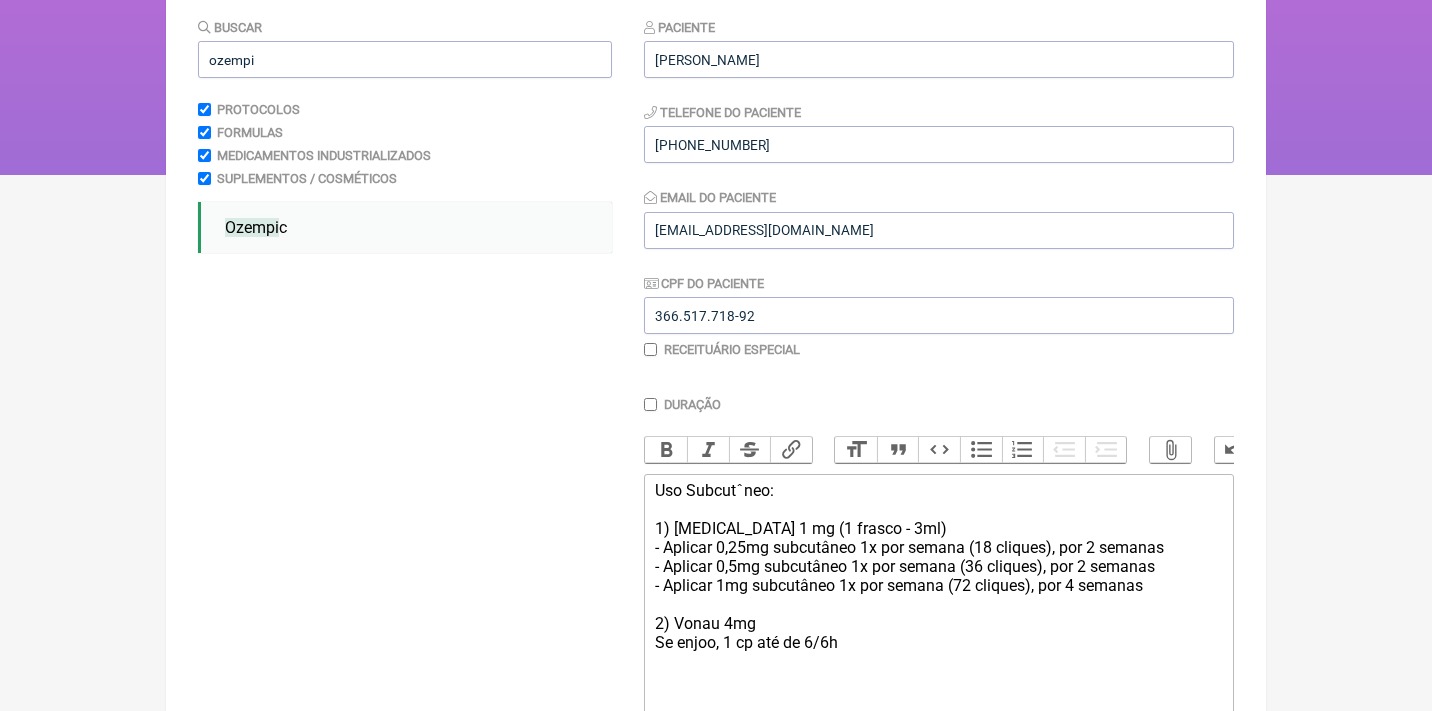 type on "<div>Uso Subcutâneo:<br><br>1) Ozempic 1 mg (1 frasco - 3ml)<br>- Aplicar 0,25mg subcutâneo 1x por semana (18 cliques), por 2 semanas<br>- Aplicar 0,5mg subcutâneo 1x por semana (36 cliques), por 2 semanas<br>- Aplicar 1mg subcutâneo 1x por semana (72 cliques), por 4 semanas<br><br>2) Vonau 4mg<br>Se enjoo, 1 cp até de 6/6h<br><br></div>" 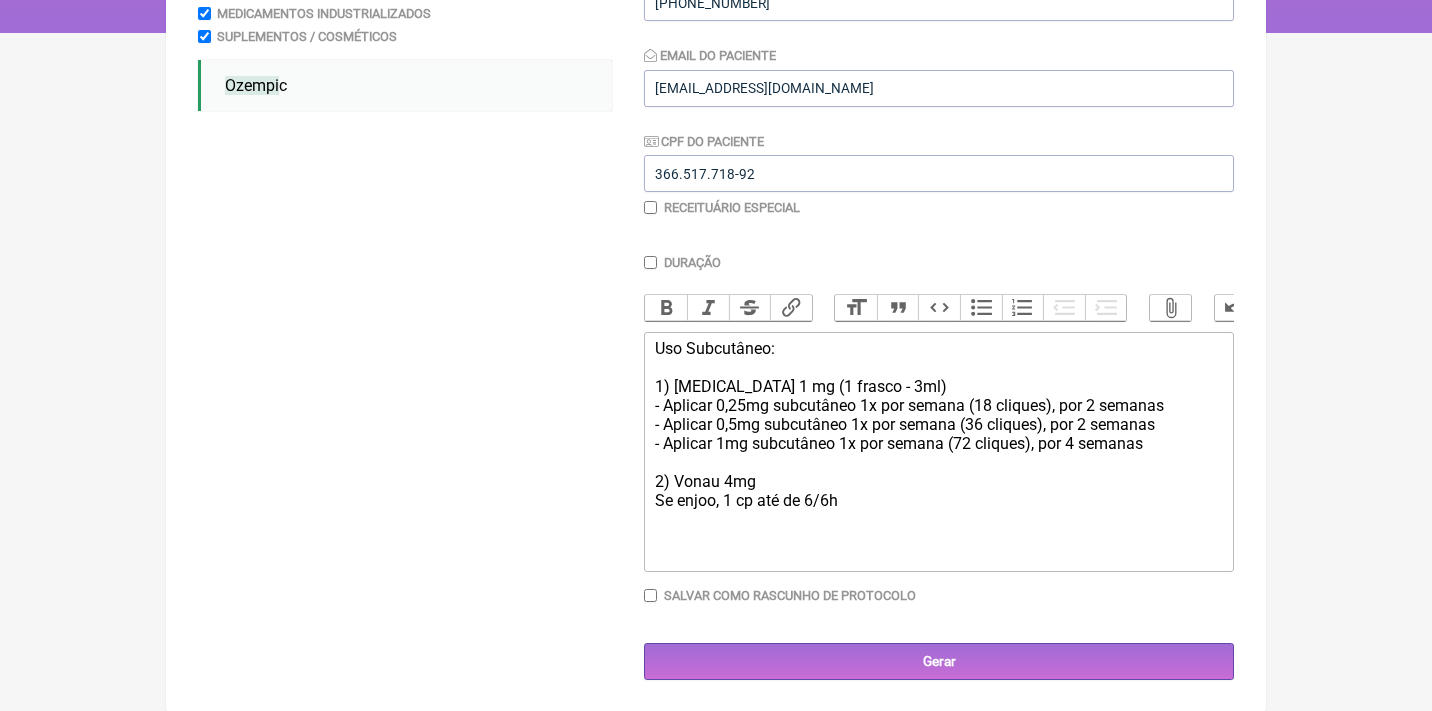 scroll, scrollTop: 366, scrollLeft: 0, axis: vertical 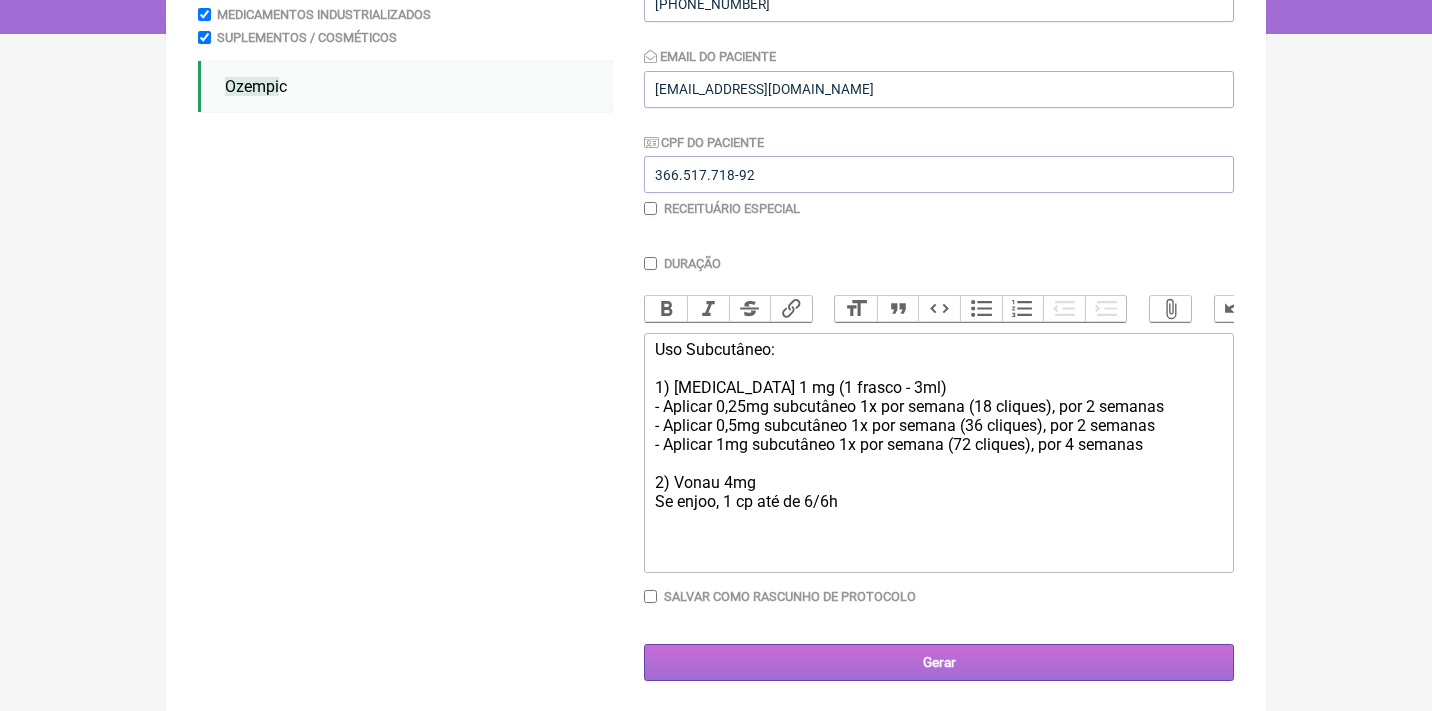 click on "Gerar" at bounding box center (939, 662) 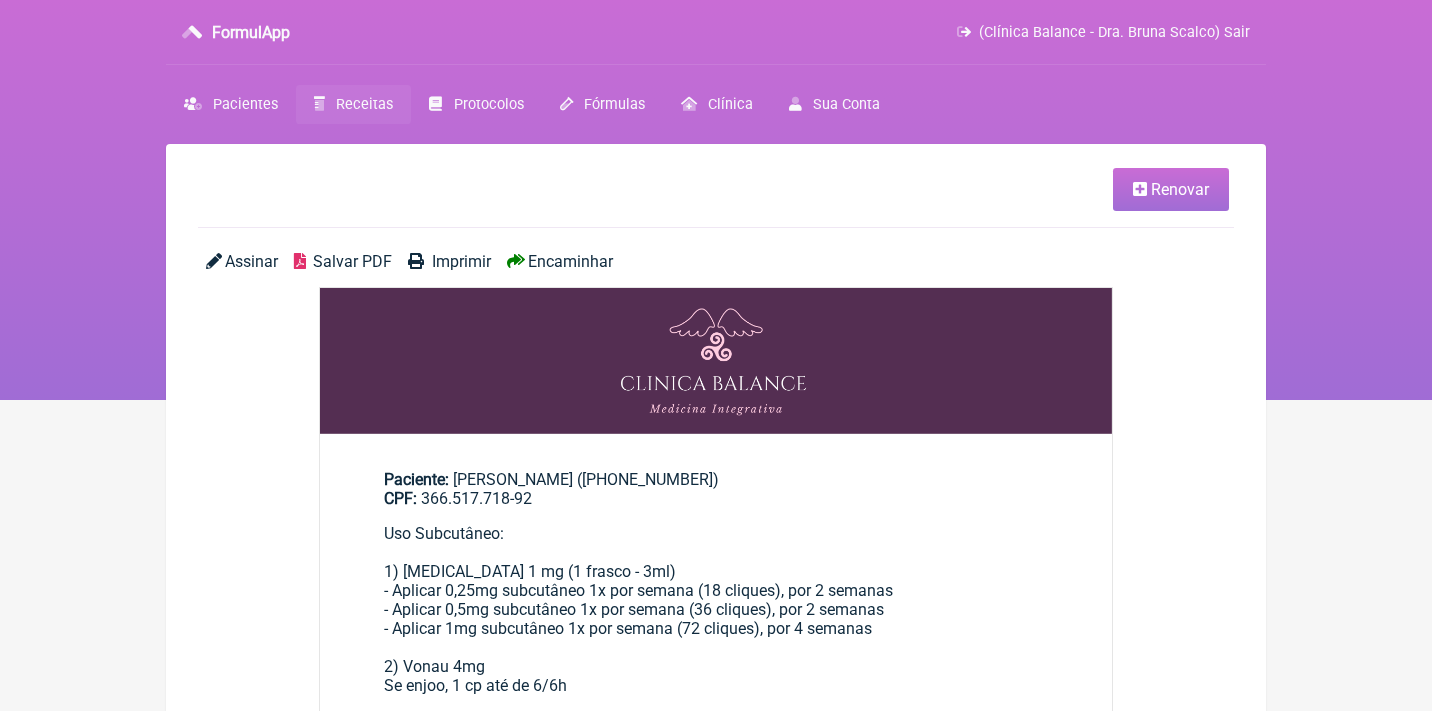 scroll, scrollTop: 0, scrollLeft: 0, axis: both 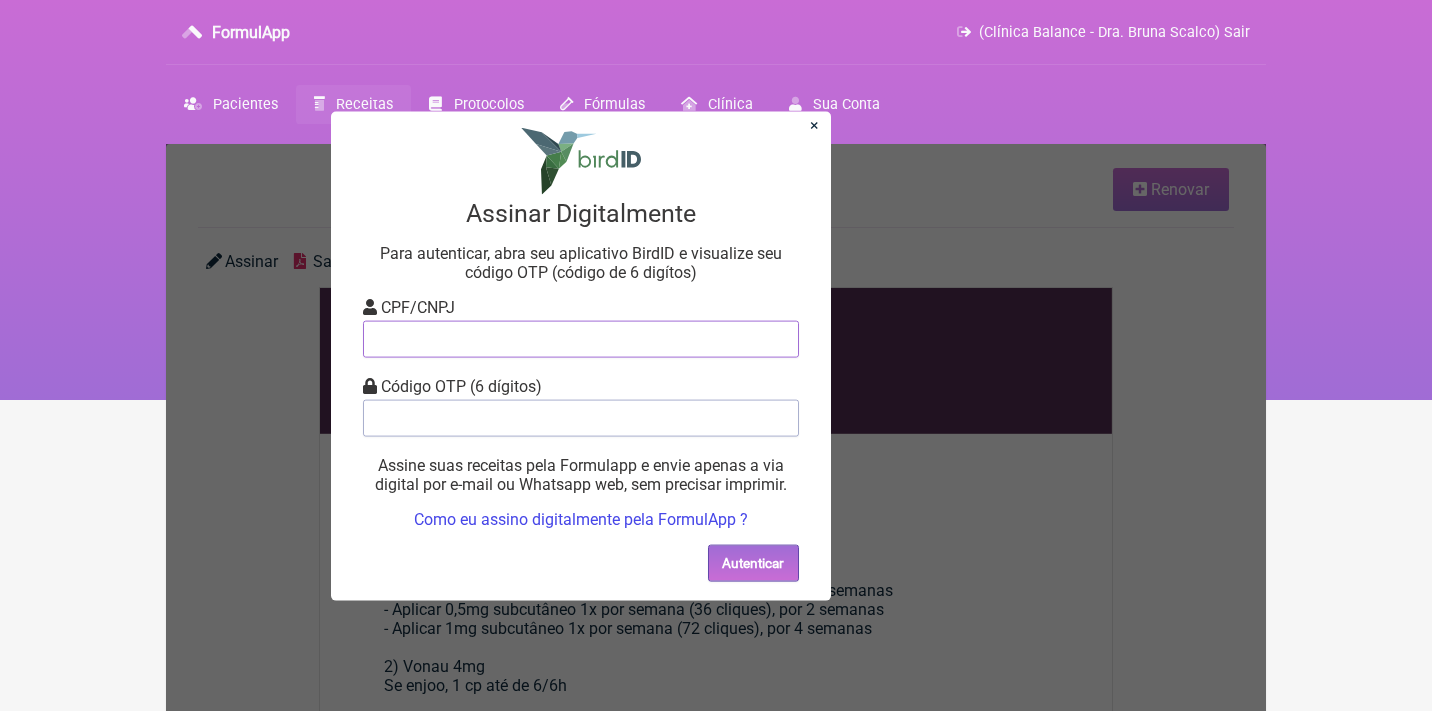 click at bounding box center (581, 338) 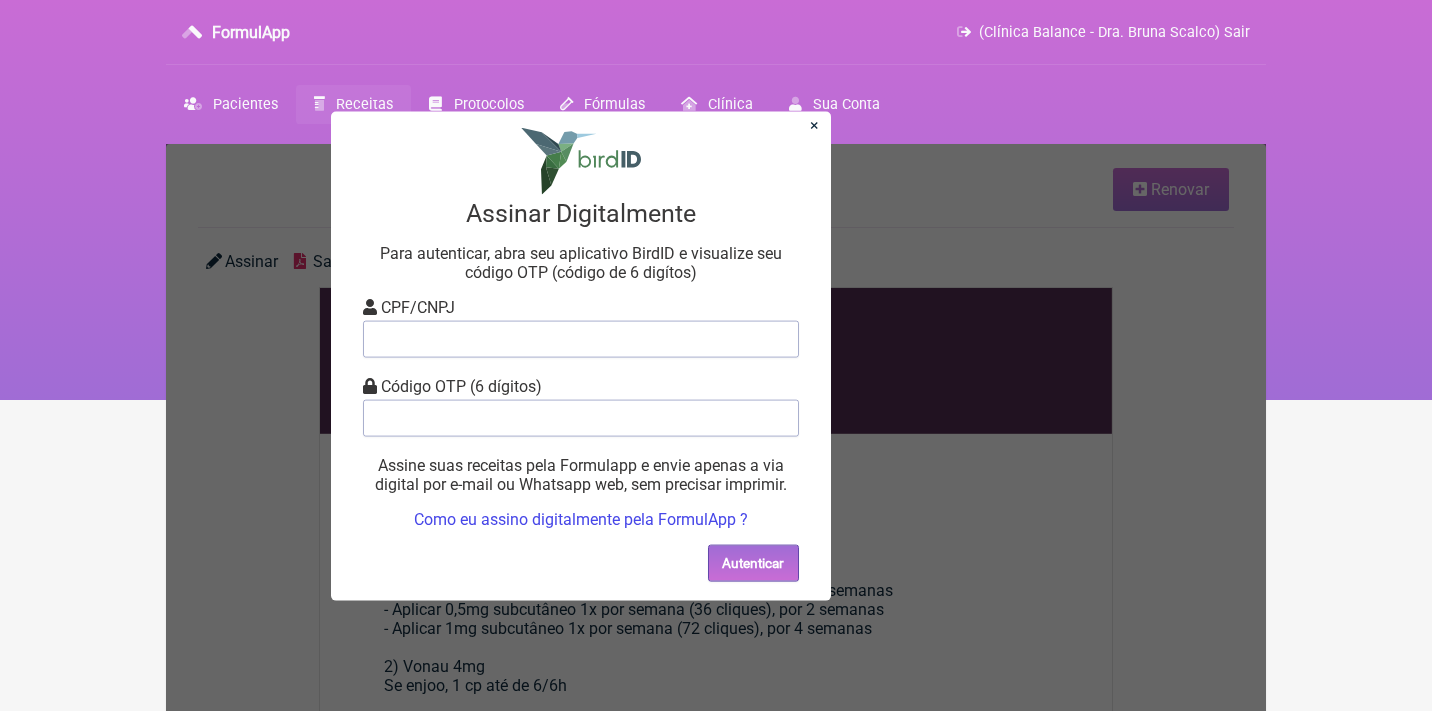 click on "×" at bounding box center (814, 124) 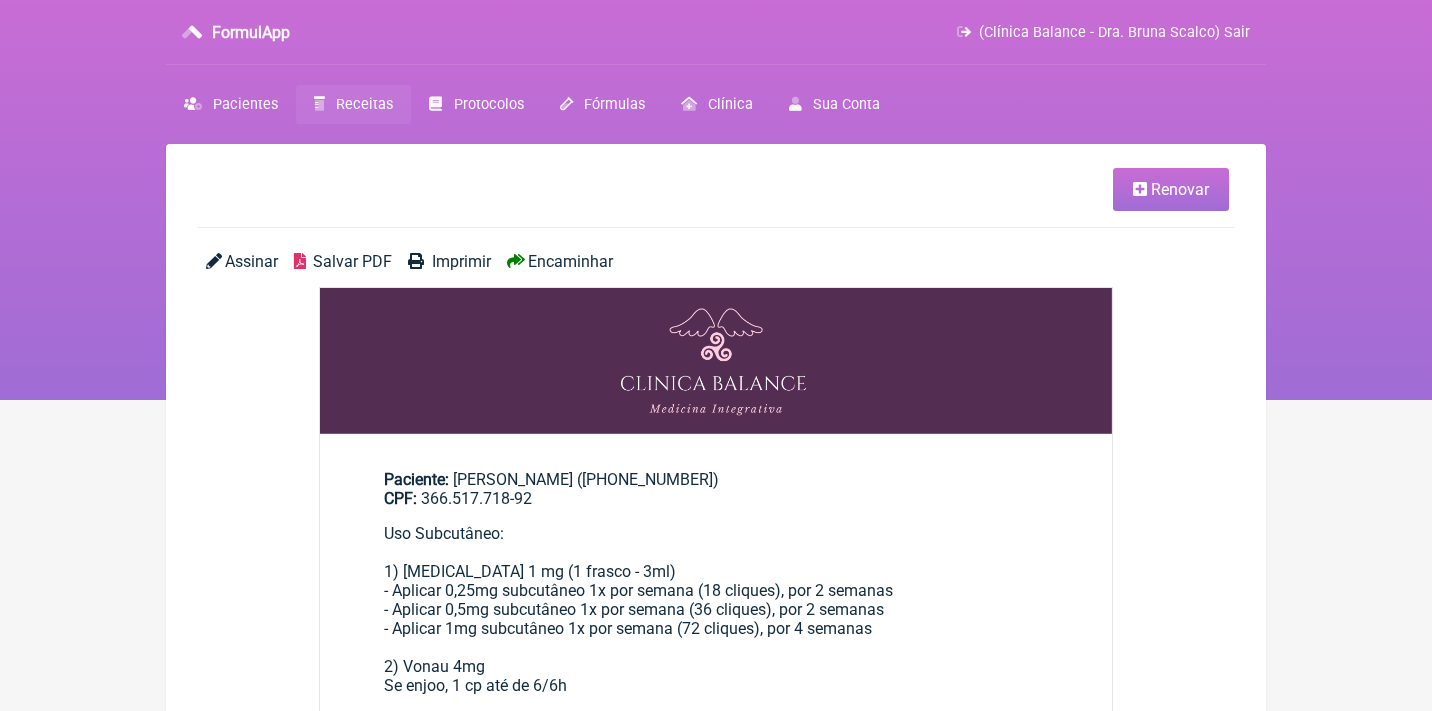 click on "Assinar" at bounding box center (251, 261) 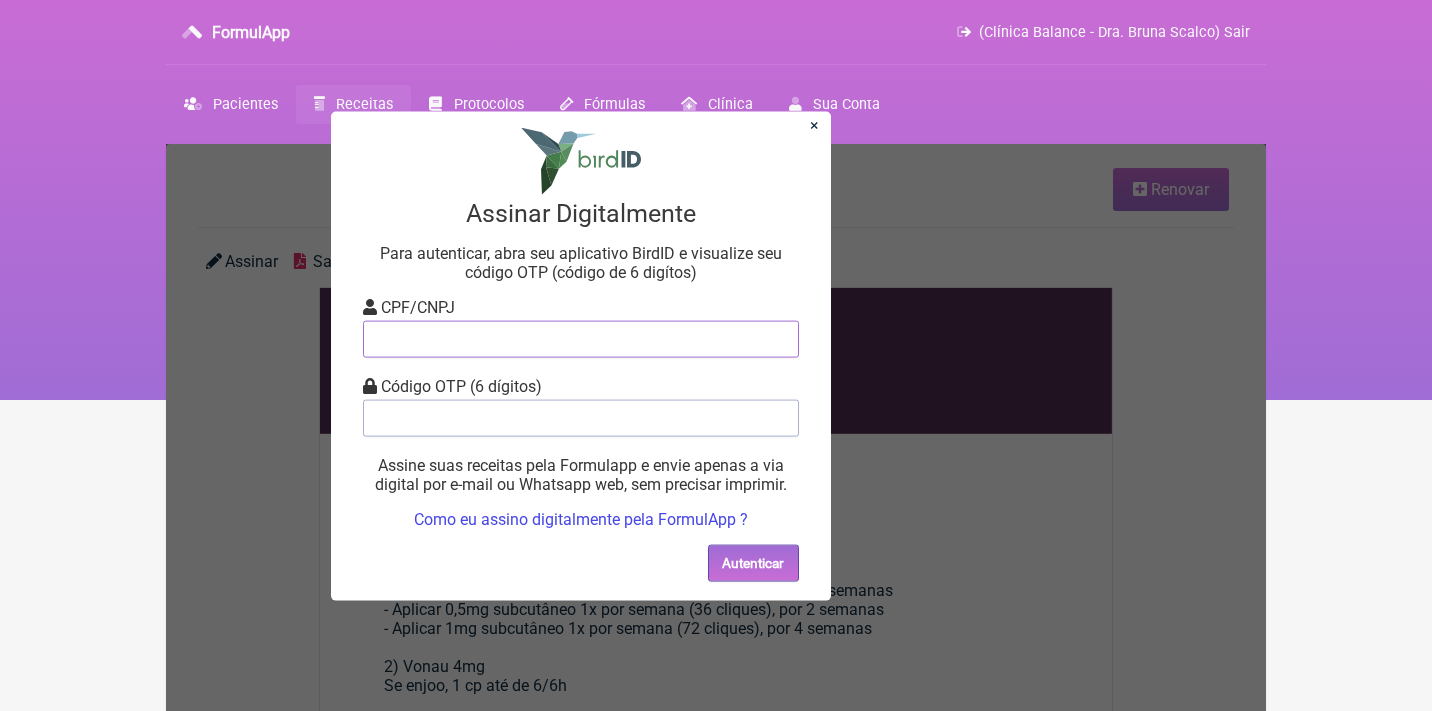 click at bounding box center (581, 338) 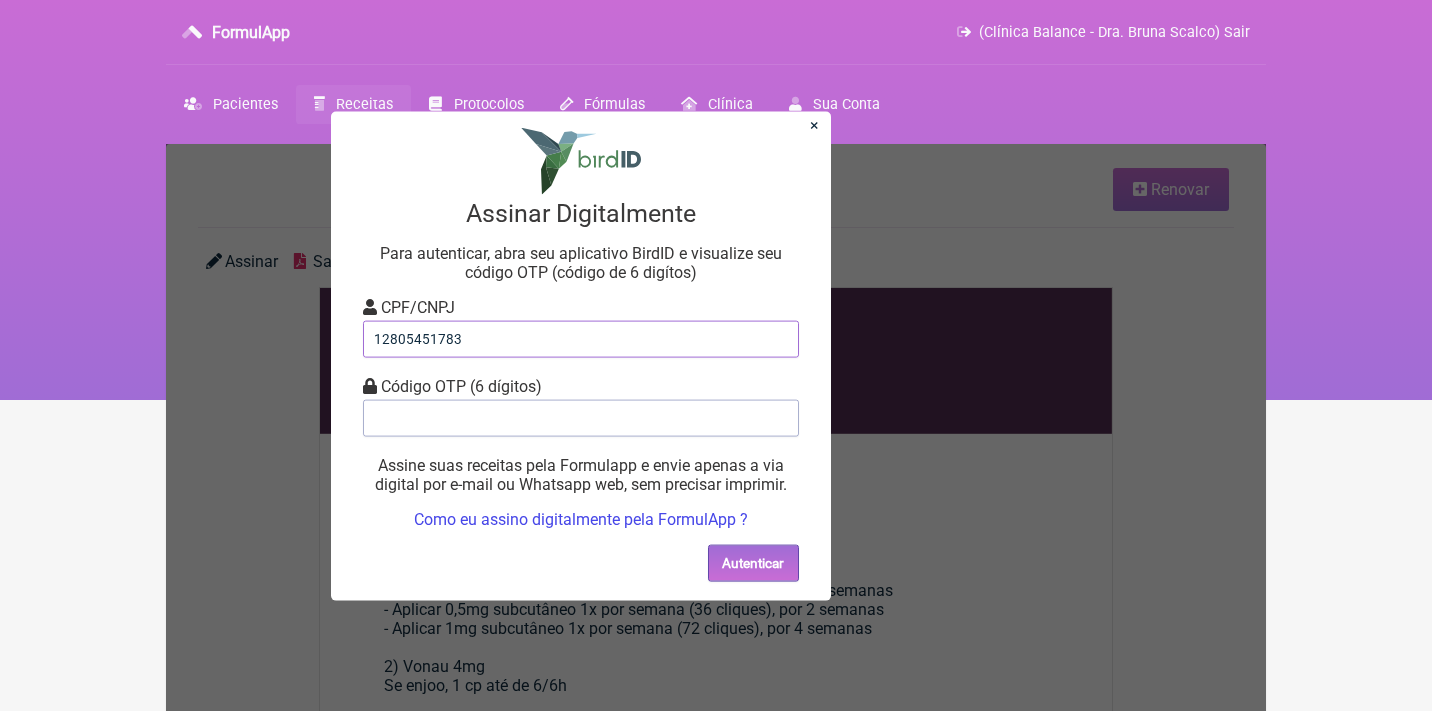 type on "12805451783" 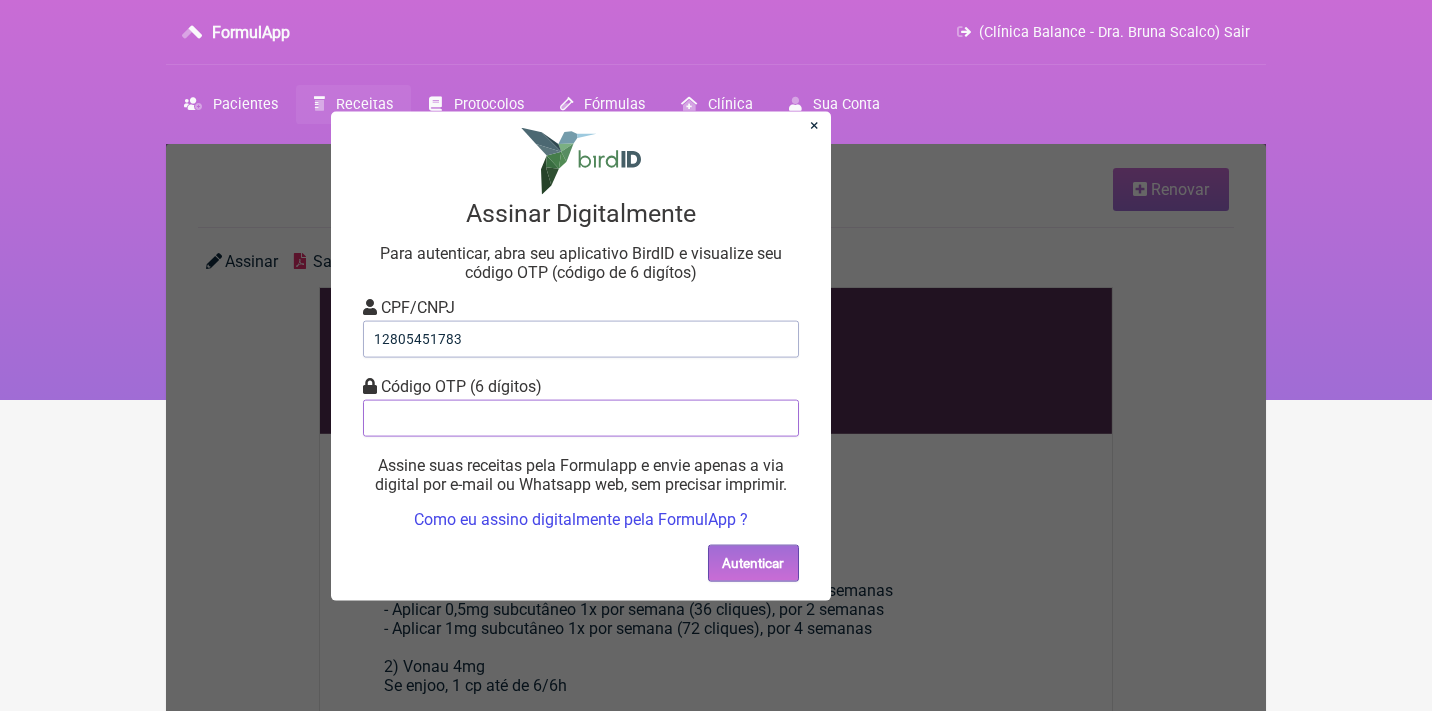 click at bounding box center [581, 417] 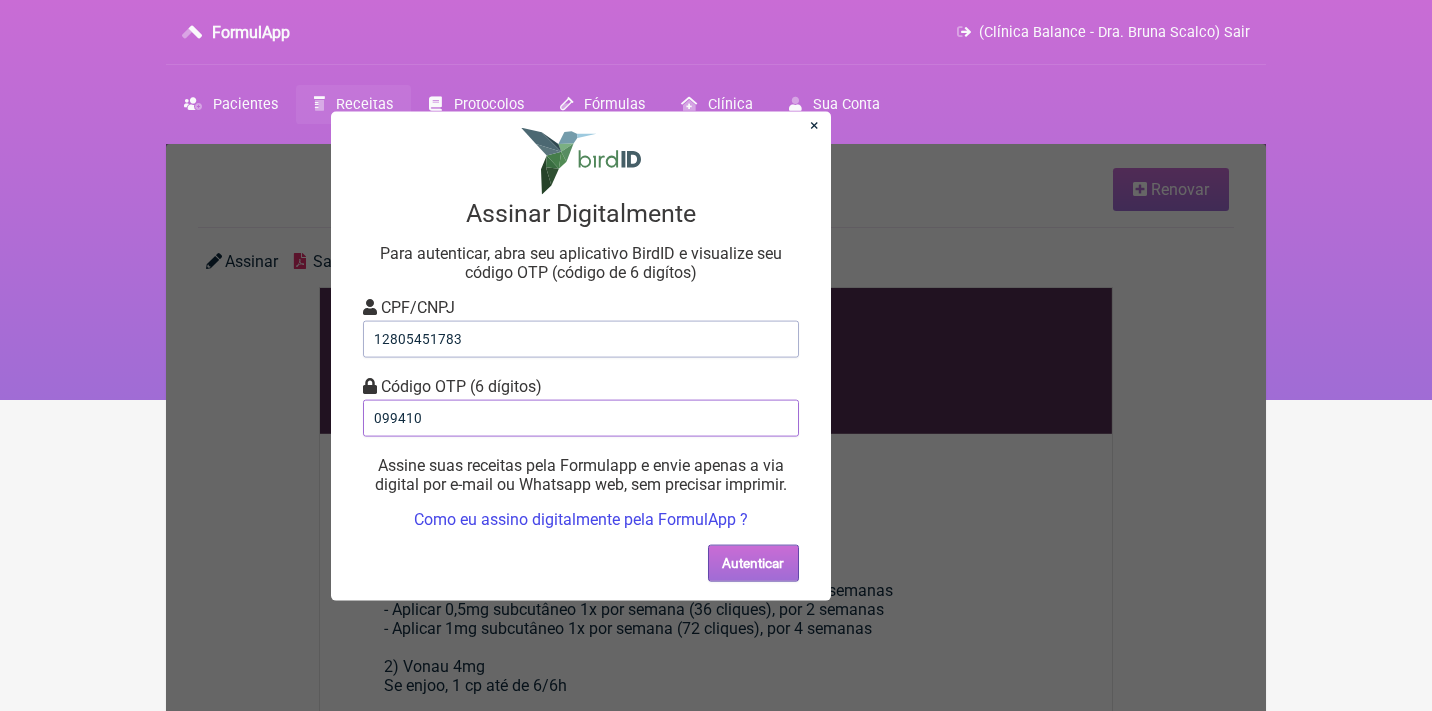 type on "099410" 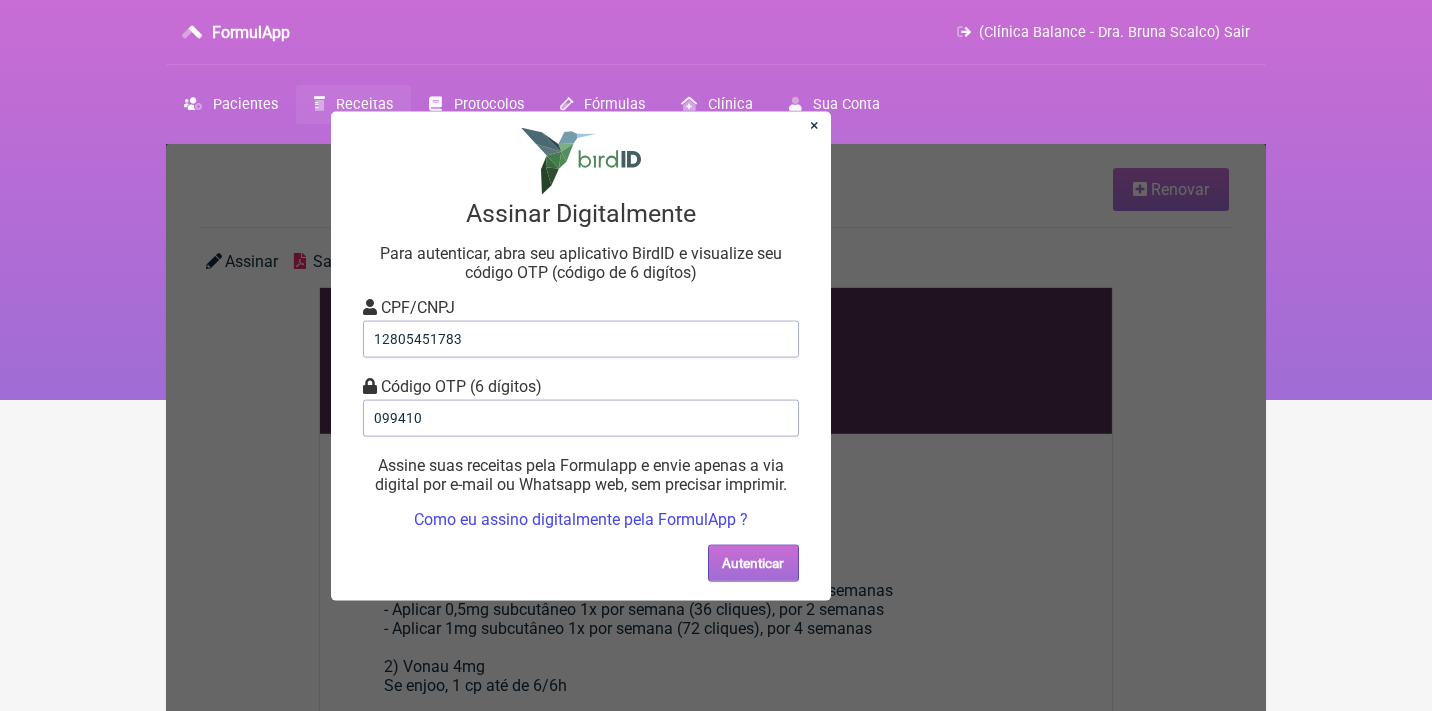 click on "Autenticar" at bounding box center (753, 562) 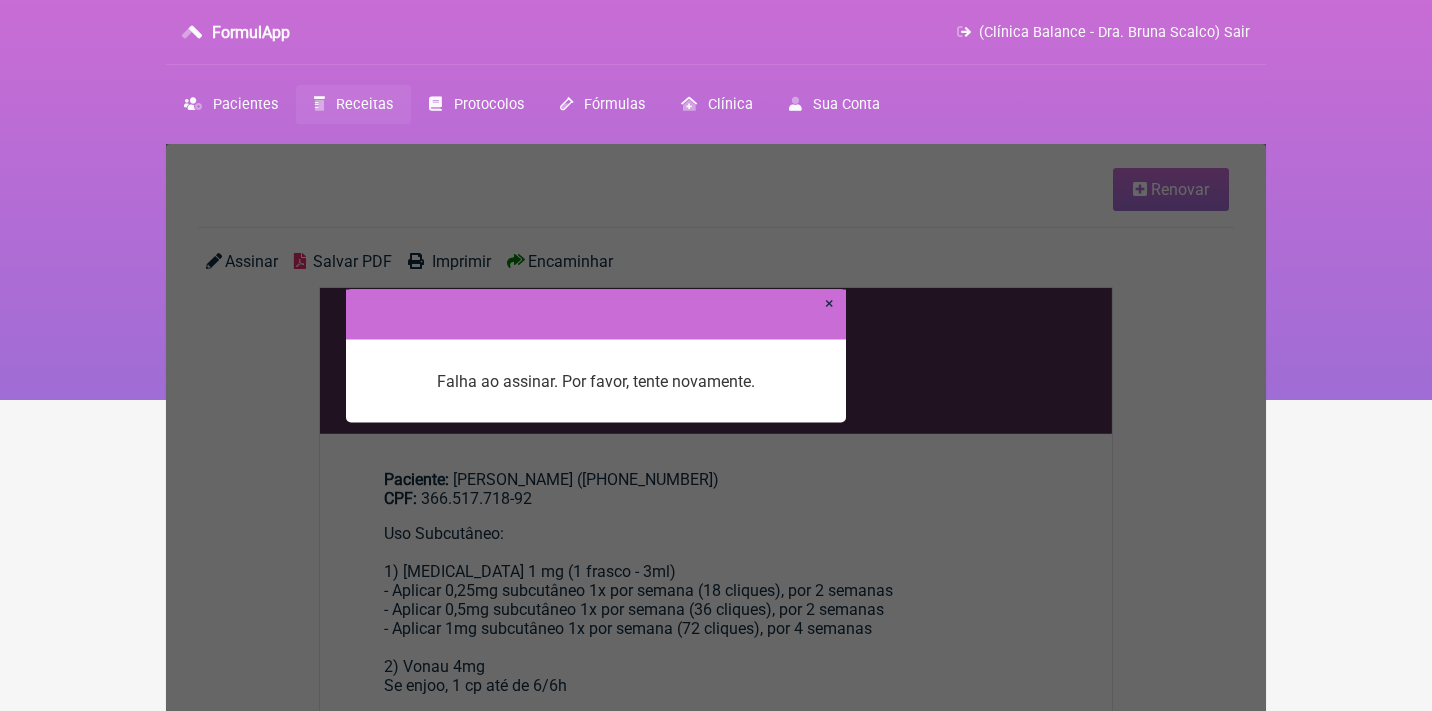 click on "×" at bounding box center (829, 302) 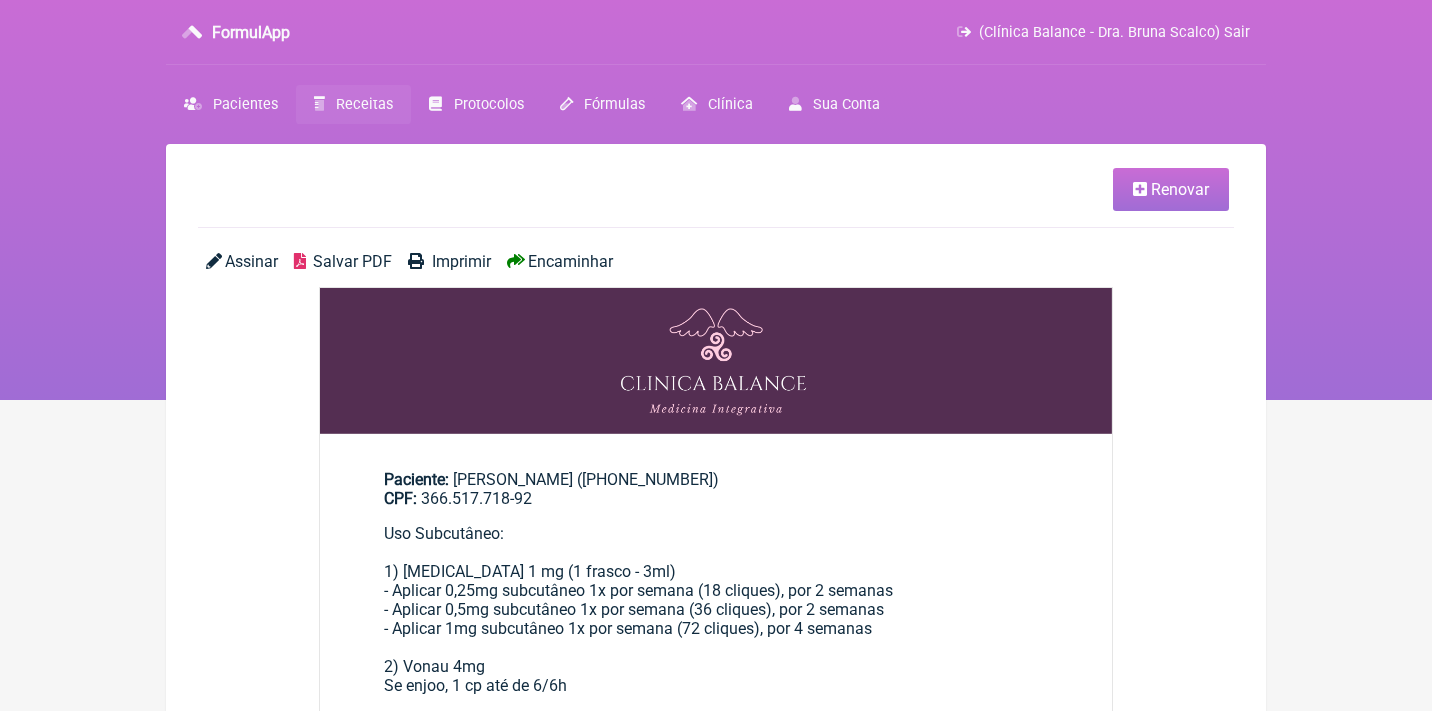 scroll, scrollTop: 0, scrollLeft: 0, axis: both 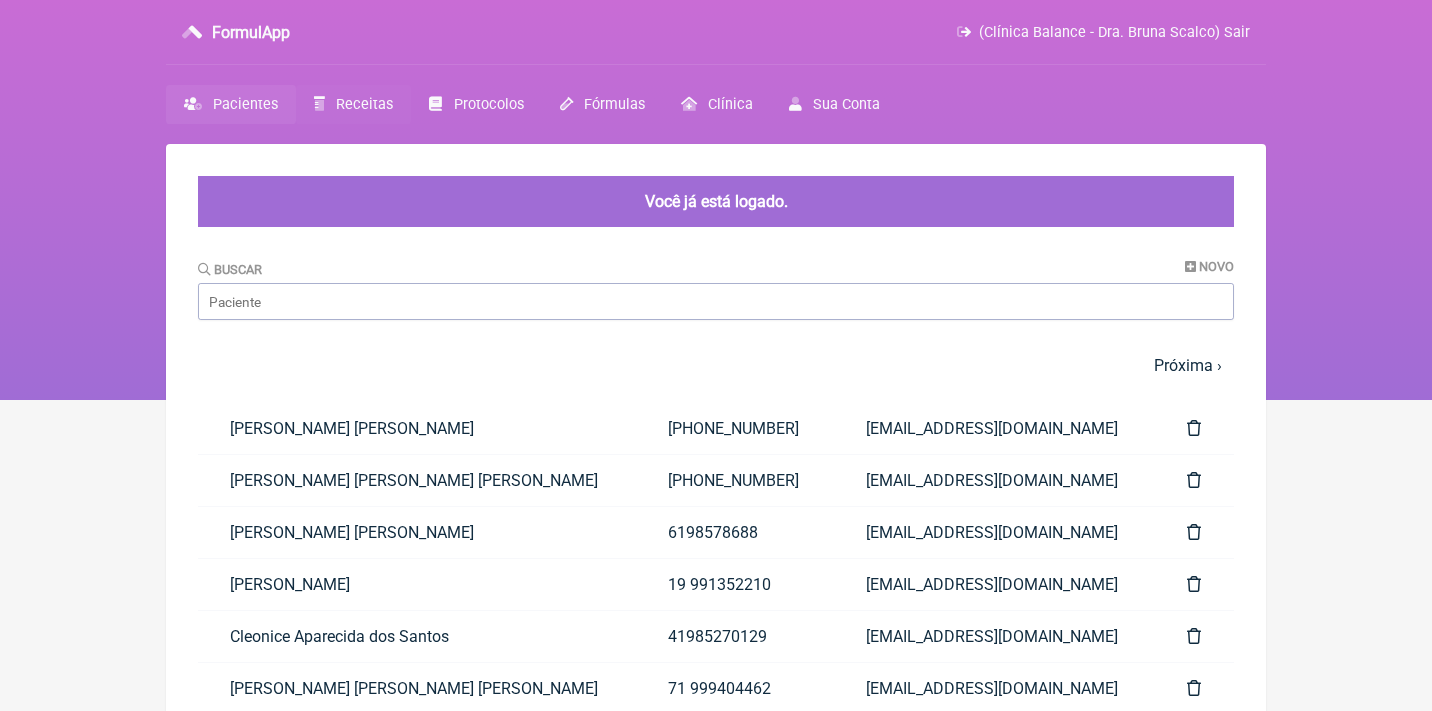 click on "Receitas" at bounding box center (364, 104) 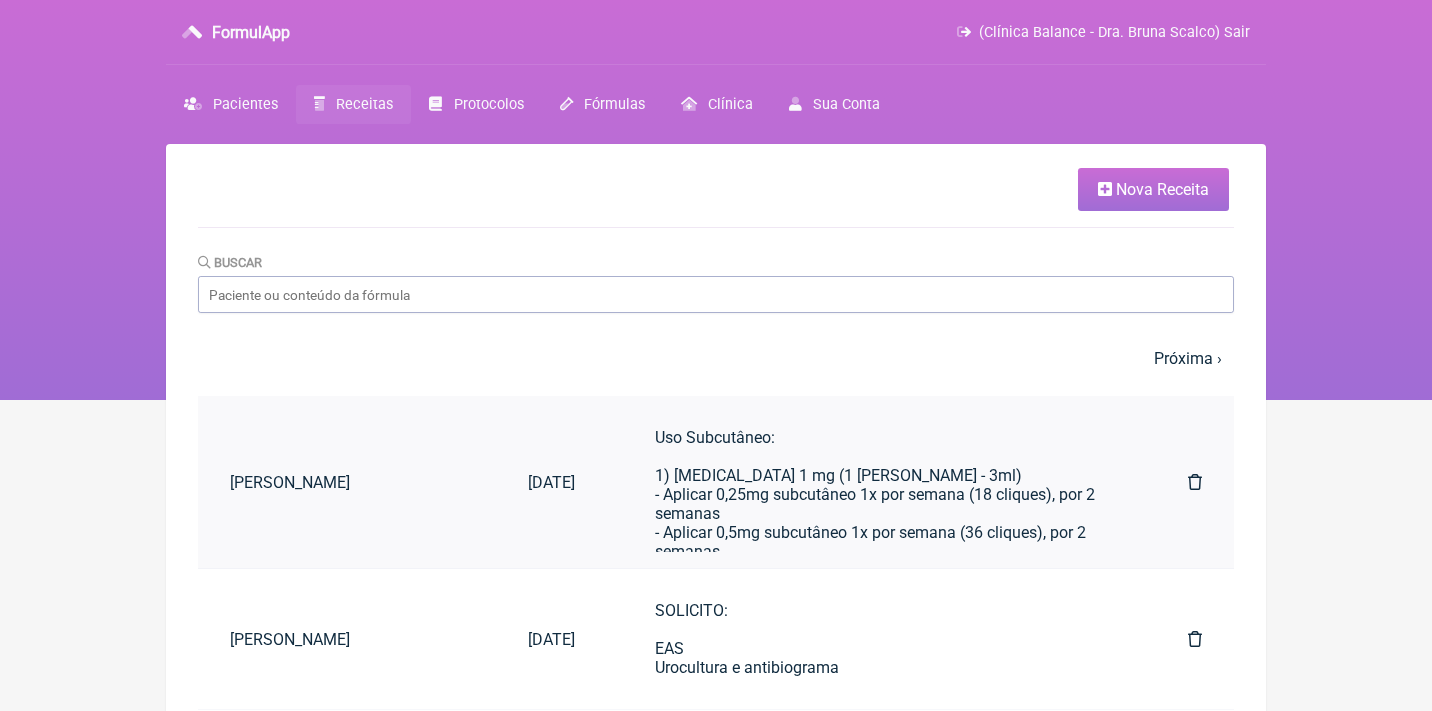 click on "Uso Subcutâneo: 1) Ozempic 1 mg (1 frasco - 3ml) - Aplicar 0,25mg subcutâneo 1x por semana (18 cliques), por 2 semanas - Aplicar 0,5mg subcutâneo 1x por semana (36 cliques), por 2 semanas - Aplicar 1mg subcutâneo 1x por semana (72 cliques), por 4 semanas 2) Vonau 4mg Se enjoo, 1 cp até de 6/6h" at bounding box center (881, 551) 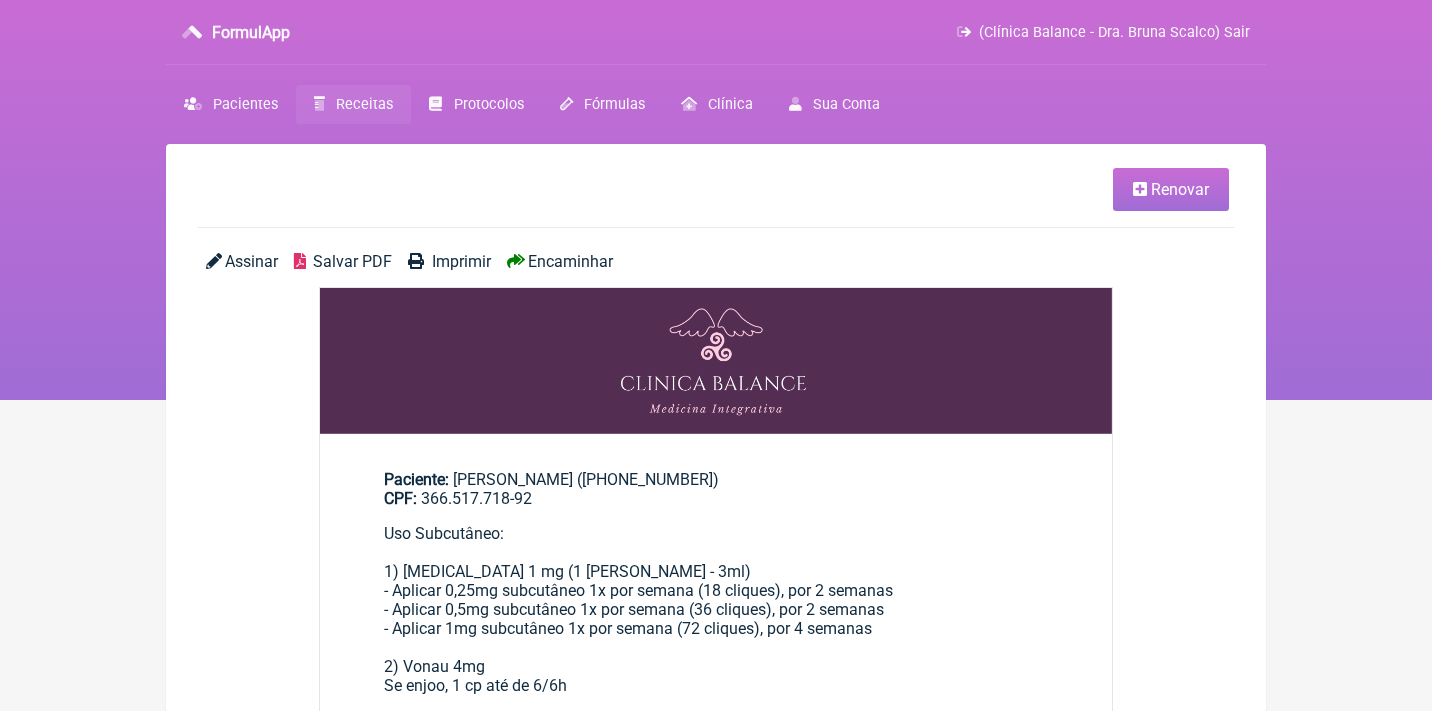 click on "Salvar PDF" at bounding box center (352, 261) 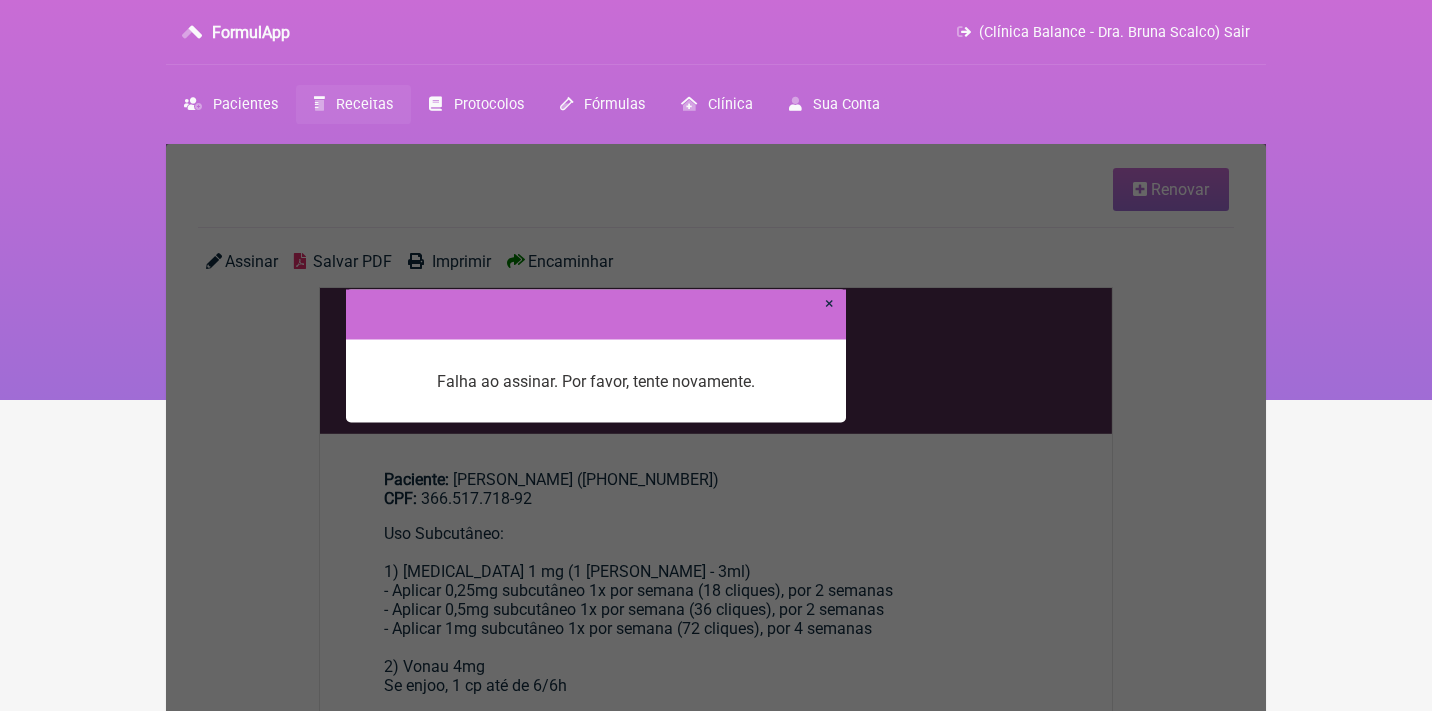 click on "×" at bounding box center (829, 302) 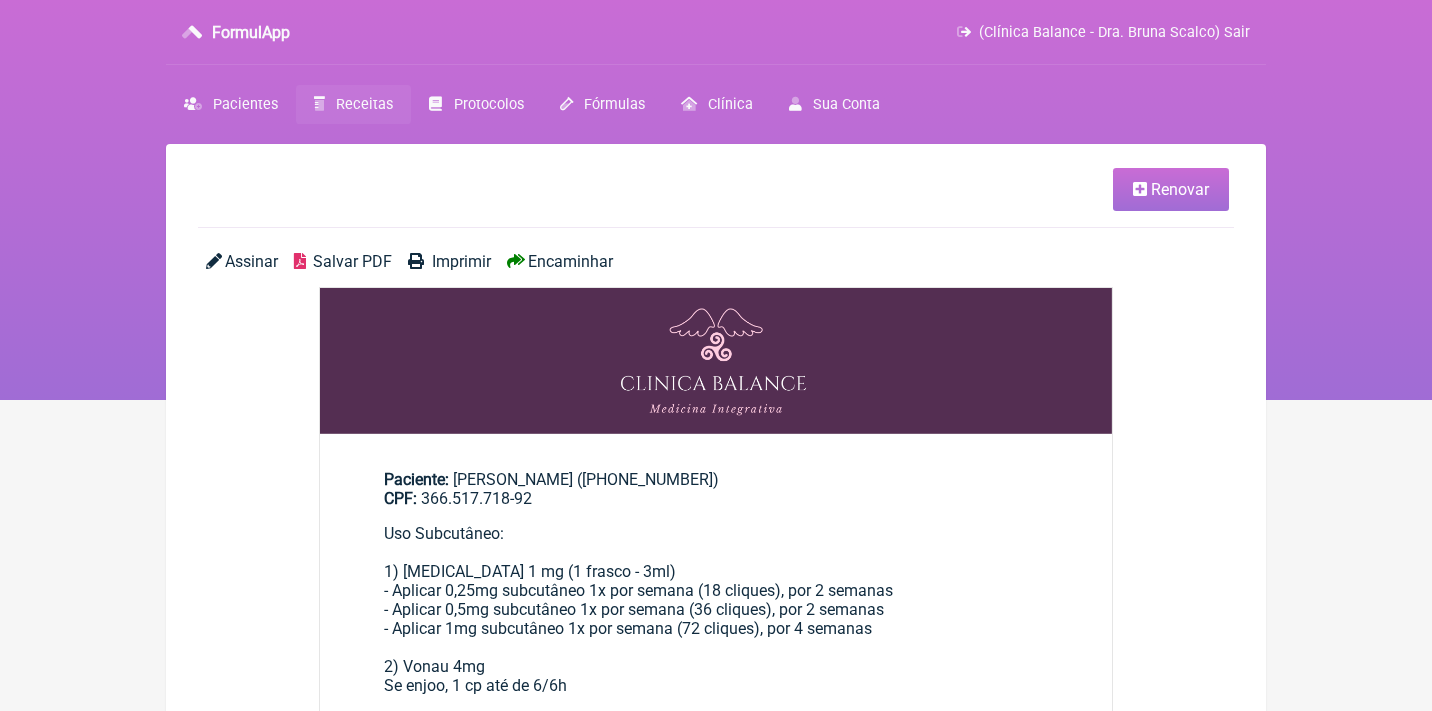 scroll, scrollTop: 0, scrollLeft: 0, axis: both 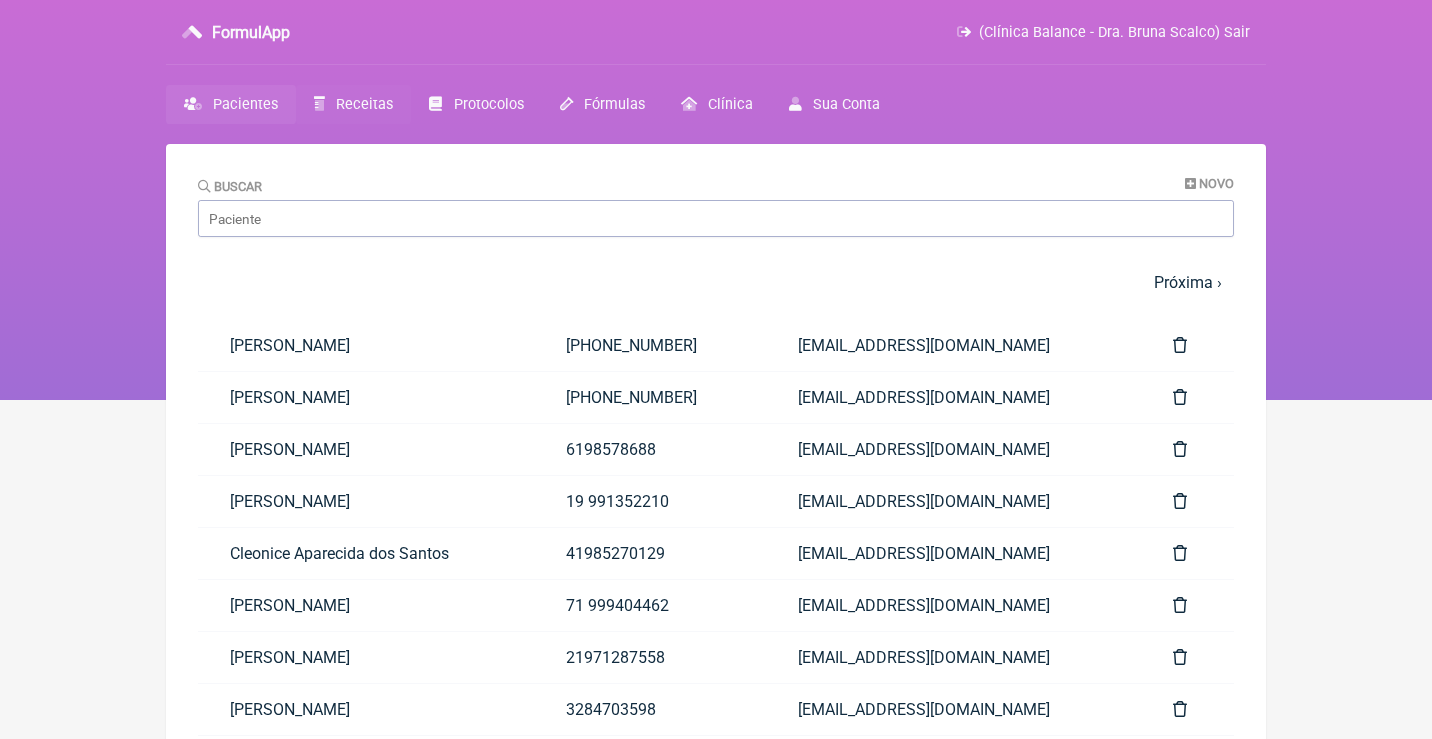 click on "Receitas" at bounding box center (364, 104) 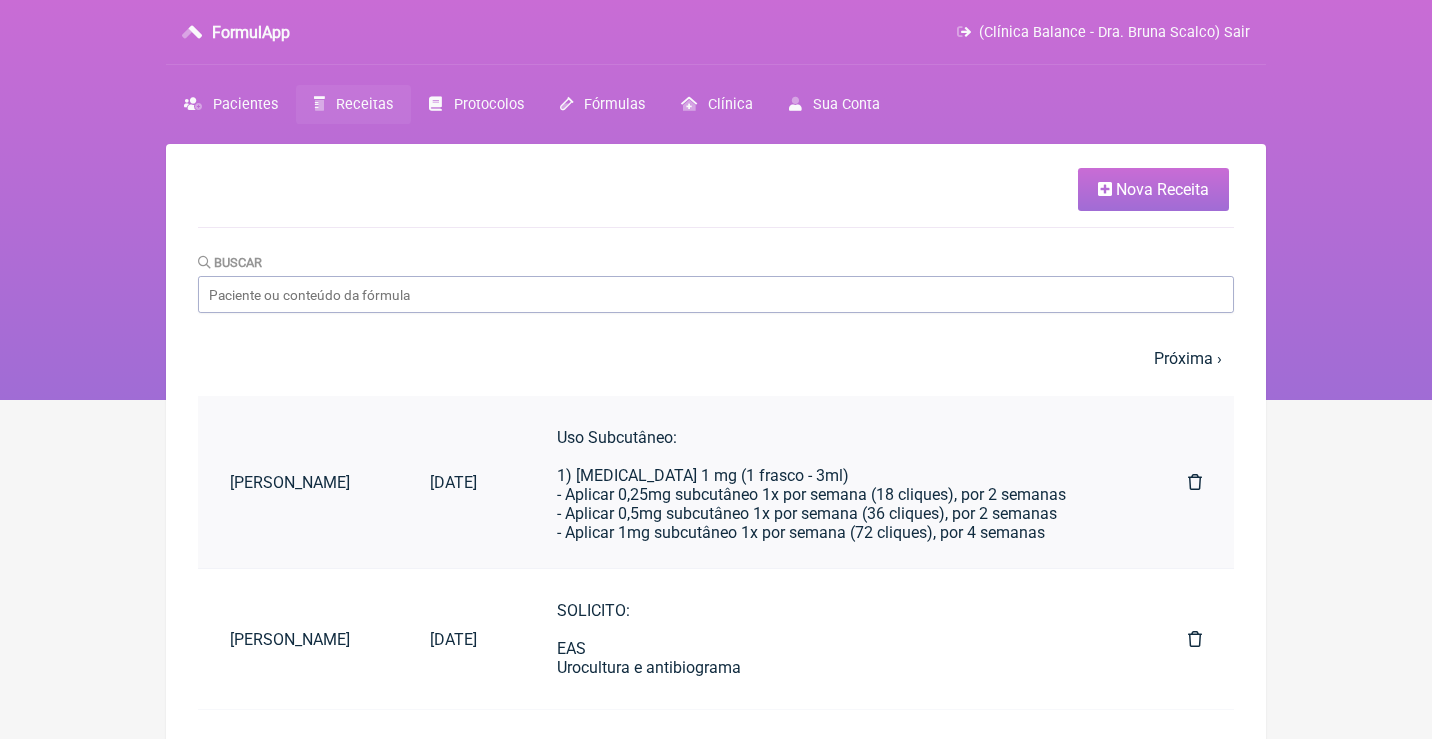 click on "Uso Subcutâneo: 1) [MEDICAL_DATA] 1 mg (1 frasco - 3ml) - Aplicar 0,25mg subcutâneo 1x por semana (18 cliques), por 2 semanas - Aplicar 0,5mg subcutâneo 1x por semana (36 cliques), por 2 semanas - Aplicar 1mg subcutâneo 1x por semana (72 cliques), por 4 semanas 2) Vonau 4mg Se enjoo, 1 cp até de 6/6h" at bounding box center (832, 523) 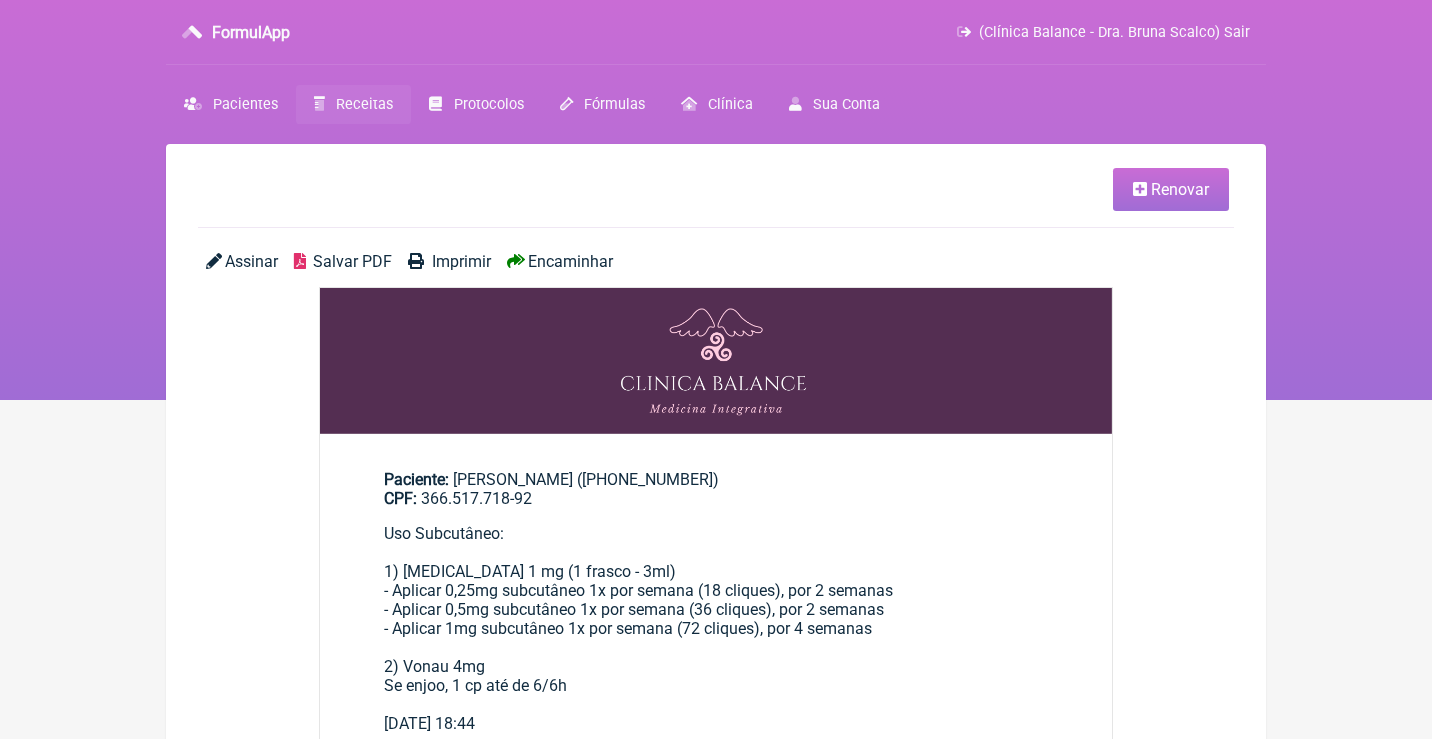 click on "Salvar PDF" at bounding box center [352, 261] 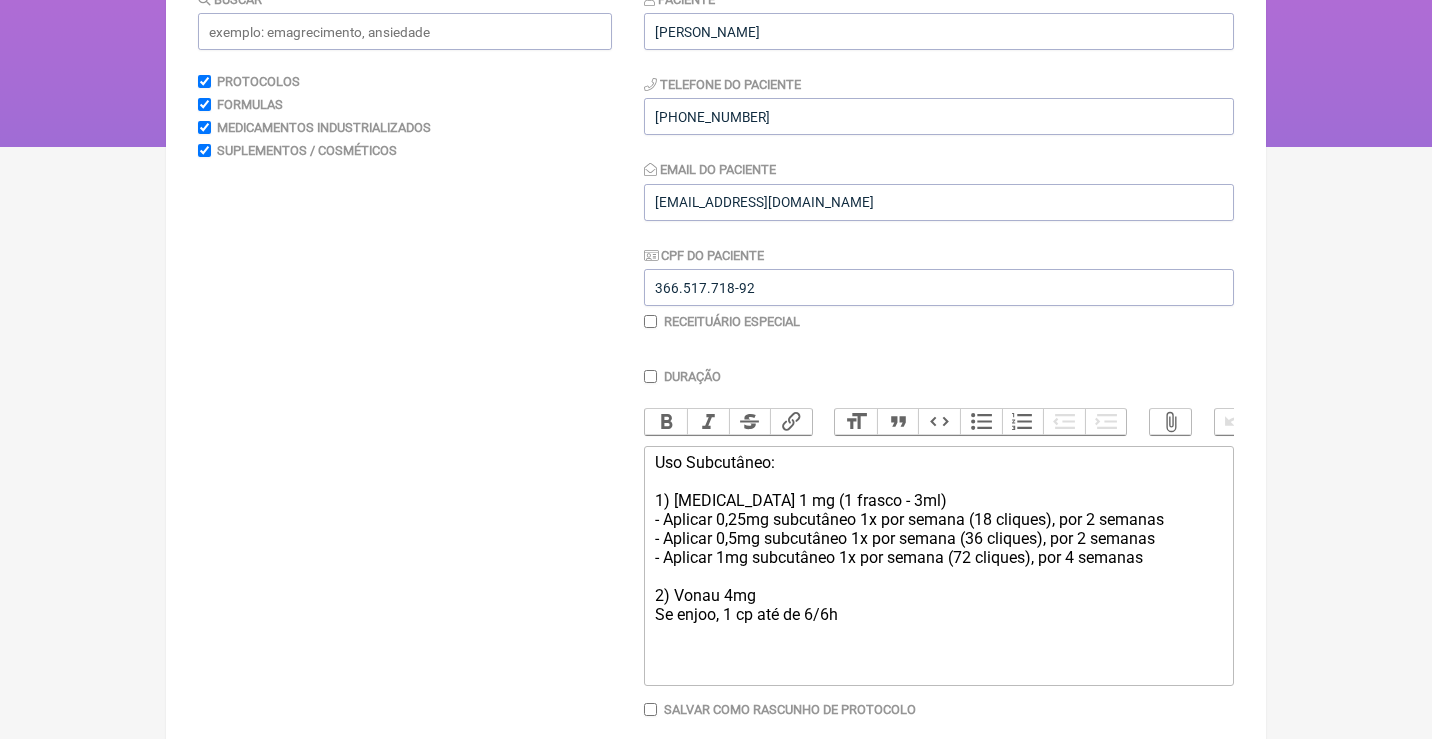 scroll, scrollTop: 315, scrollLeft: 0, axis: vertical 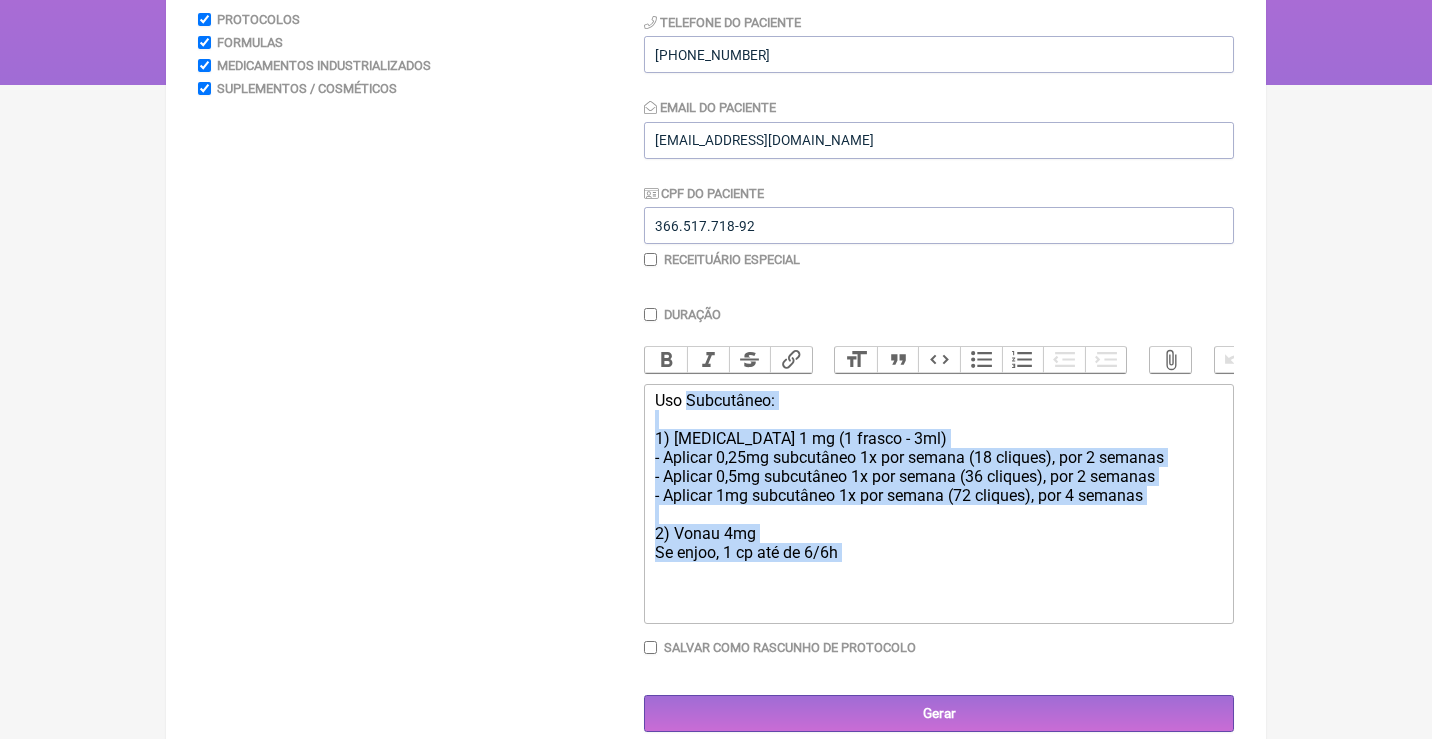 drag, startPoint x: 895, startPoint y: 555, endPoint x: 687, endPoint y: 389, distance: 266.12027 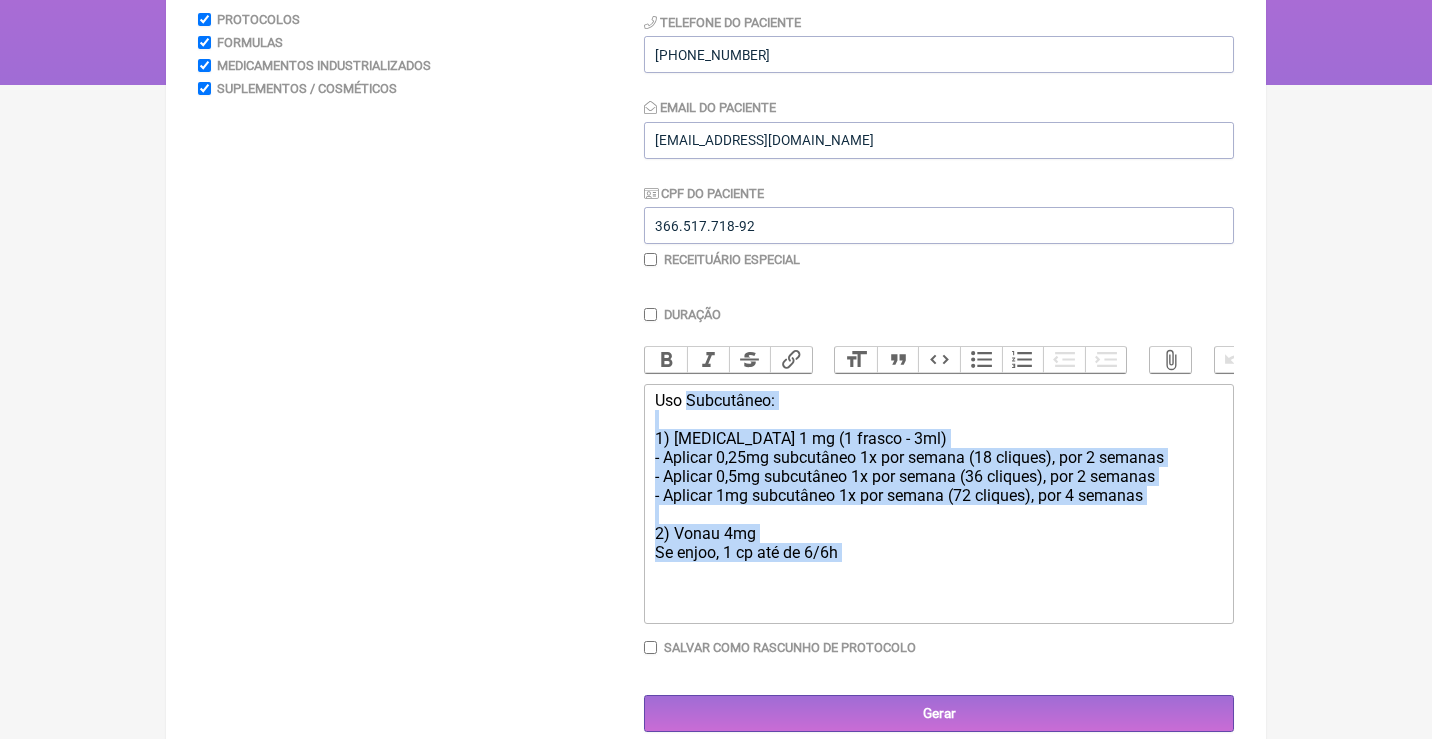 click on "Uso Subcutâneo: 1) Ozempic 1 mg (1 frasco - 3ml) - Aplicar 0,25mg subcutâneo 1x por semana (18 cliques), por 2 semanas - Aplicar 0,5mg subcutâneo 1x por semana (36 cliques), por 2 semanas - Aplicar 1mg subcutâneo 1x por semana (72 cliques), por 4 semanas 2) Vonau 4mg Se enjoo, 1 cp até de 6/6h" 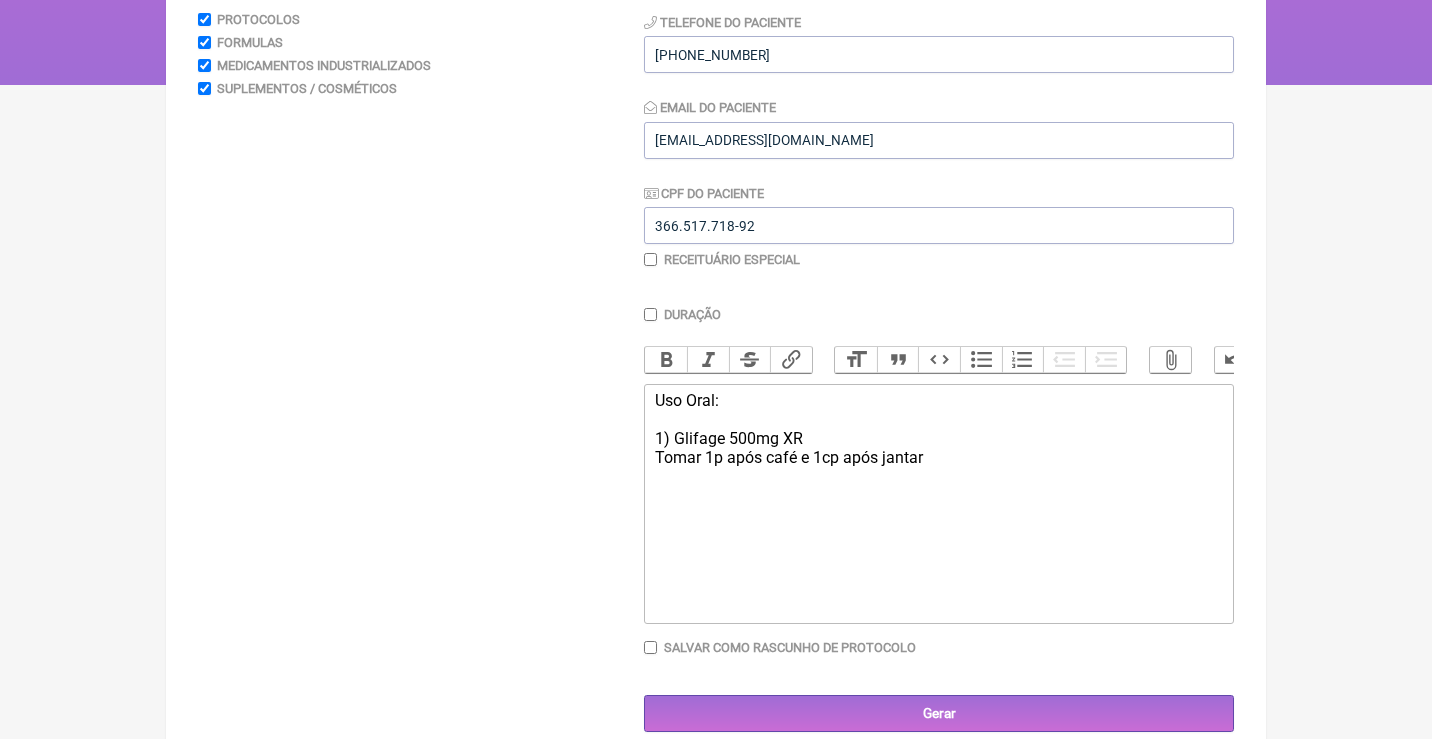 click on "Uso Oral: 1) Glifage 500mg XR Tomar 1p após café e 1cp após jantar" 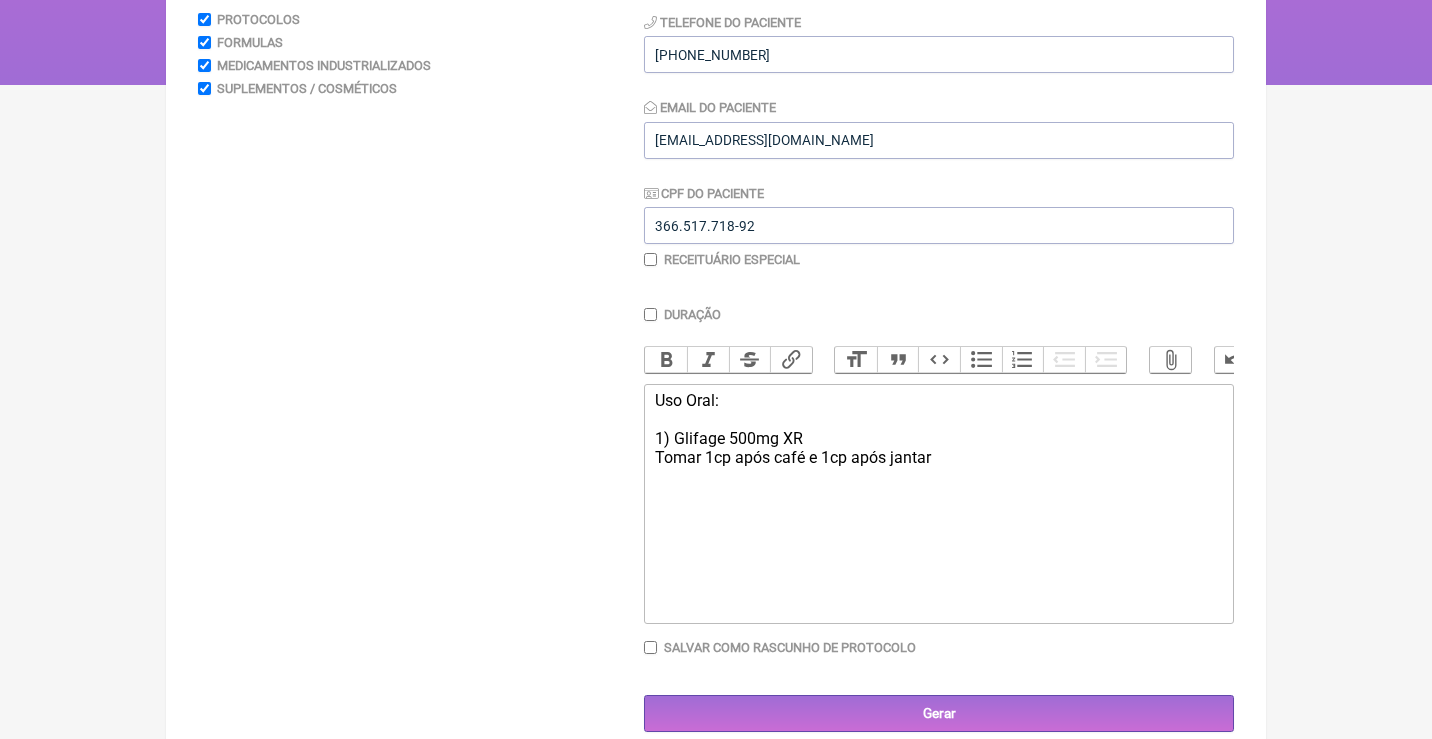 click on "Uso Oral: 1) Glifage 500mg XR Tomar 1cp após café e 1cp após jantar" 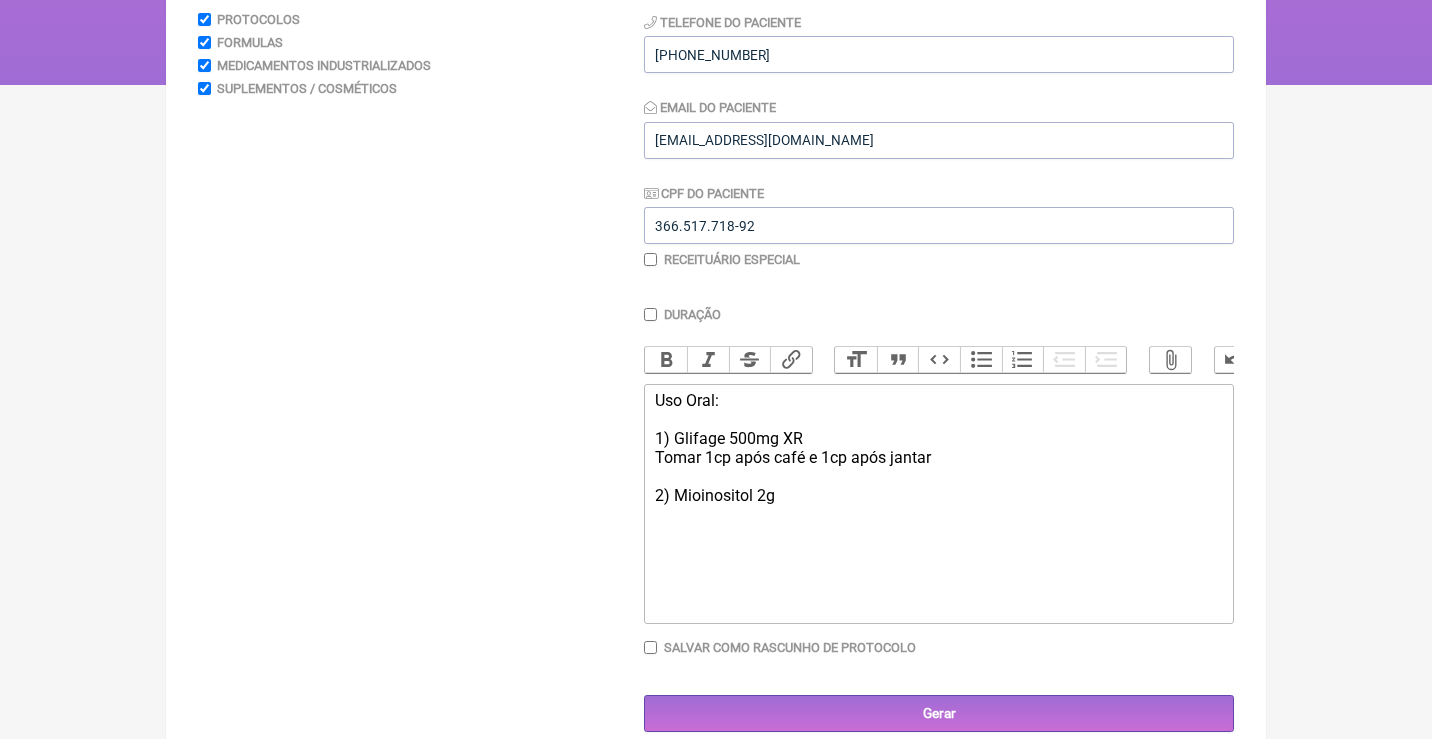 click on "Uso Oral: 1) Glifage 500mg XR Tomar 1cp após café e 1cp após jantar 2) Mioinositol 2g" 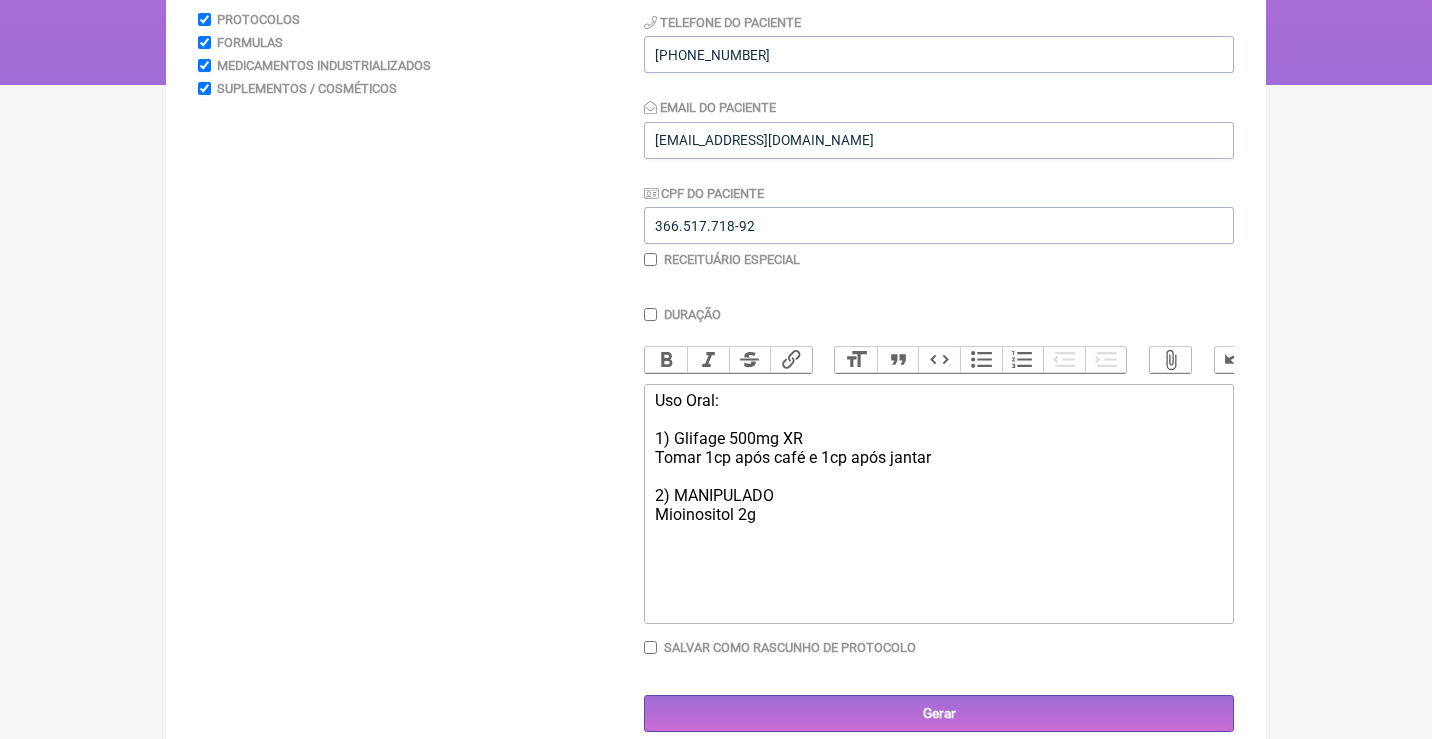 click on "Uso Oral: 1) Glifage 500mg XR Tomar 1cp após café e 1cp após jantar 2) MANIPULADO Mioinositol 2g" 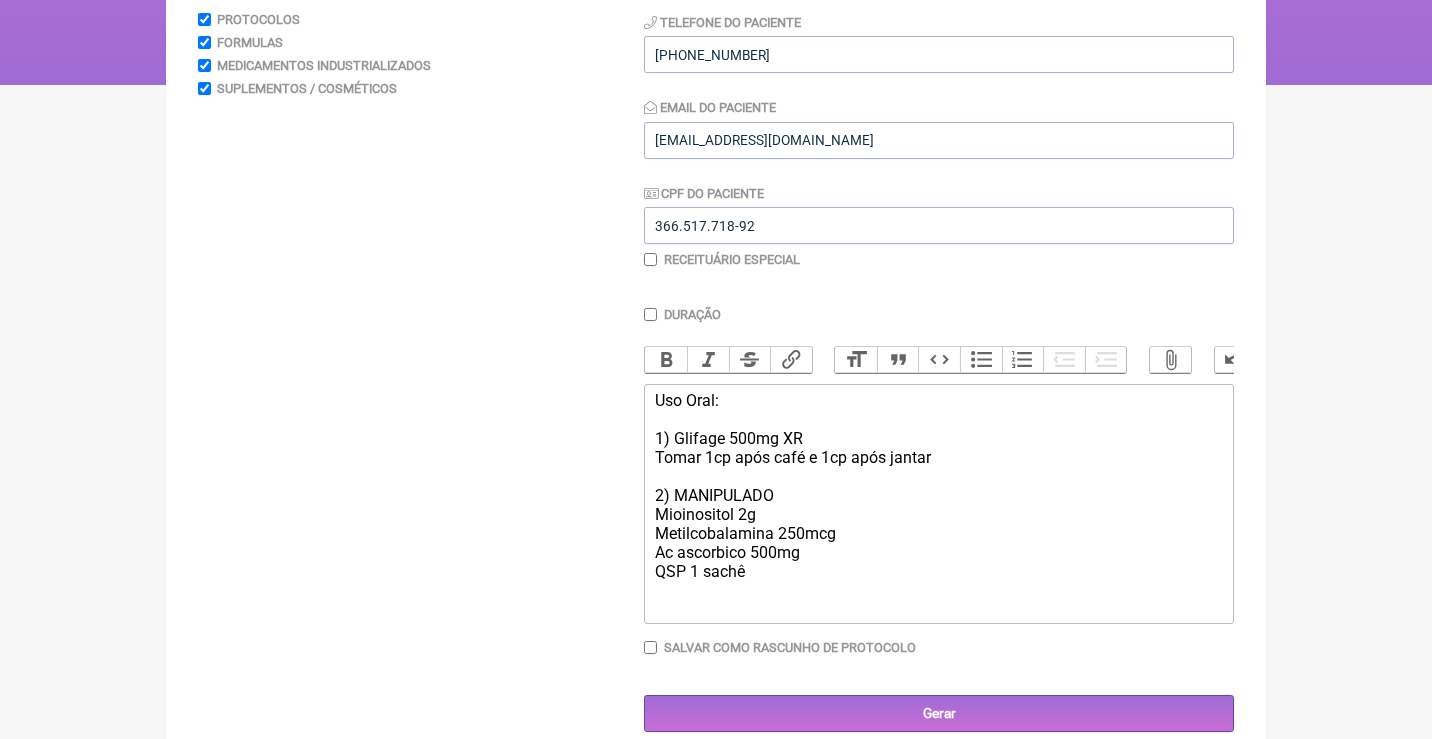 click on "Uso Oral: 1) Glifage 500mg XR Tomar 1cp após café e 1cp após jantar 2) MANIPULADO Mioinositol 2g Metilcobalamina 250mcg Ac ascorbico 500mg QSP 1 sachê" 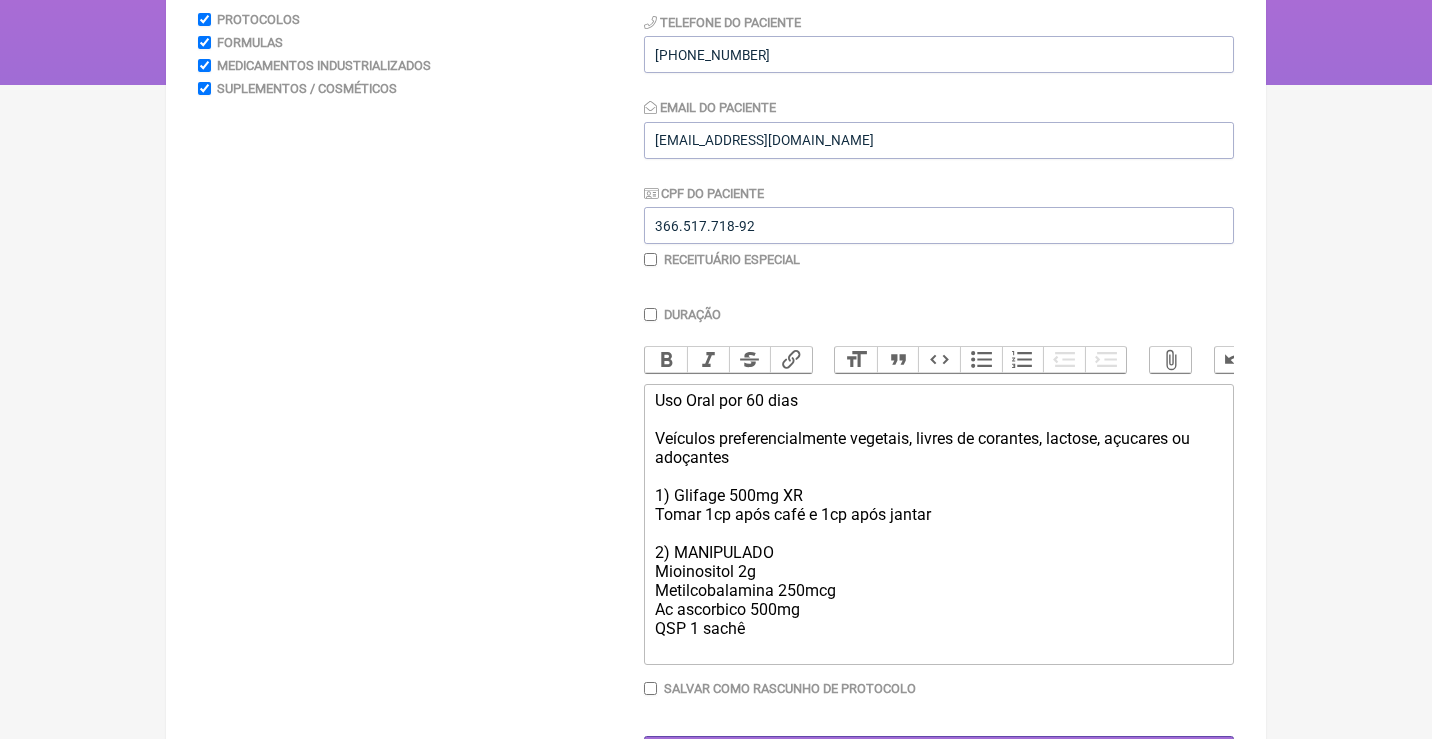 click on "Uso Oral por 60 dias Veículos preferencialmente vegetais, livres de corantes, lactose, açucares ou adoçantes 1) Glifage 500mg XR Tomar 1cp após café e 1cp após jantar 2) MANIPULADO Mioinositol 2g Metilcobalamina 250mcg Ac ascorbico 500mg QSP 1 sachê" 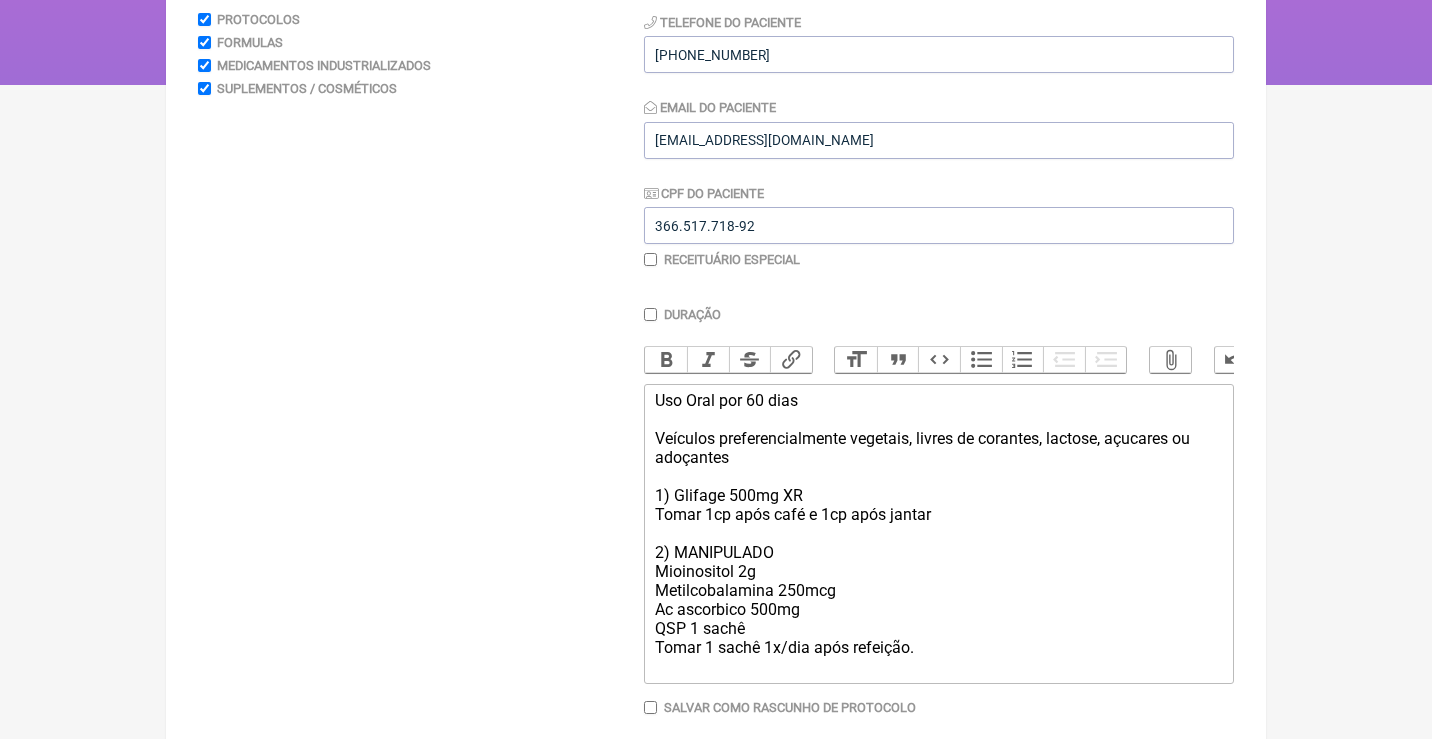 click on "Uso Oral por 60 dias Veículos preferencialmente vegetais, livres de corantes, lactose, açucares ou adoçantes 1) Glifage 500mg XR Tomar 1cp após café e 1cp após jantar 2) MANIPULADO Mioinositol 2g Metilcobalamina 250mcg Ac ascorbico 500mg QSP 1 sachê  Tomar 1 sachê 1x/dia após refeição." 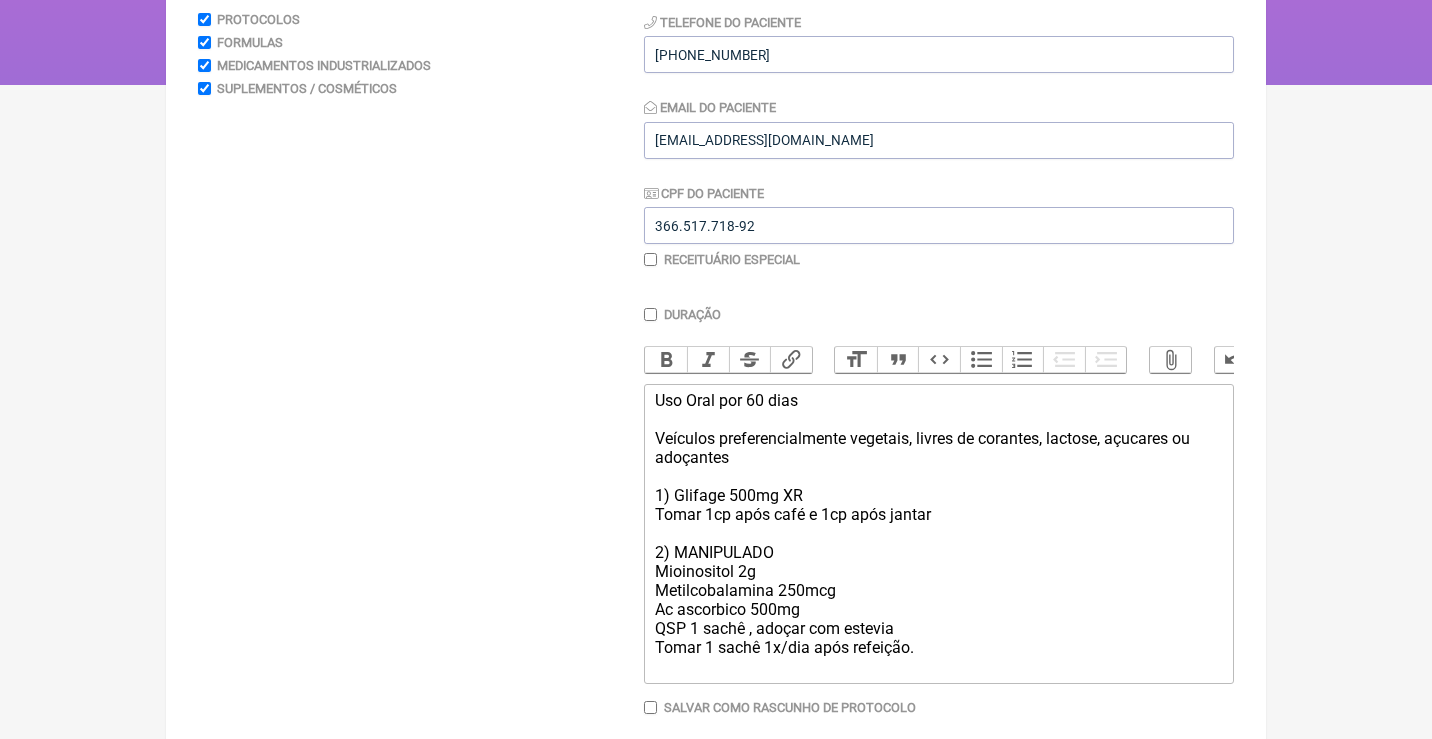 drag, startPoint x: 765, startPoint y: 618, endPoint x: 652, endPoint y: 503, distance: 161.22655 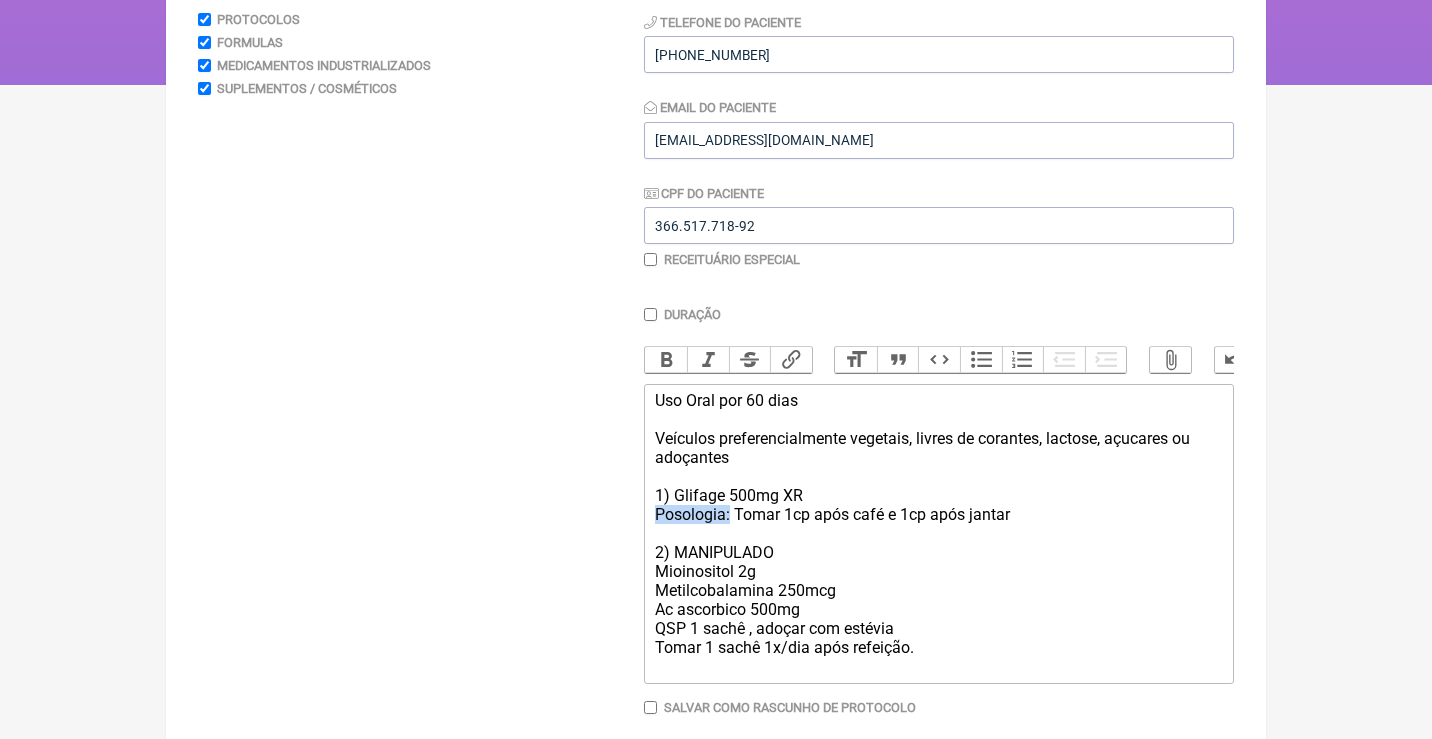 drag, startPoint x: 731, startPoint y: 508, endPoint x: 639, endPoint y: 502, distance: 92.19544 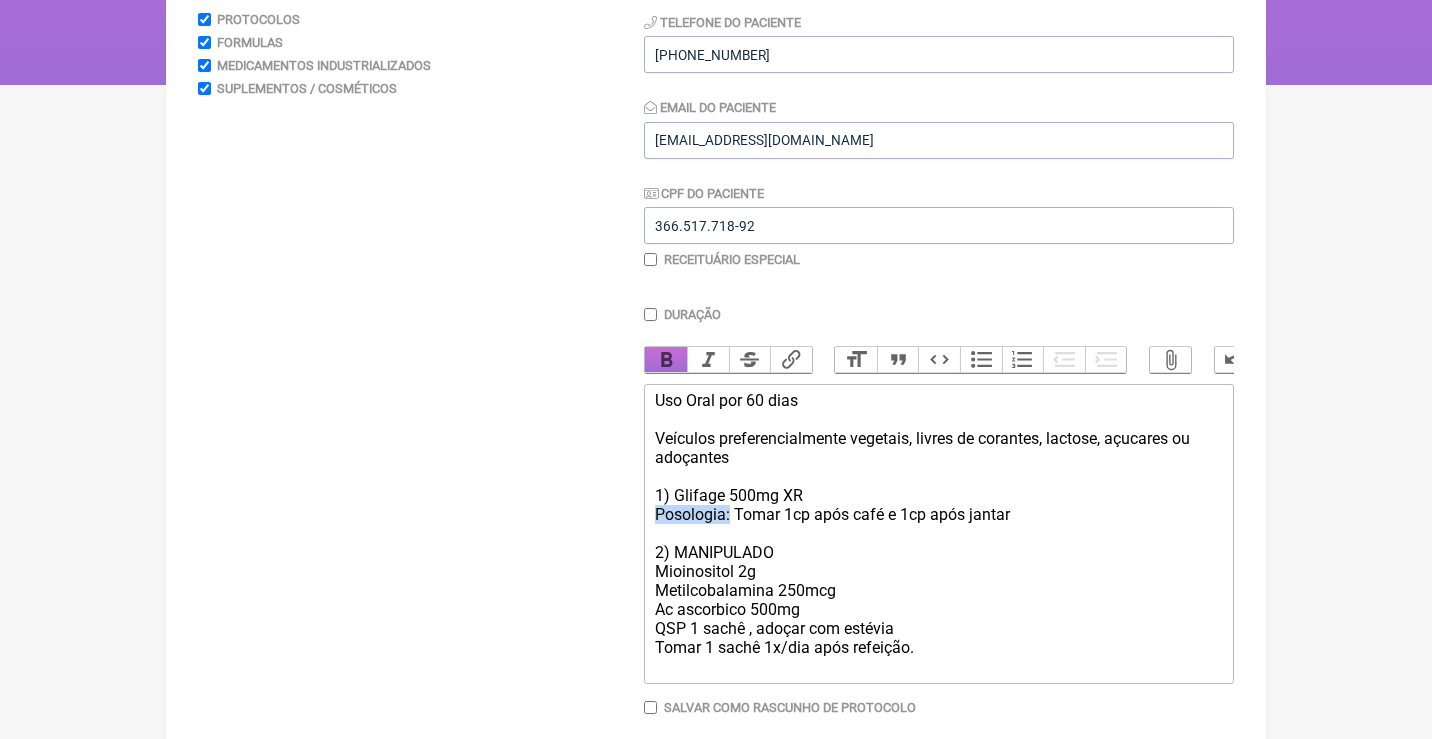 click on "Bold" at bounding box center (666, 360) 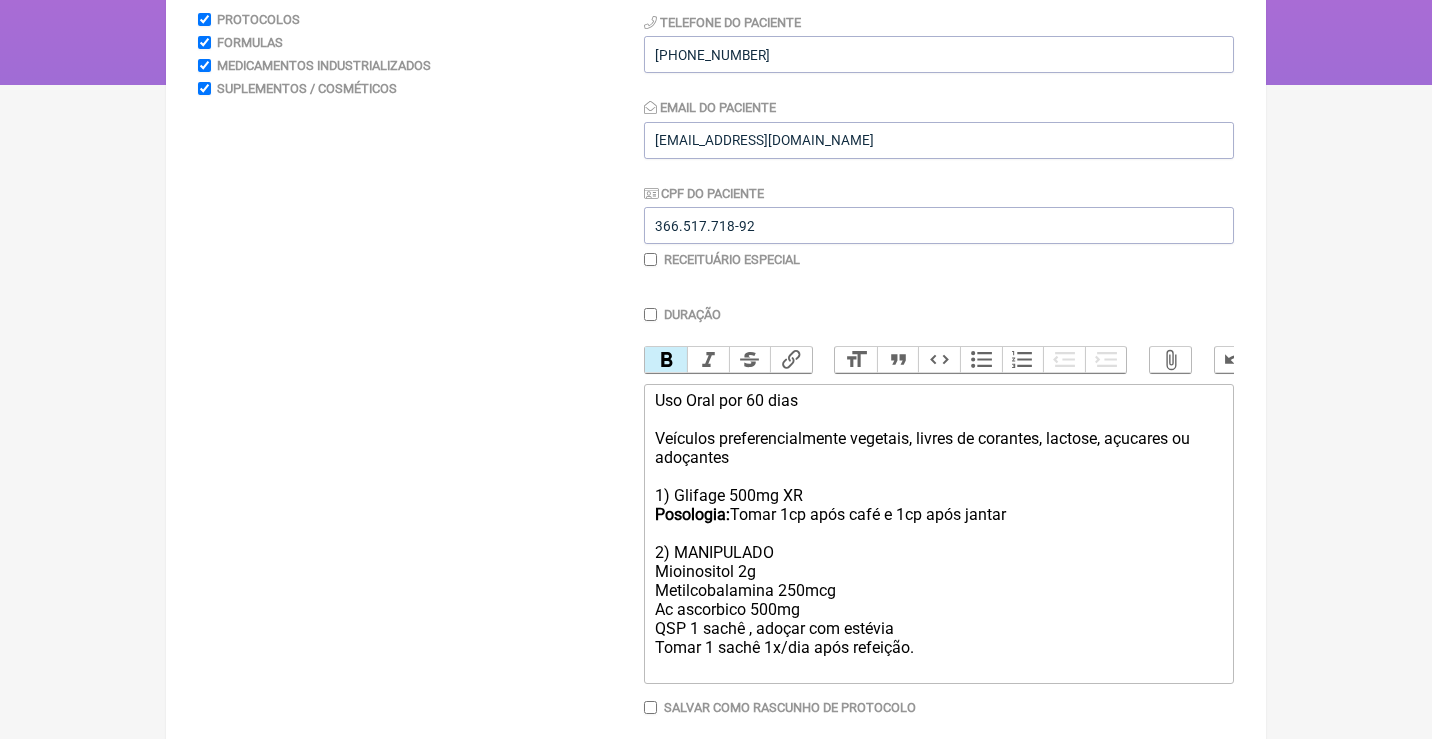 click on "Uso Oral por 60 dias Veículos preferencialmente vegetais, livres de corantes, lactose, açucares ou adoçantes 1) Glifage 500mg XR Posologia:  Tomar 1cp após café e 1cp após jantar 2) MANIPULADO Mioinositol 2g Metilcobalamina 250mcg Ac ascorbico 500mg QSP 1 sachê , adoçar com estévia Tomar 1 sachê 1x/dia após refeição." 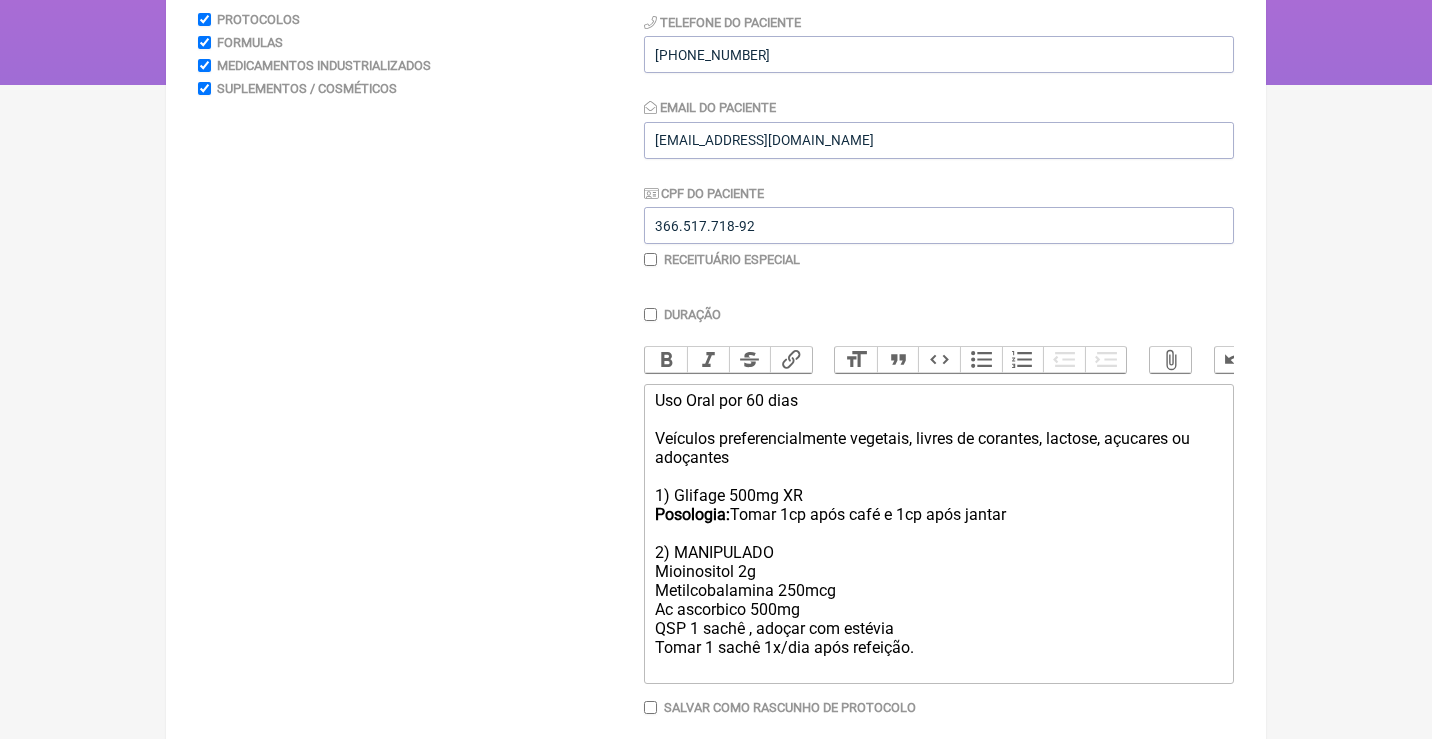 paste on "<strong>Posologia:</strong>" 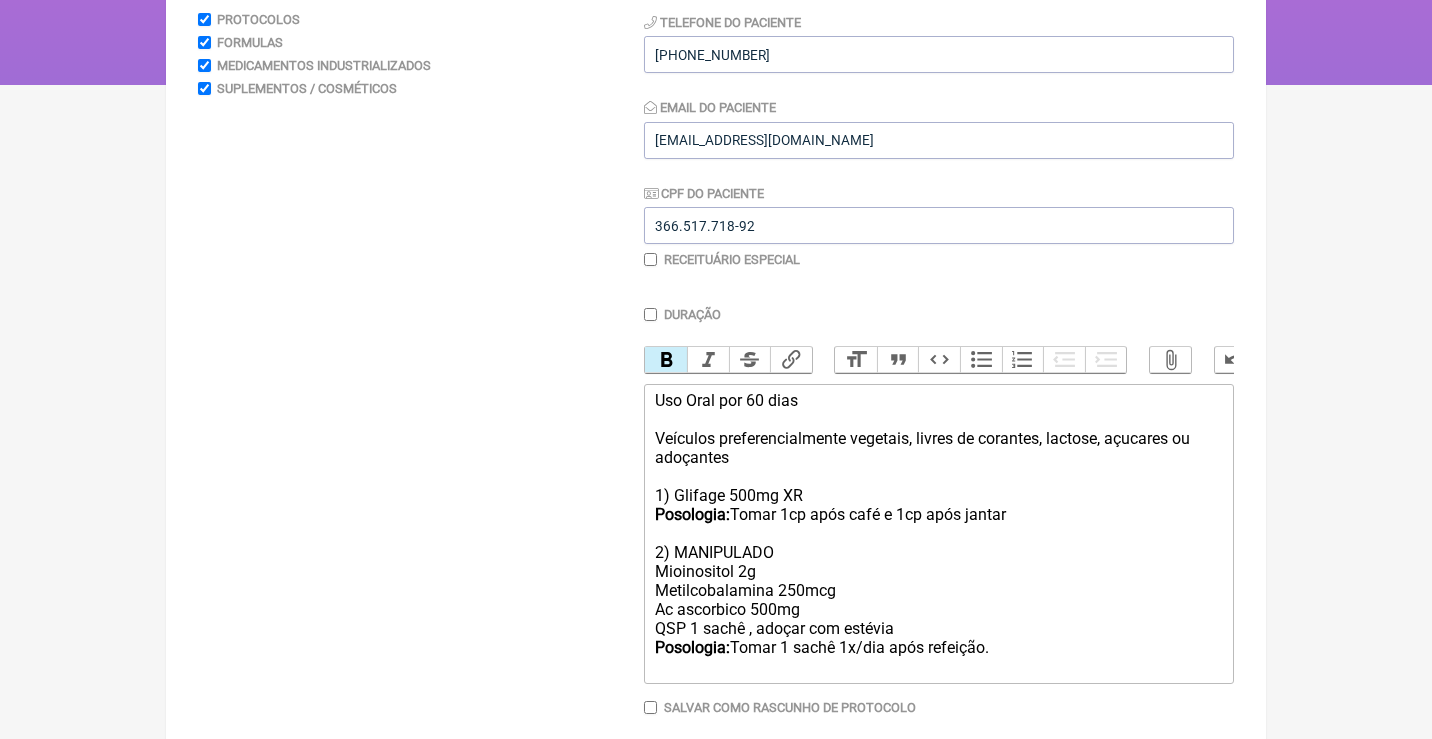 click on "Uso Oral por 60 dias Veículos preferencialmente vegetais, livres de corantes, lactose, açucares ou adoçantes 1) Glifage 500mg XR Posologia:  Tomar 1cp após café e 1cp após jantar 2) MANIPULADO Mioinositol 2g Metilcobalamina 250mcg Ac ascorbico 500mg QSP 1 sachê , adoçar com estévia Posologia:  Tomar 1 sachê 1x/dia após refeição." 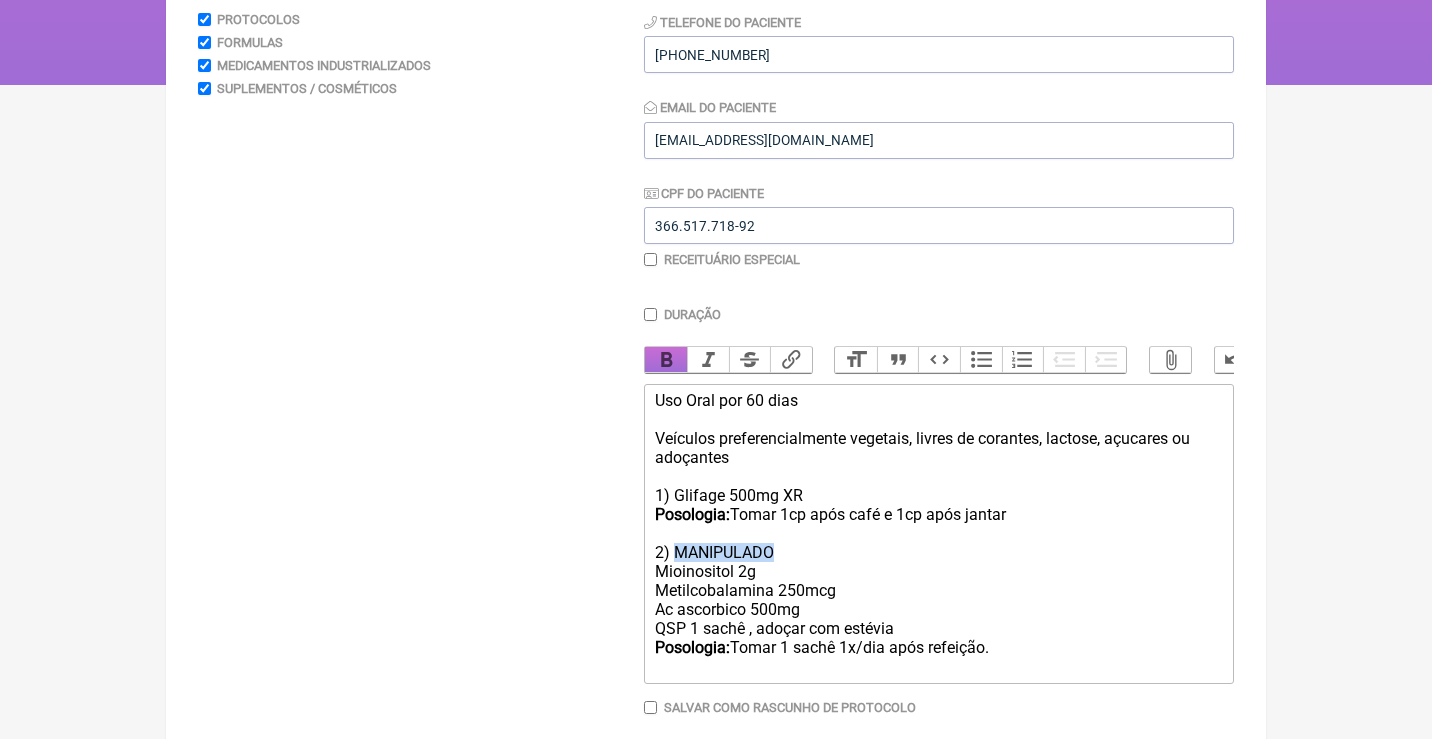 click on "Bold" at bounding box center (666, 360) 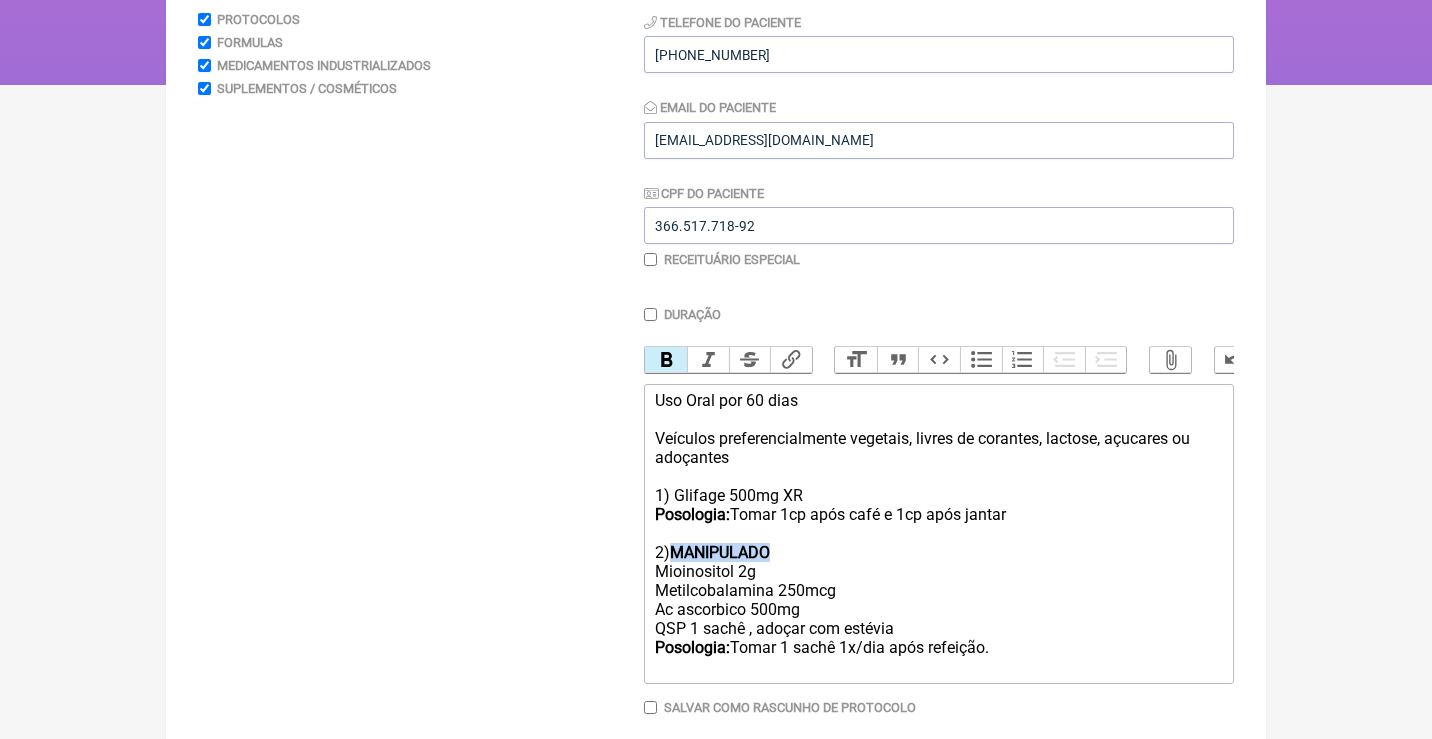click on "Uso Oral por 60 dias Veículos preferencialmente vegetais, livres de corantes, lactose, açucares ou adoçantes 1) Glifage 500mg XR Posologia:  Tomar 1cp após café e 1cp após jantar 2)  MANIPULADO Mioinositol 2g Metilcobalamina 250mcg Ac ascorbico 500mg QSP 1 sachê , adoçar com estévia Posologia:  Tomar 1 sachê 1x/dia após refeição." 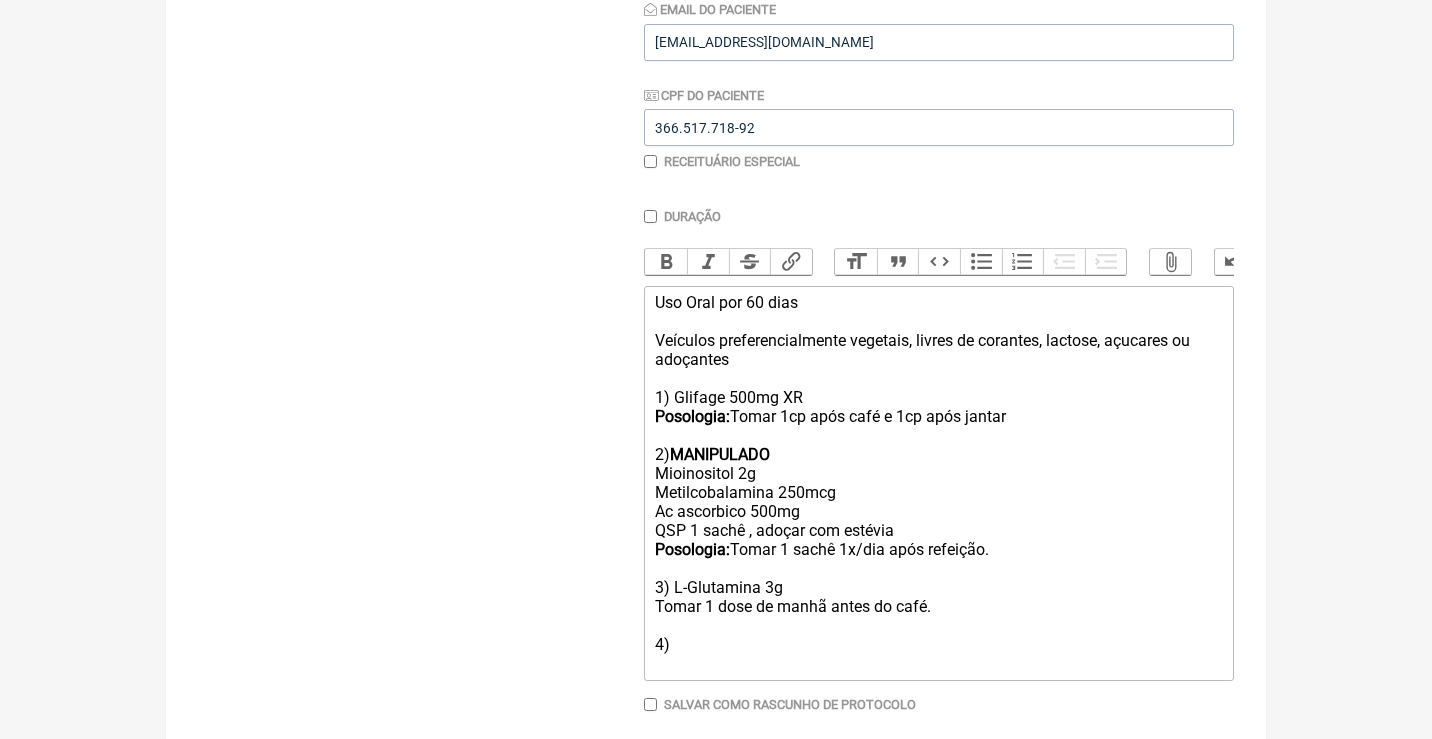 scroll, scrollTop: 414, scrollLeft: 0, axis: vertical 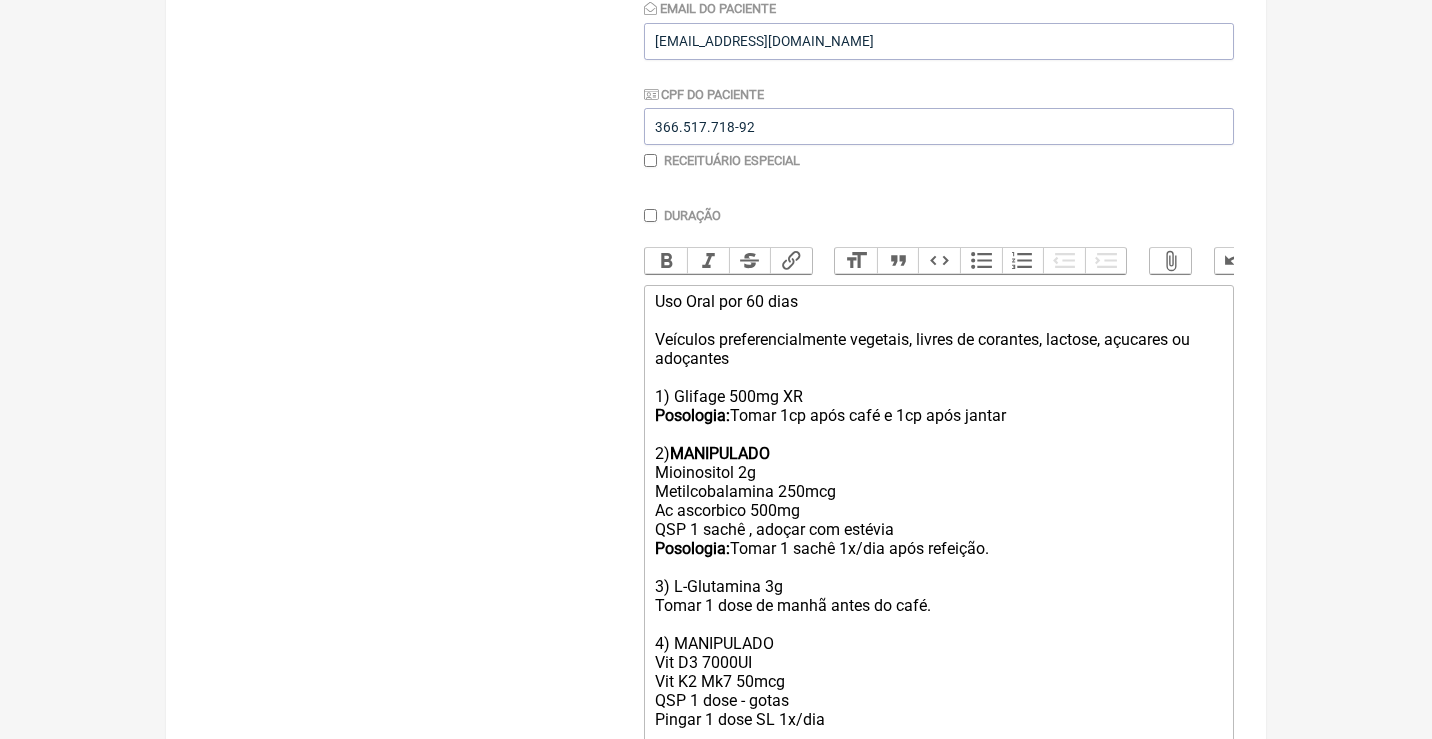 click on "Uso Oral por 60 dias Veículos preferencialmente vegetais, livres de corantes, lactose, açucares ou adoçantes 1) Glifage 500mg XR Posologia:  Tomar 1cp após café e 1cp após jantar 2)  MANIPULADO Mioinositol 2g Metilcobalamina 250mcg Ac ascorbico 500mg QSP 1 sachê , adoçar com estévia Posologia:  Tomar 1 sachê 1x/dia após refeição.  3) L-Glutamina 3g Tomar 1 dose de manhã antes do café. 4) MANIPULADO Vit D3 7000UI Vit K2 Mk7 50mcg QSP 1 dose - gotas Pingar 1 dose SL 1x/dia" 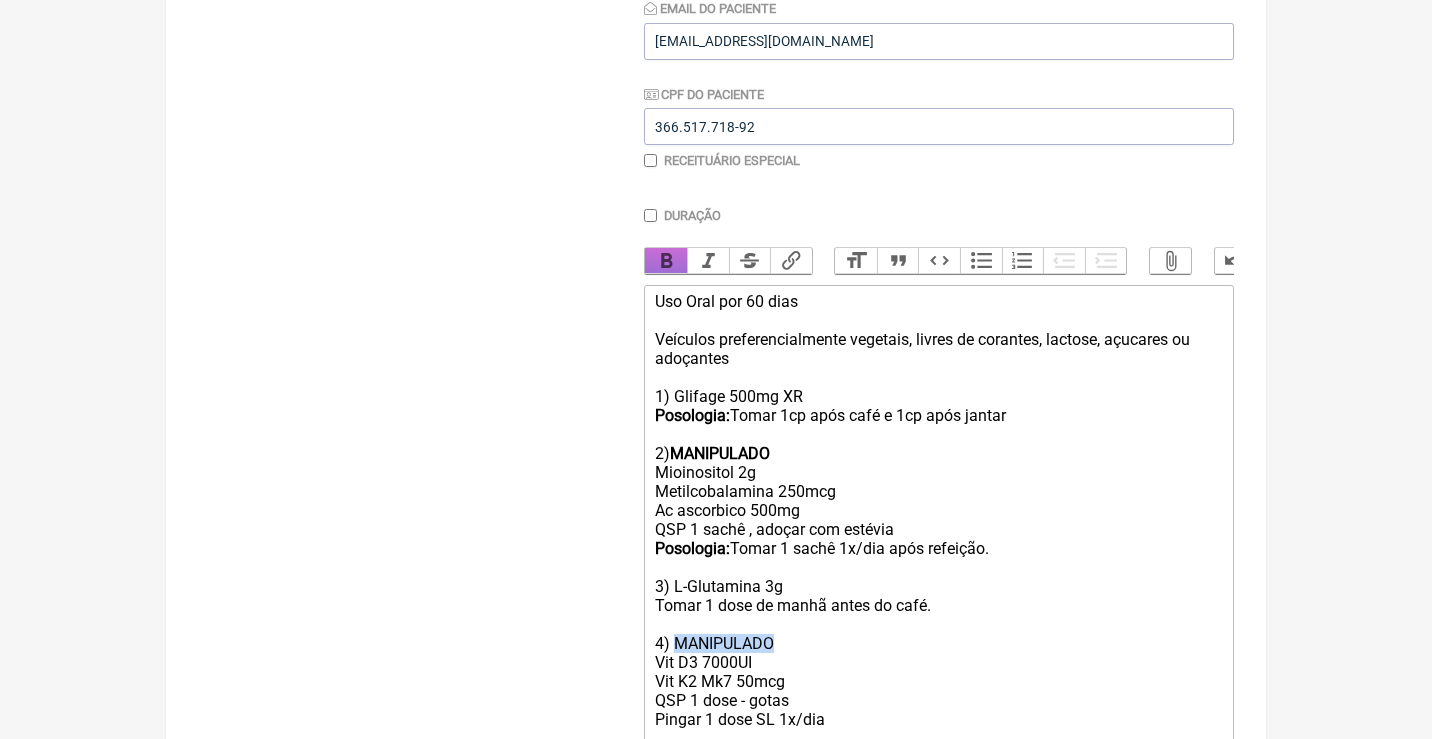 click on "Bold" at bounding box center (666, 261) 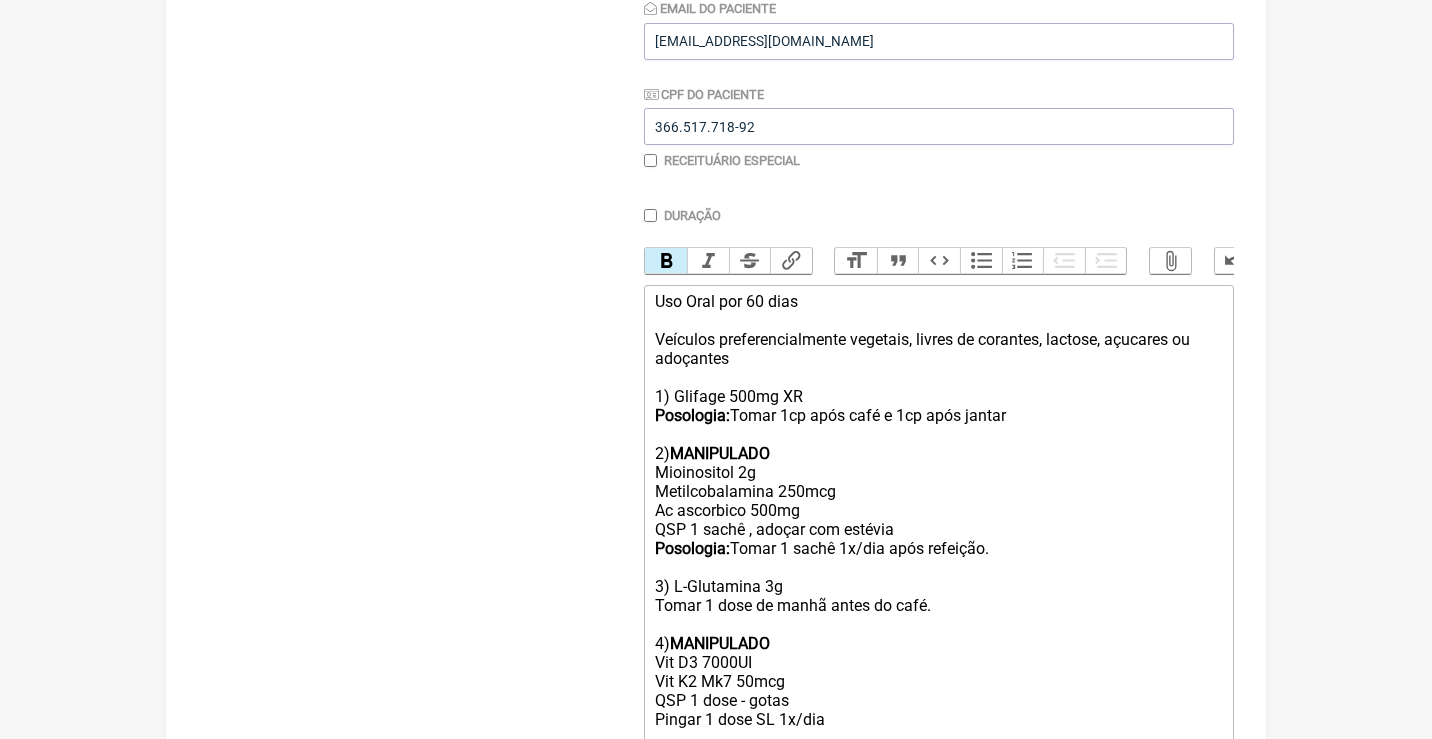click on "Uso Oral por 60 dias Veículos preferencialmente vegetais, livres de corantes, lactose, açucares ou adoçantes 1) Glifage 500mg XR Posologia:  Tomar 1cp após café e 1cp após jantar 2)  MANIPULADO Mioinositol 2g Metilcobalamina 250mcg Ac ascorbico 500mg QSP 1 sachê , adoçar com estévia Posologia:  Tomar 1 sachê 1x/dia após refeição.  3) L-Glutamina 3g Tomar 1 dose de manhã antes do café. 4)  MANIPULADO Vit D3 7000UI Vit K2 Mk7 50mcg QSP 1 dose - gotas Pingar 1 dose SL 1x/dia" 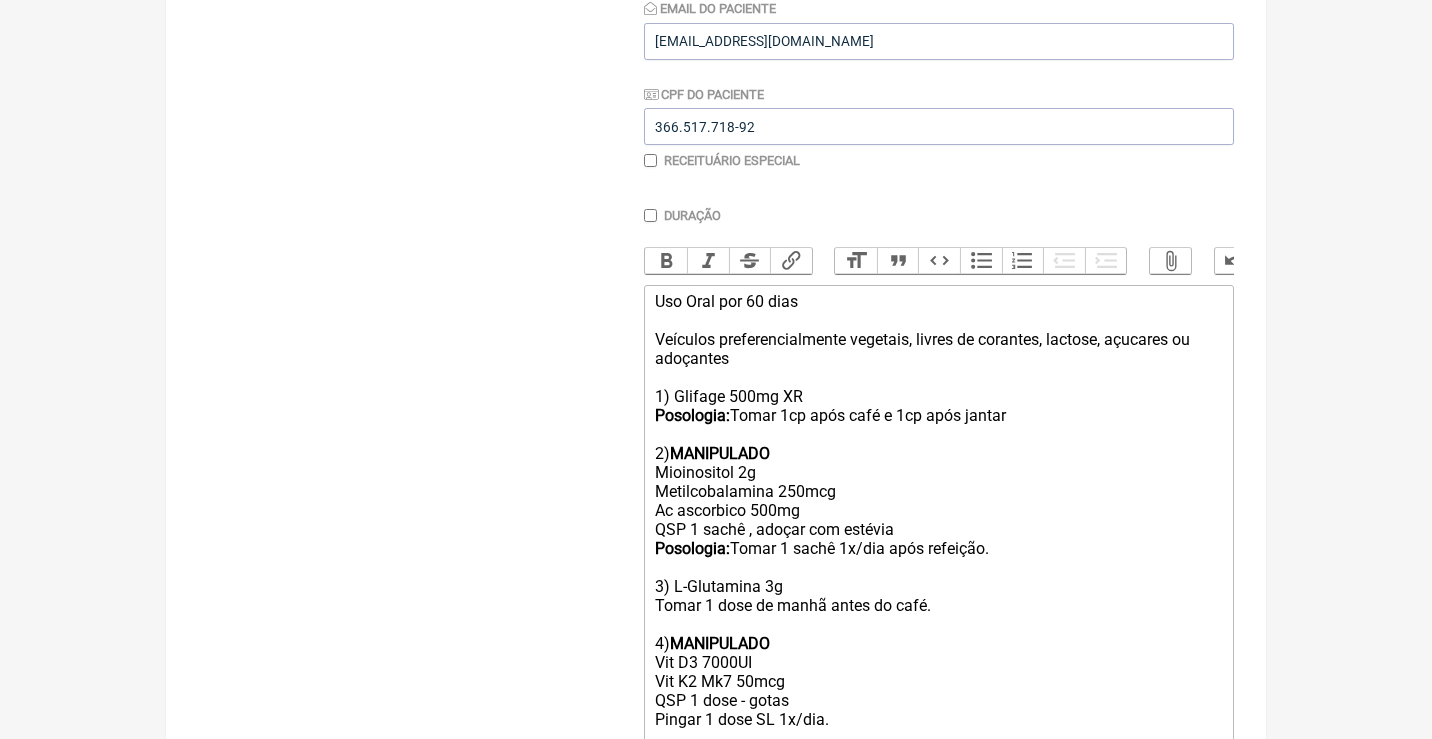 scroll, scrollTop: 415, scrollLeft: 0, axis: vertical 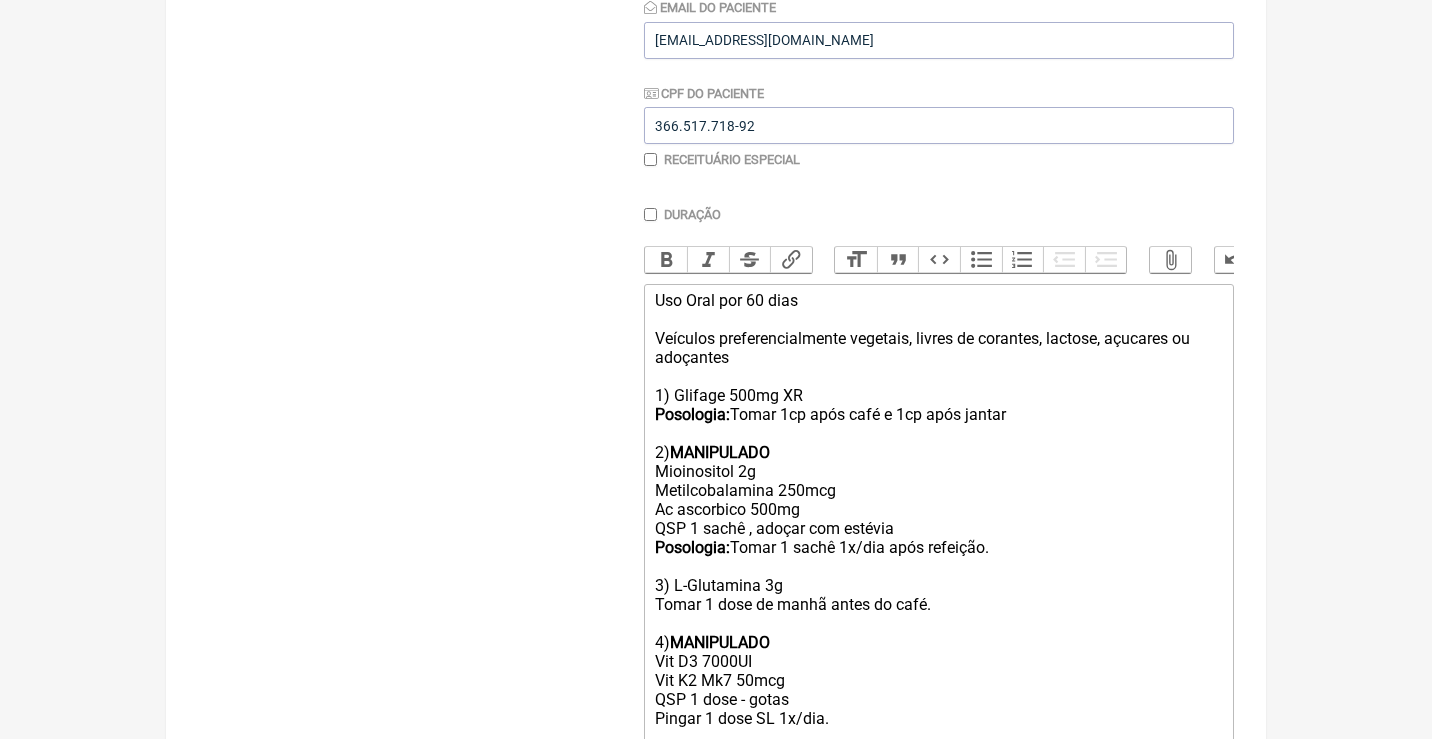 type on "<div>Uso Oral por 60 dias<br><br>Veículos preferencialmente vegetais, livres de corantes, lactose, açucares ou adoçantes<br><br>1) Glifage 500mg XR<br><strong>Posologia:</strong> Tomar 1cp após café e 1cp após jantar<br><br>2) <strong>MANIPULADO</strong><br>Mioinositol 2g<br>Metilcobalamina 250mcg<br>Ac ascorbico 500mg<br>QSP 1 sachê , adoçar com estévia<br><strong>Posologia: </strong>Tomar 1 sachê 1x/dia após refeição. <br><br>3) L-Glutamina 3g<br>Tomar 1 dose de manhã antes do café.<br><br>4) <strong>MANIPULADO</strong><br>Vit D3 7000UI<br>Vit K2 Mk7 50mcg<br>QSP 1 dose - gotas<br>Pingar 1 dose SL 1x/dia.<br><br>5)&nbsp;<br><br></div>" 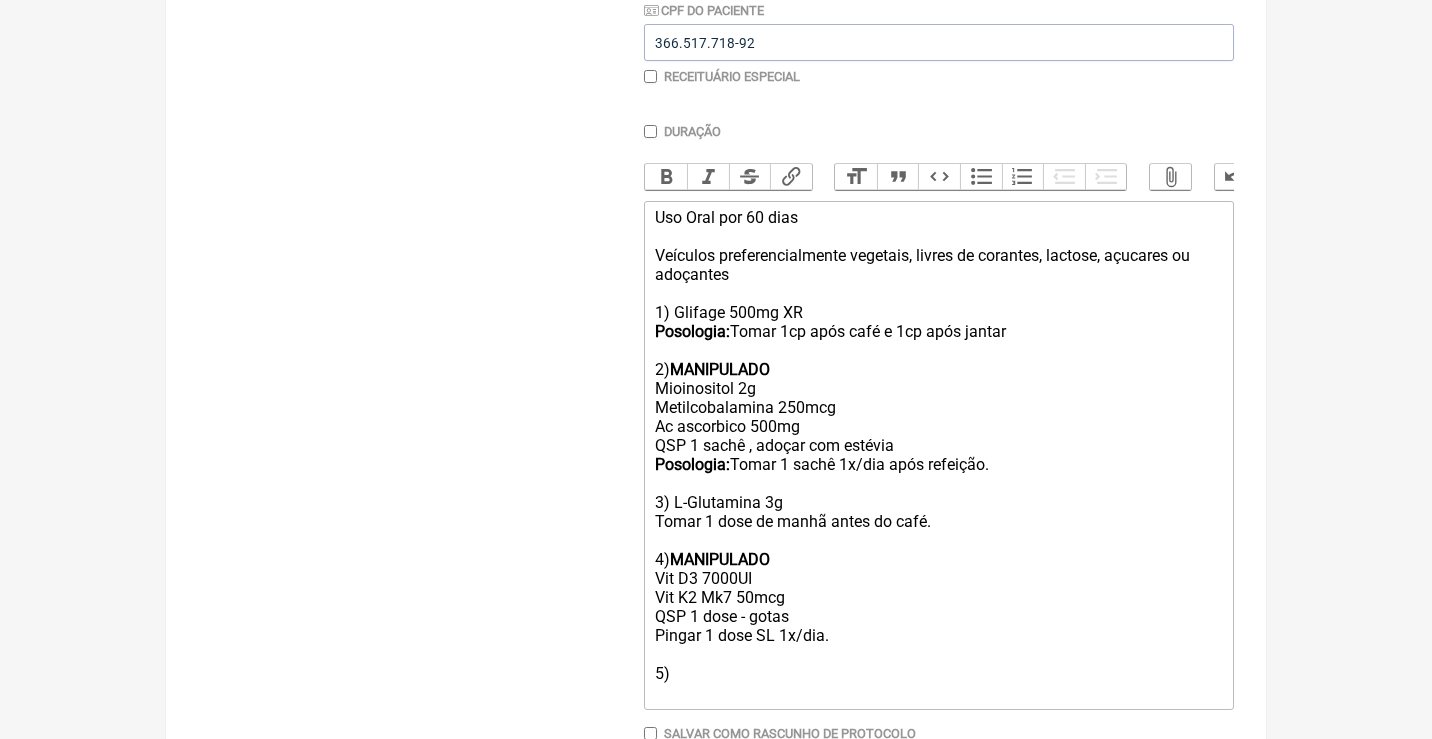scroll, scrollTop: 504, scrollLeft: 0, axis: vertical 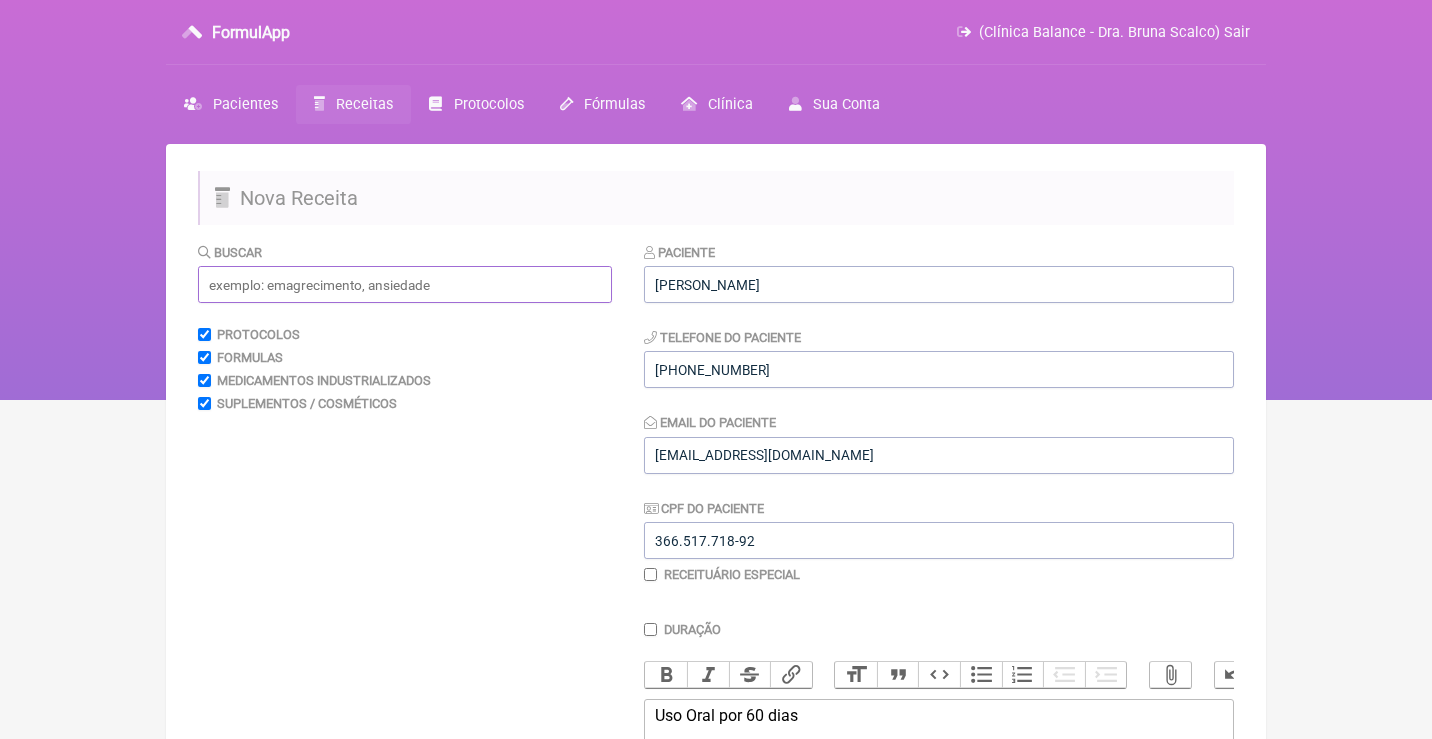 click at bounding box center [405, 284] 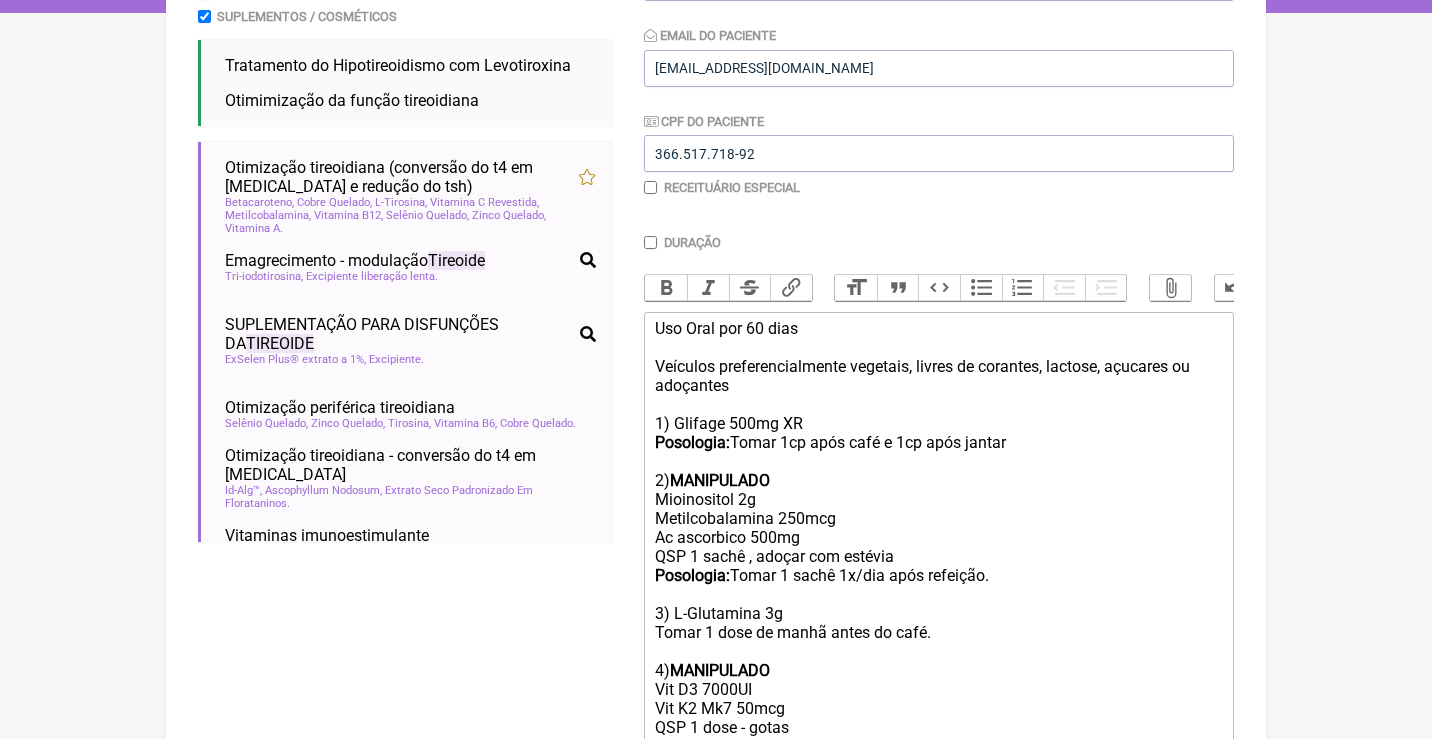 scroll, scrollTop: 389, scrollLeft: 0, axis: vertical 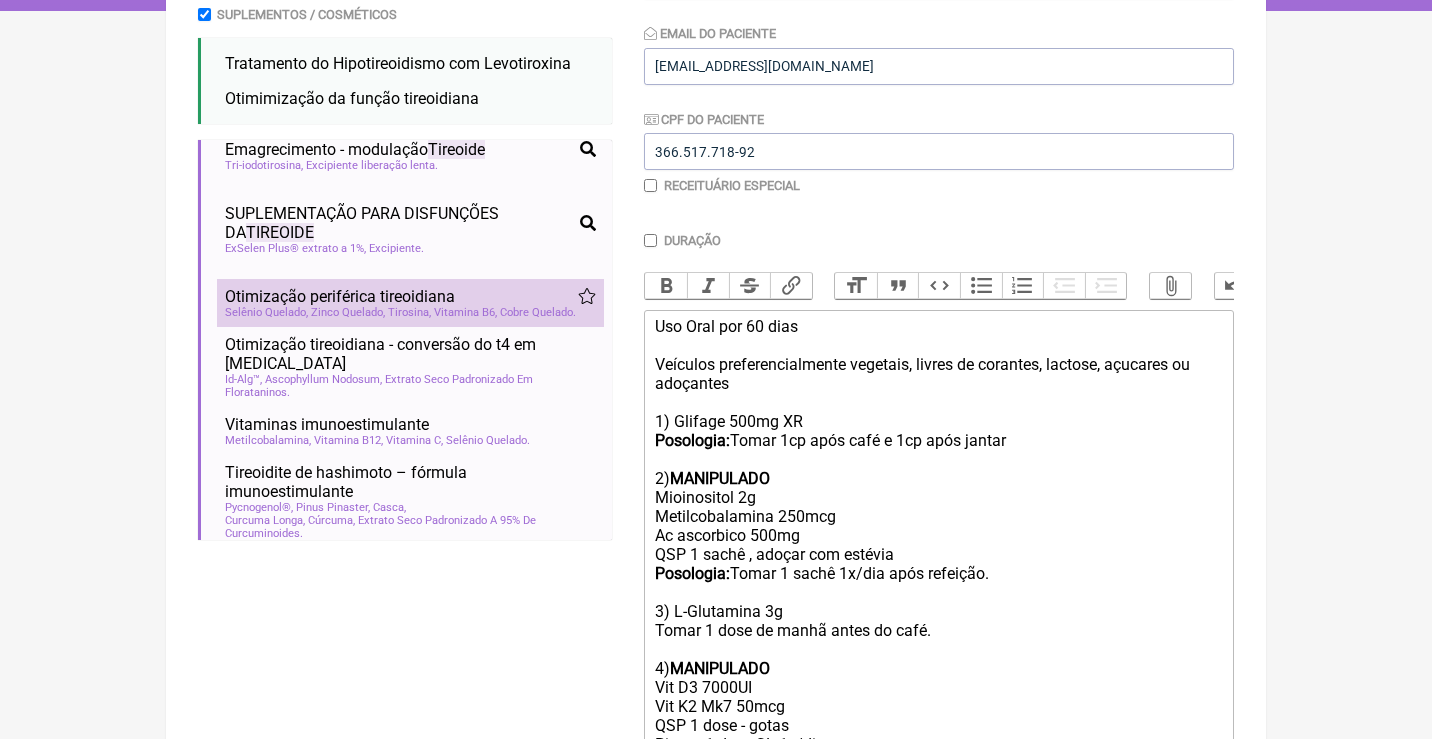 click on "Tirosina" at bounding box center (409, 312) 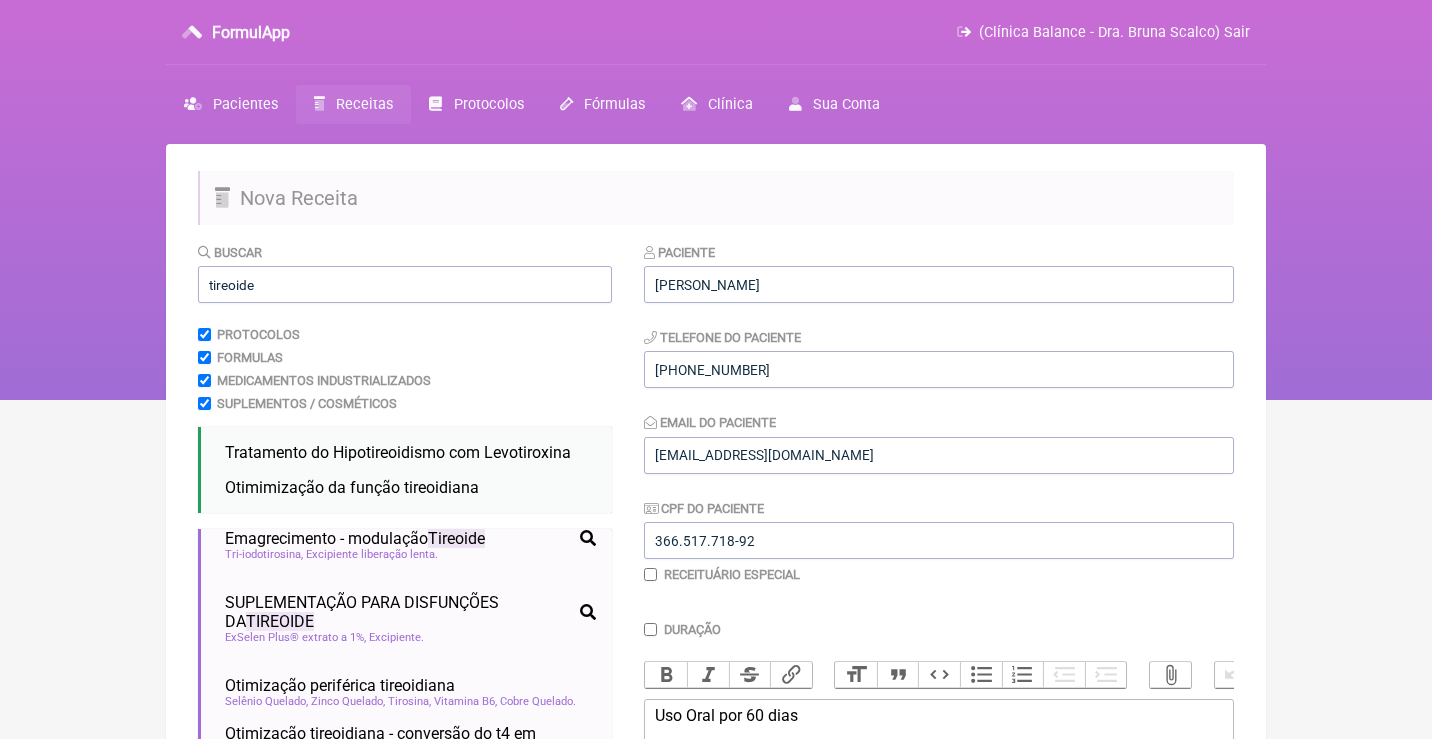 scroll, scrollTop: 0, scrollLeft: 0, axis: both 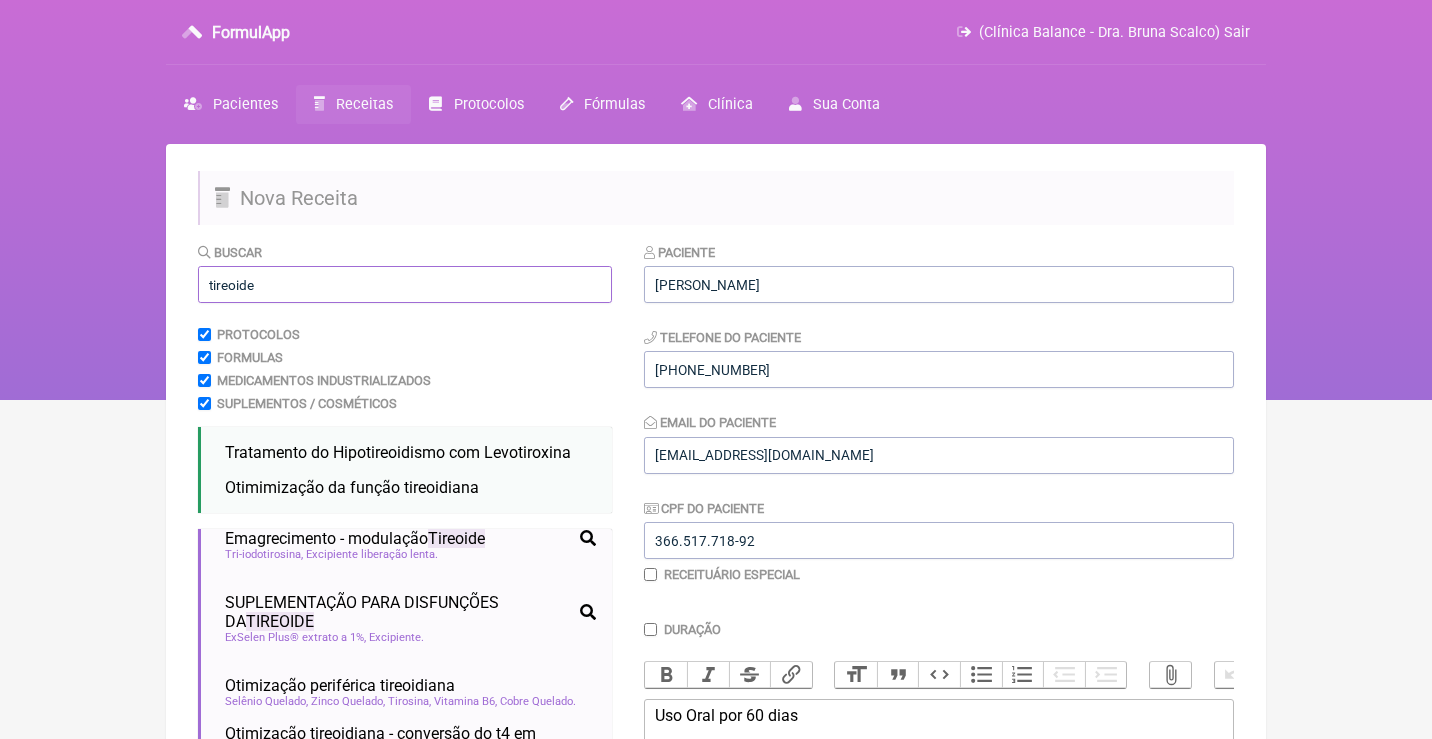 drag, startPoint x: 323, startPoint y: 287, endPoint x: 77, endPoint y: 283, distance: 246.03252 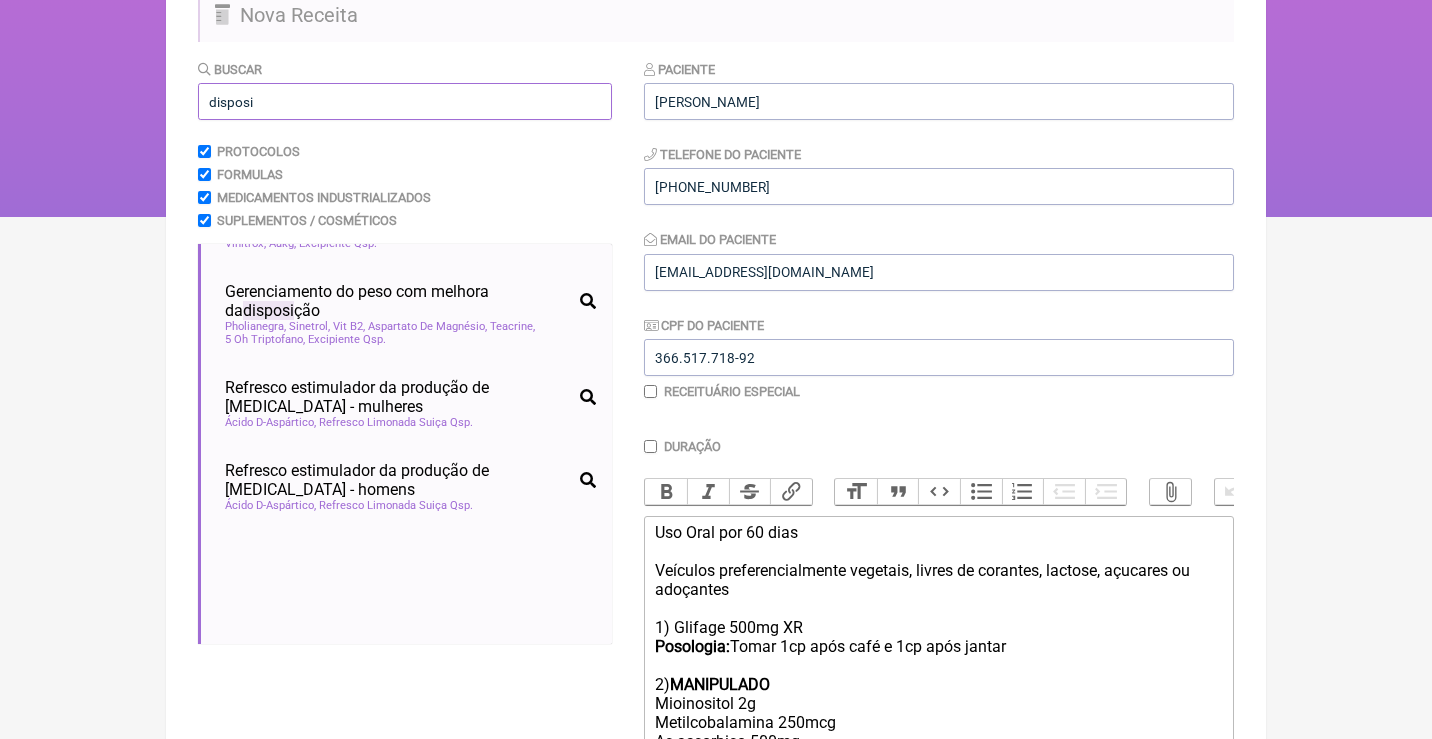 scroll, scrollTop: 183, scrollLeft: 0, axis: vertical 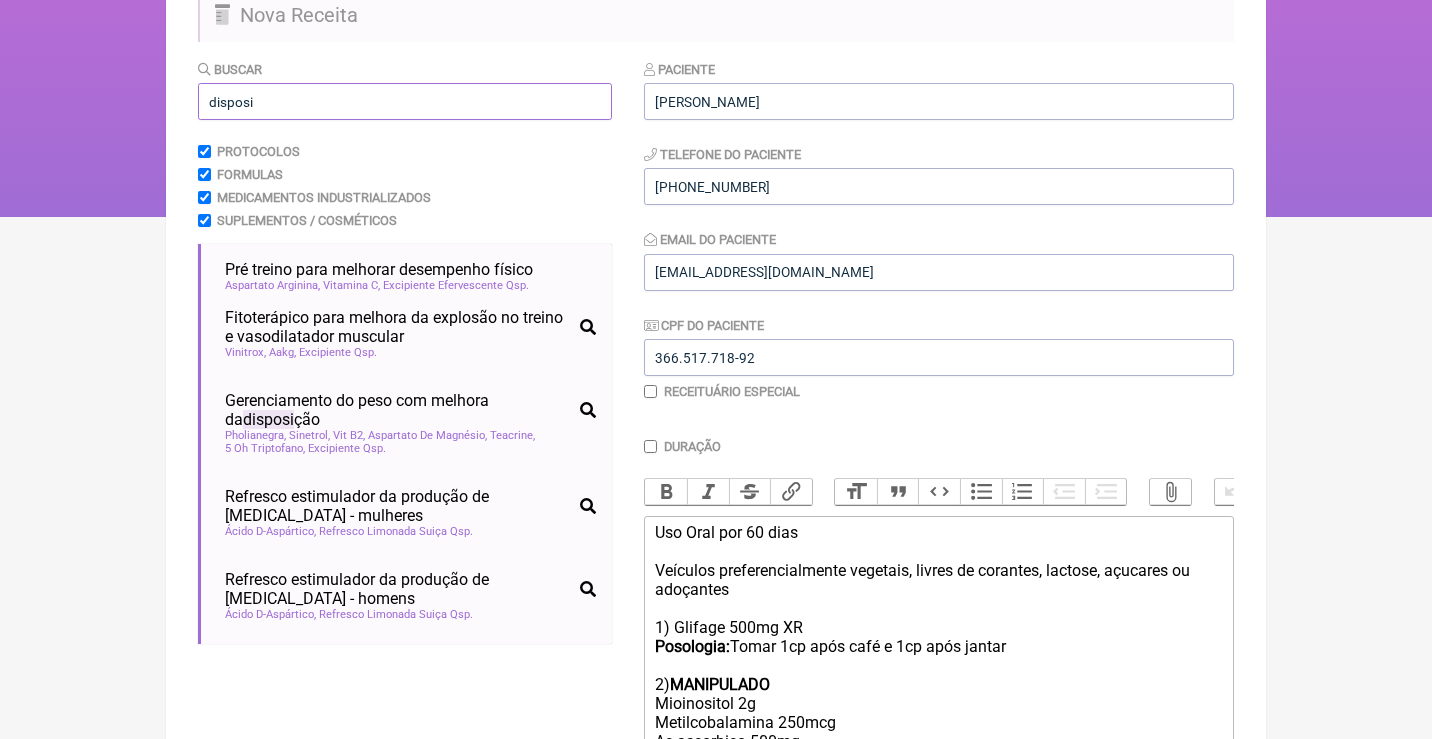 drag, startPoint x: 286, startPoint y: 102, endPoint x: 189, endPoint y: 102, distance: 97 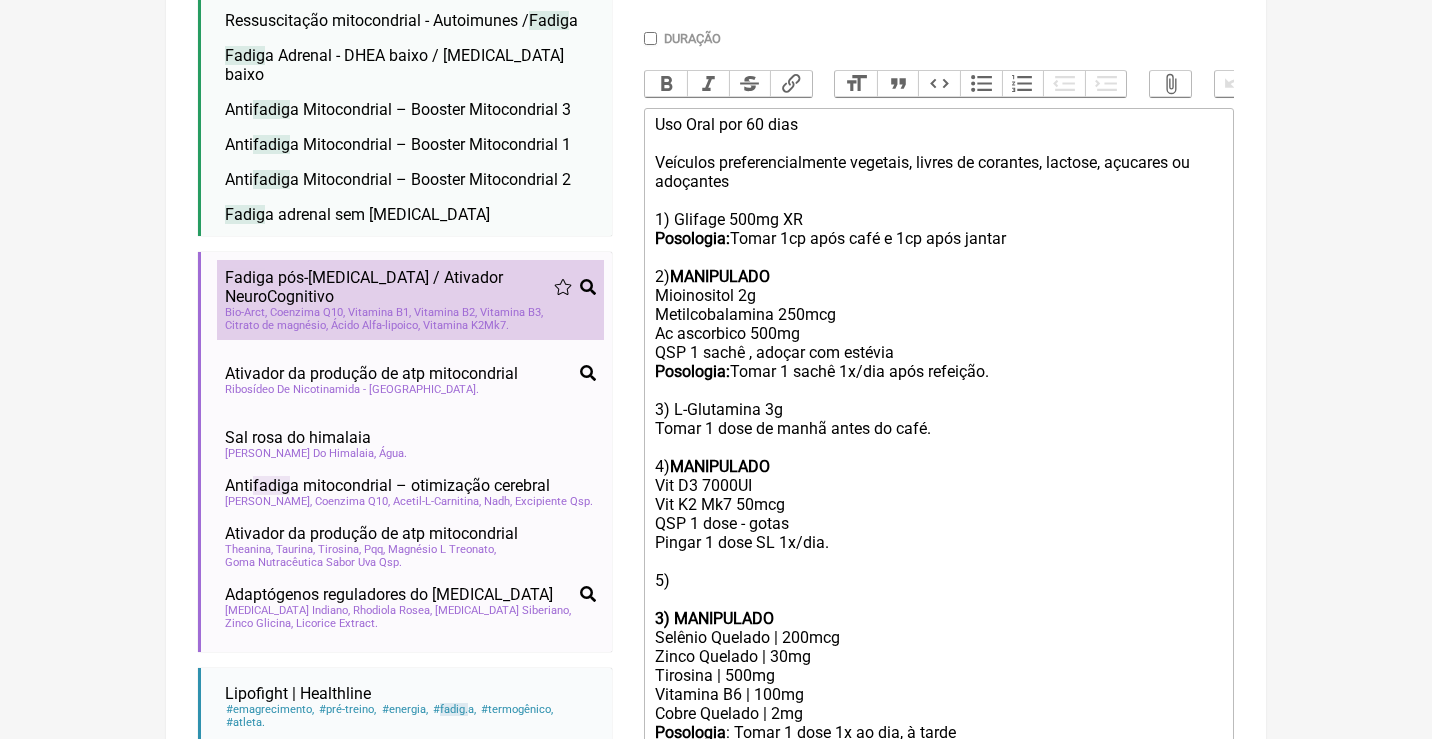 scroll, scrollTop: 574, scrollLeft: 0, axis: vertical 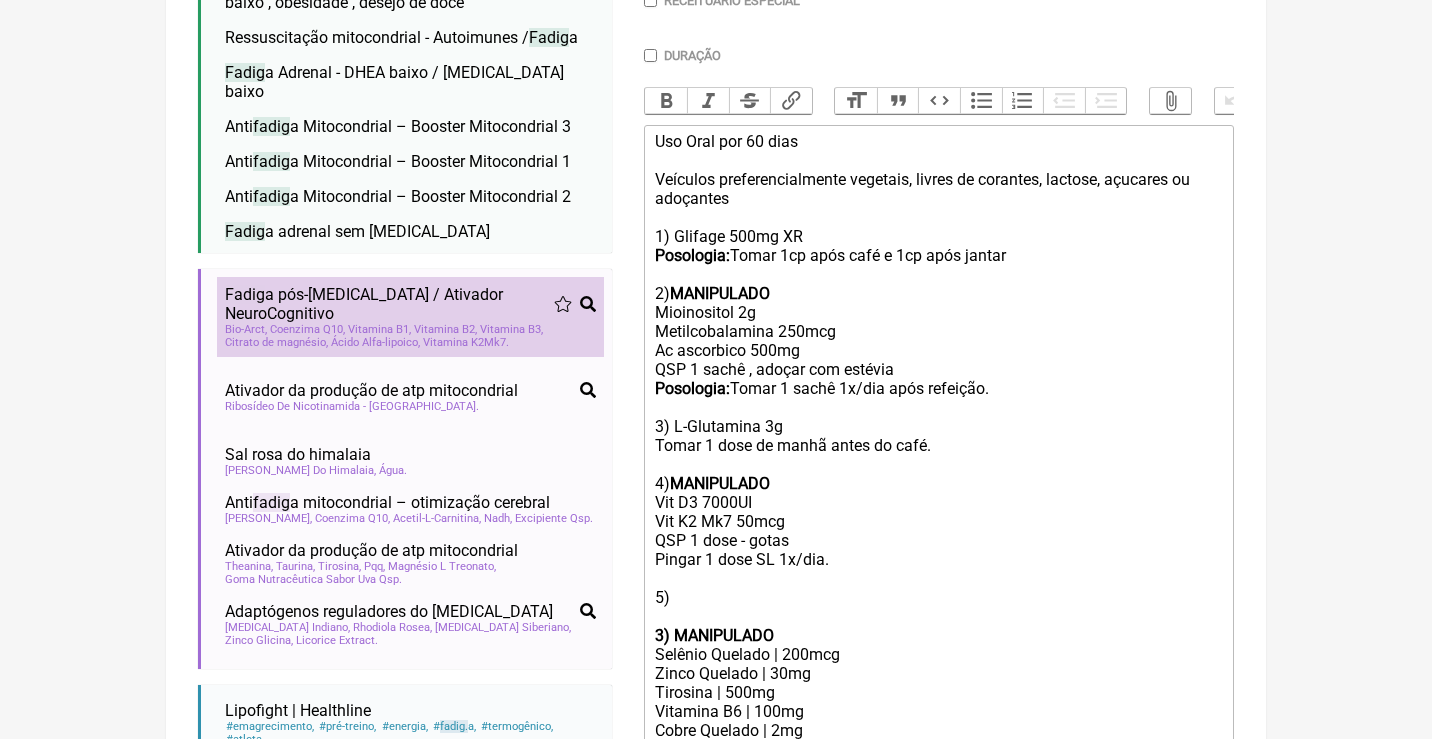 type on "fadiga" 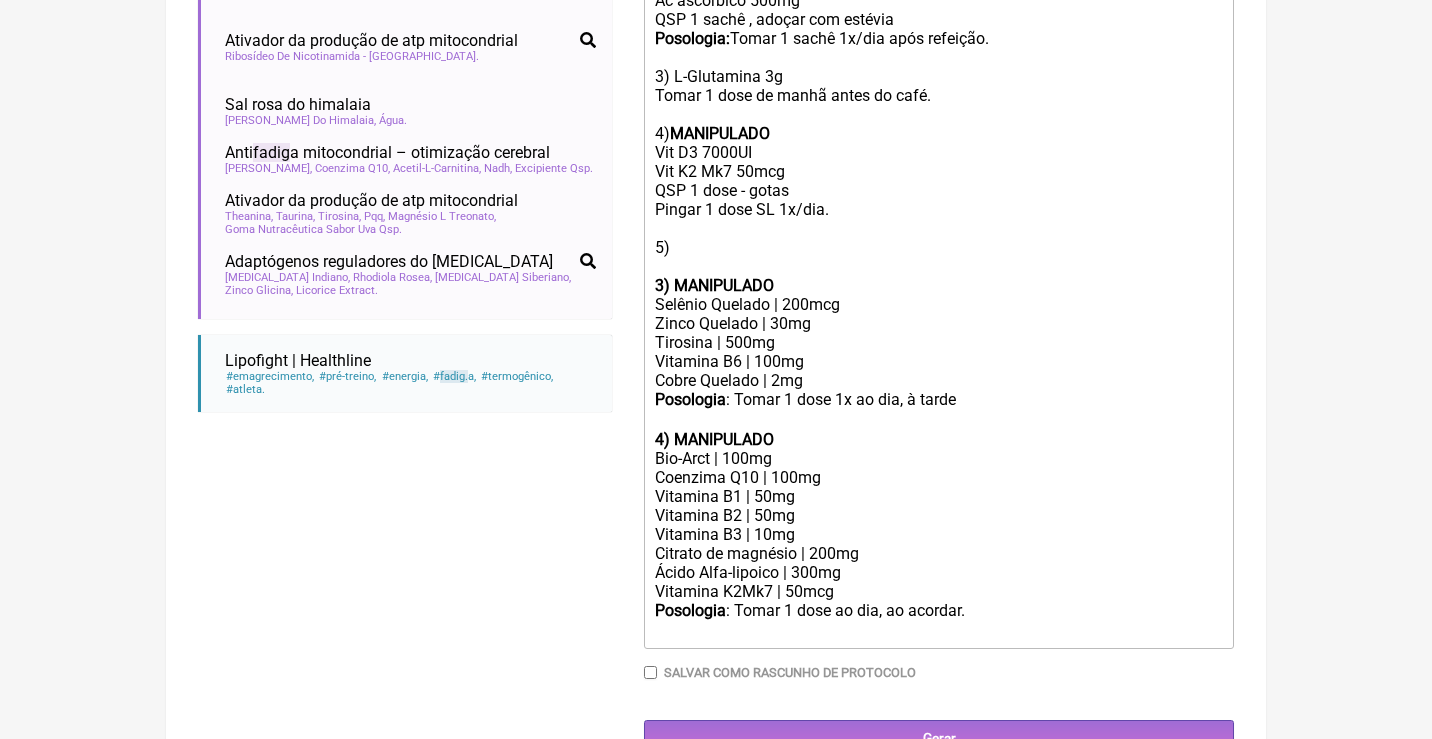 scroll, scrollTop: 923, scrollLeft: 0, axis: vertical 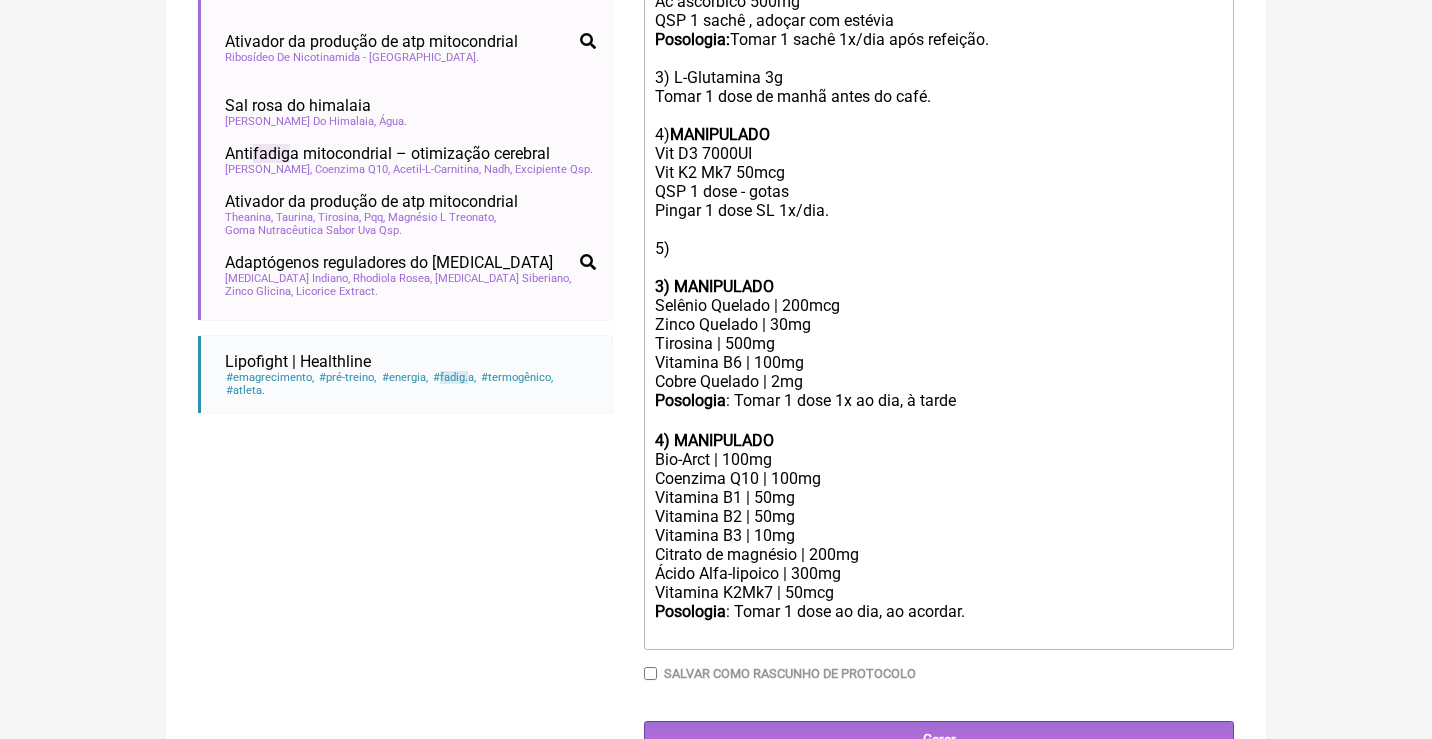 click on "3) MANIPULADO" 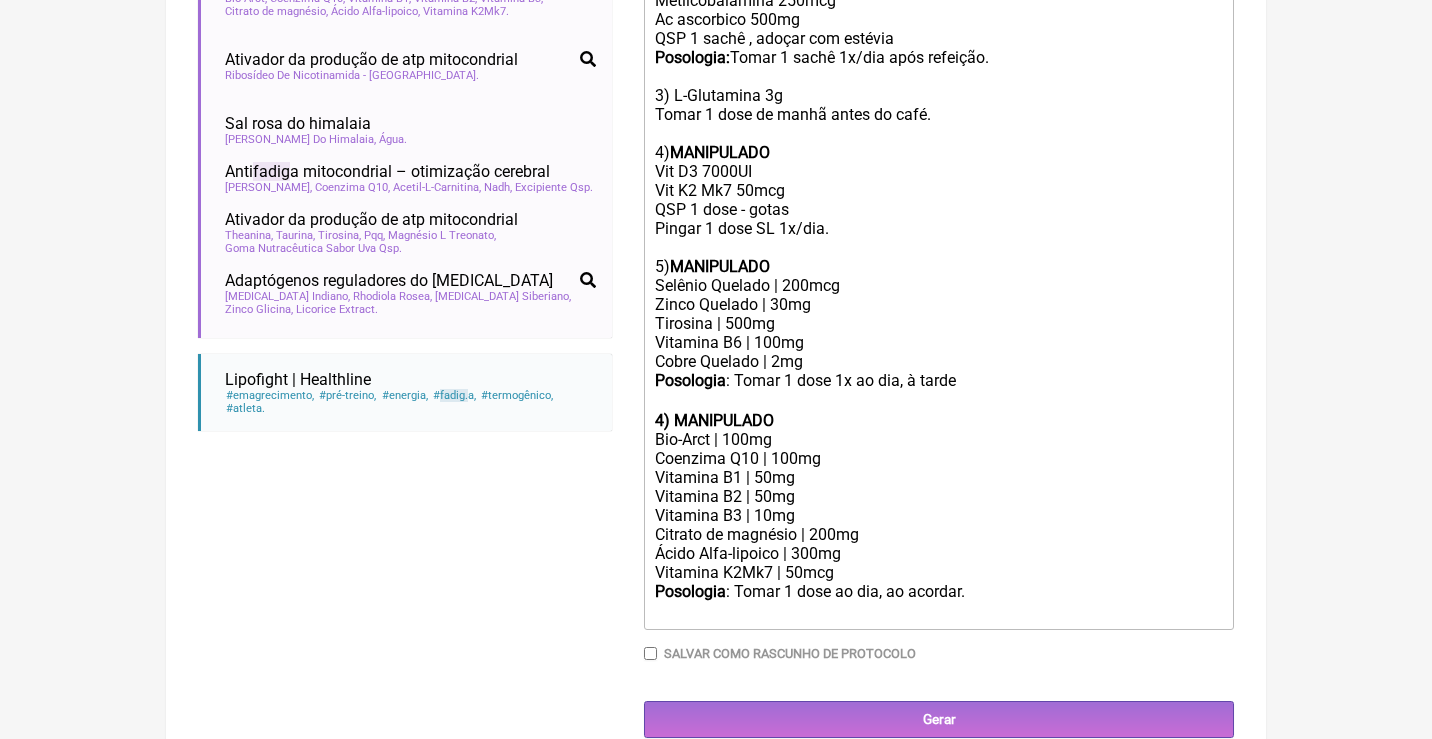 scroll, scrollTop: 887, scrollLeft: 0, axis: vertical 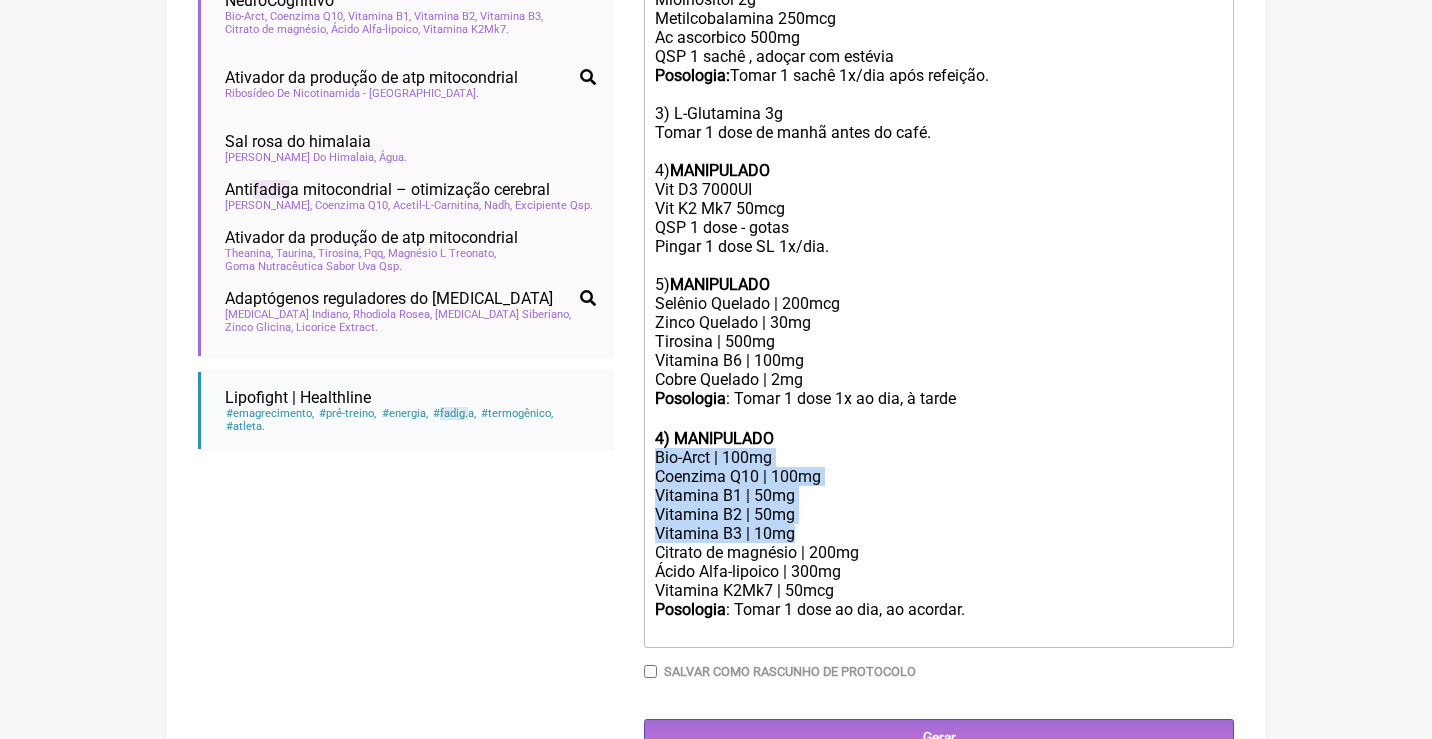 drag, startPoint x: 655, startPoint y: 419, endPoint x: 842, endPoint y: 485, distance: 198.30531 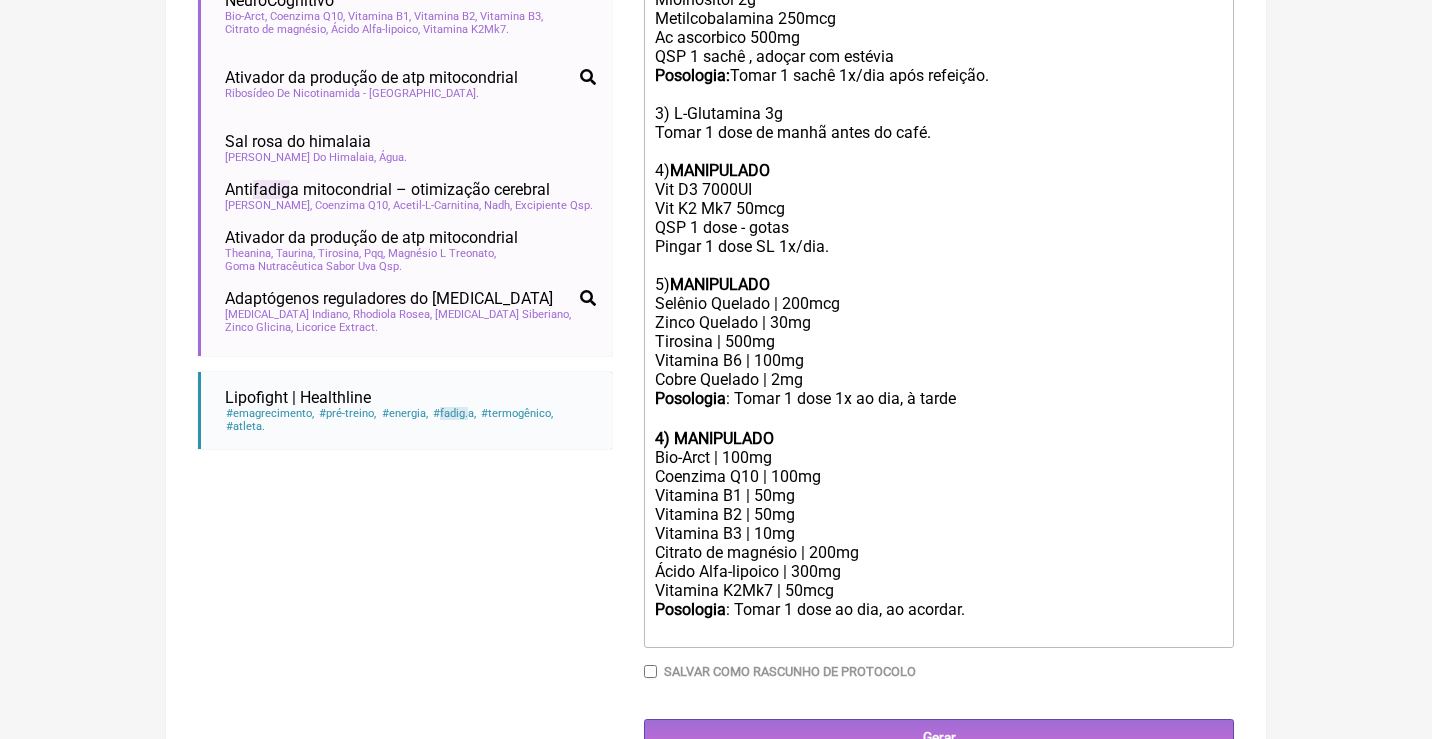 scroll, scrollTop: 815, scrollLeft: 0, axis: vertical 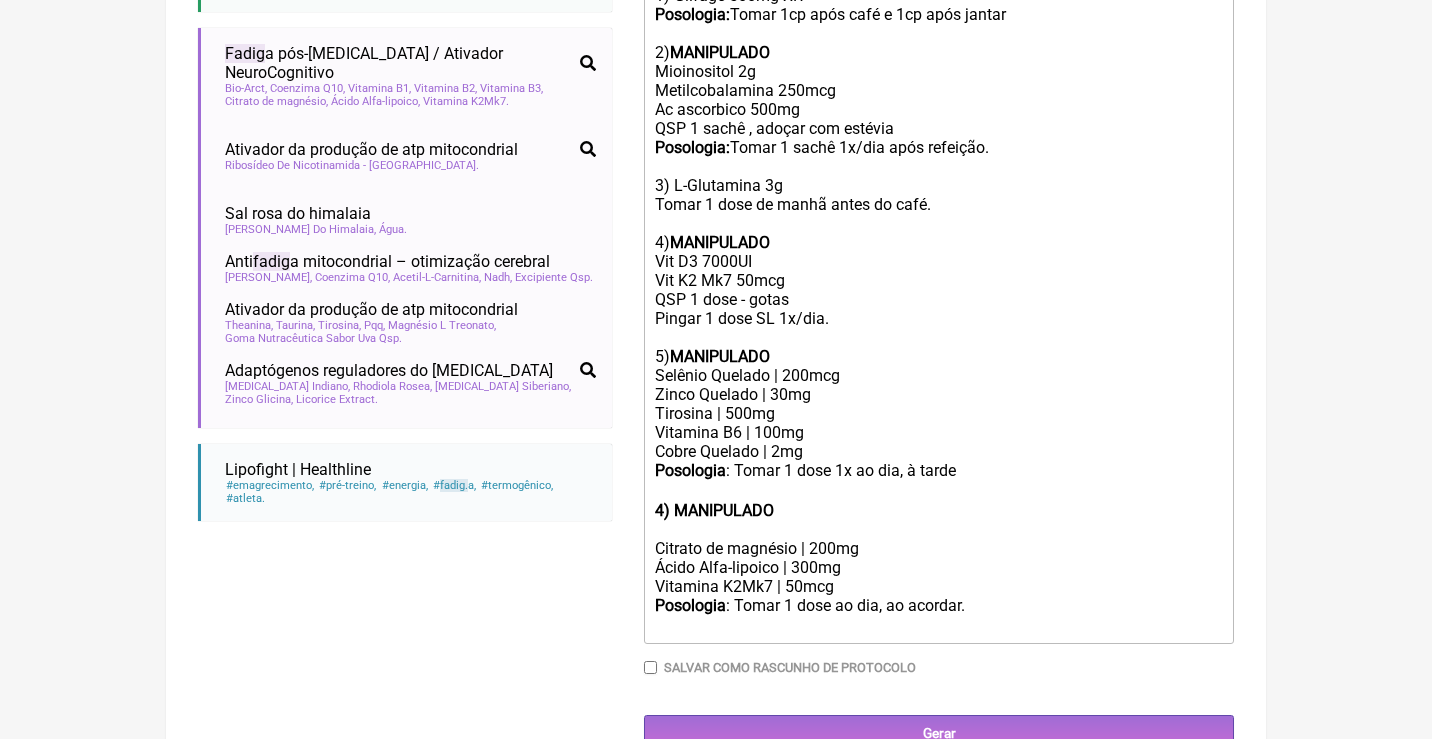 click on "Vitamina B6 | 100mg" 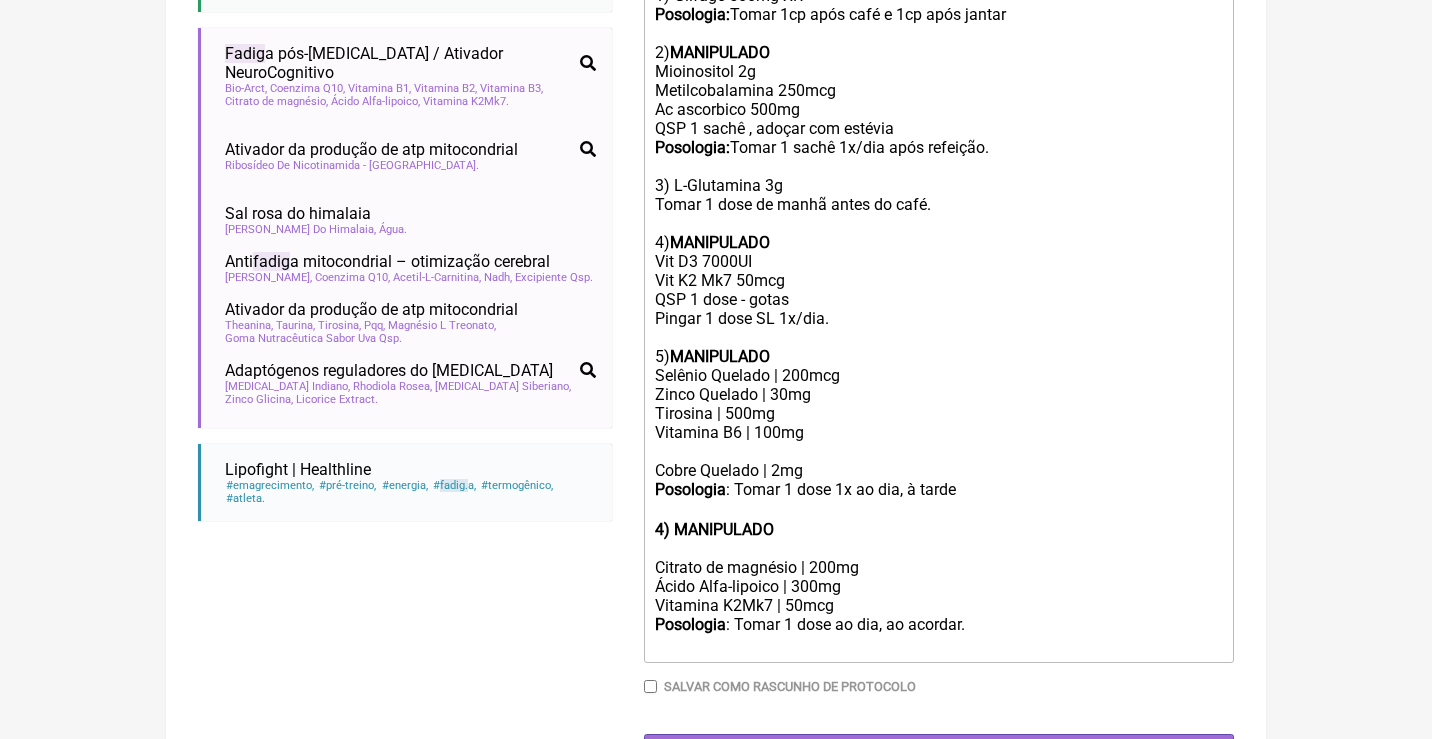 paste on "Bio-Arct | 100mg</div><div>Coenzima Q10 | 100mg</div><div>Vitamina B1 | 50mg</div><div>Vitamina B2 | 50mg</div><div>Vitamina B3 | 10mg" 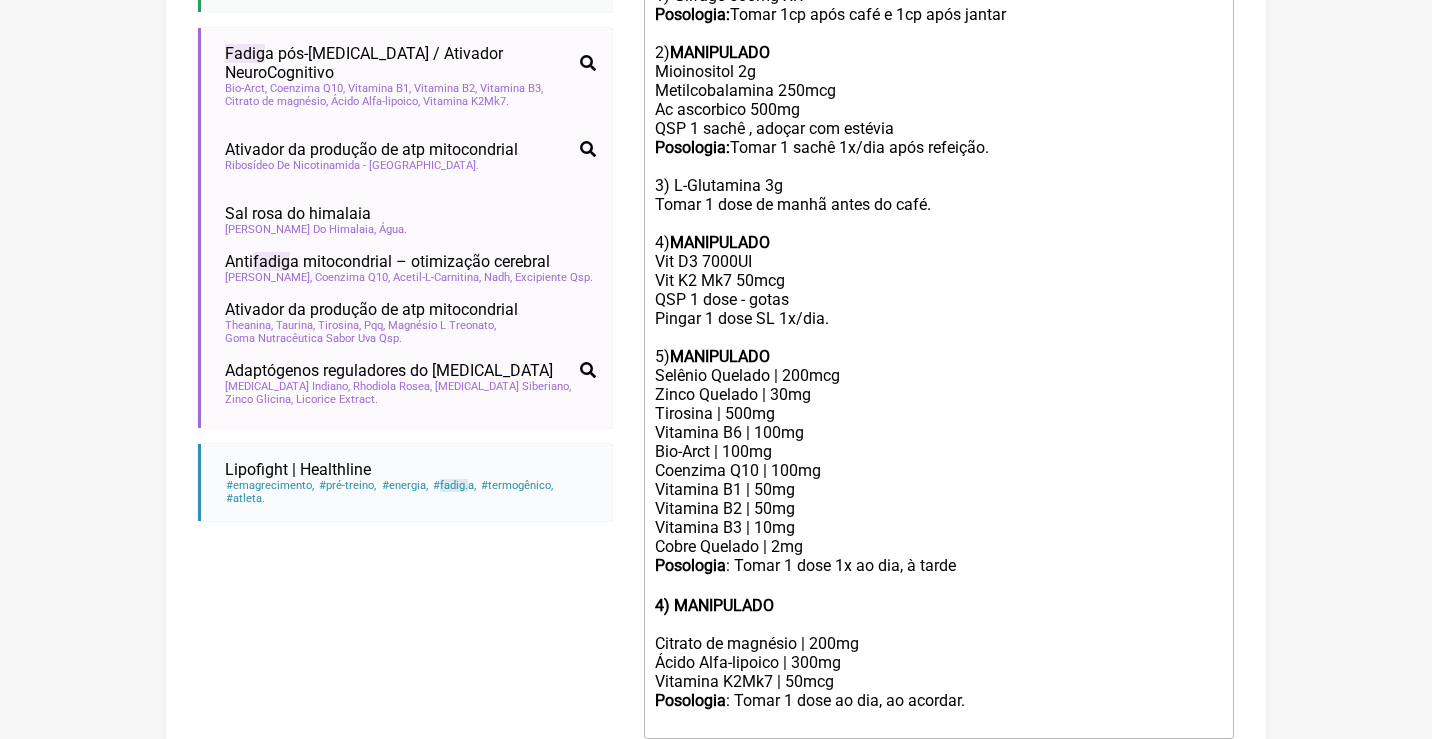 click on "Zinco Quelado | 30mg" 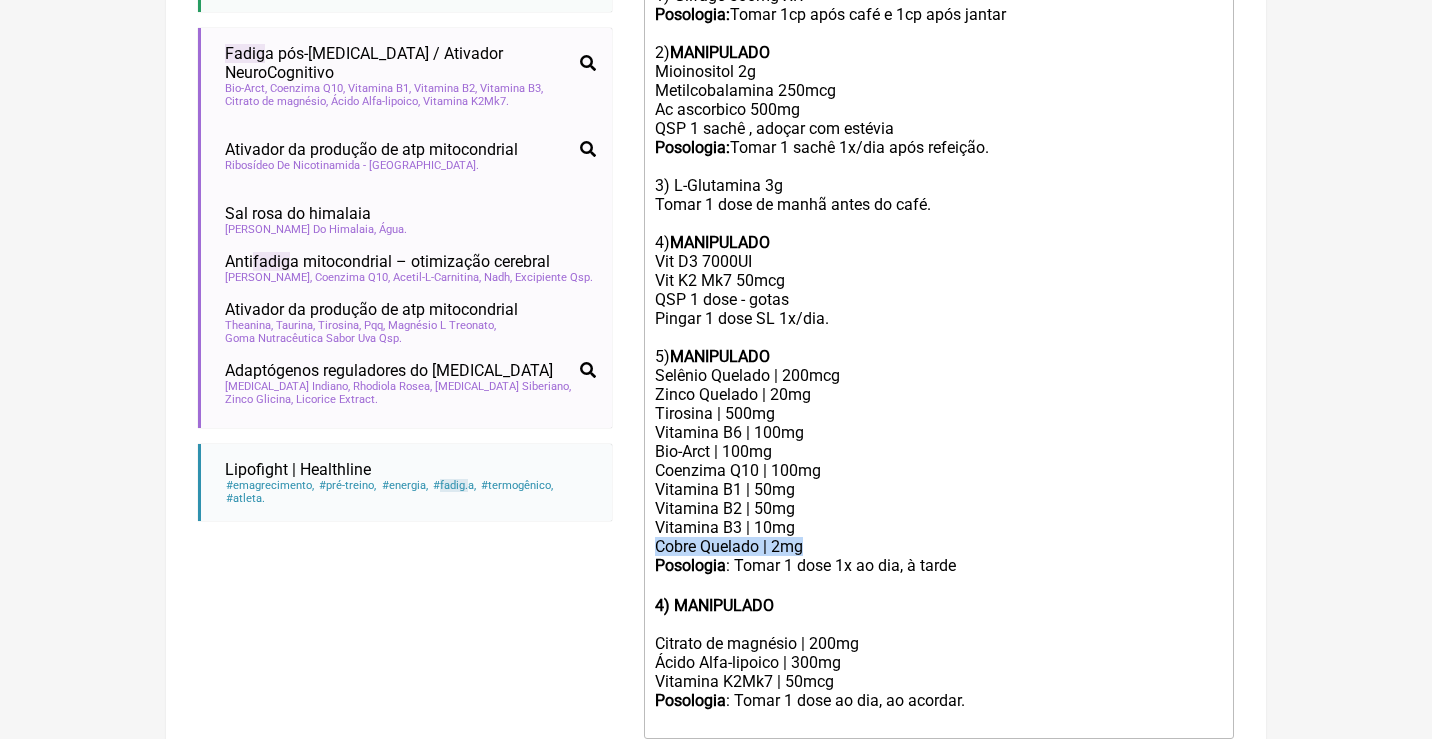 drag, startPoint x: 813, startPoint y: 512, endPoint x: 654, endPoint y: 508, distance: 159.05031 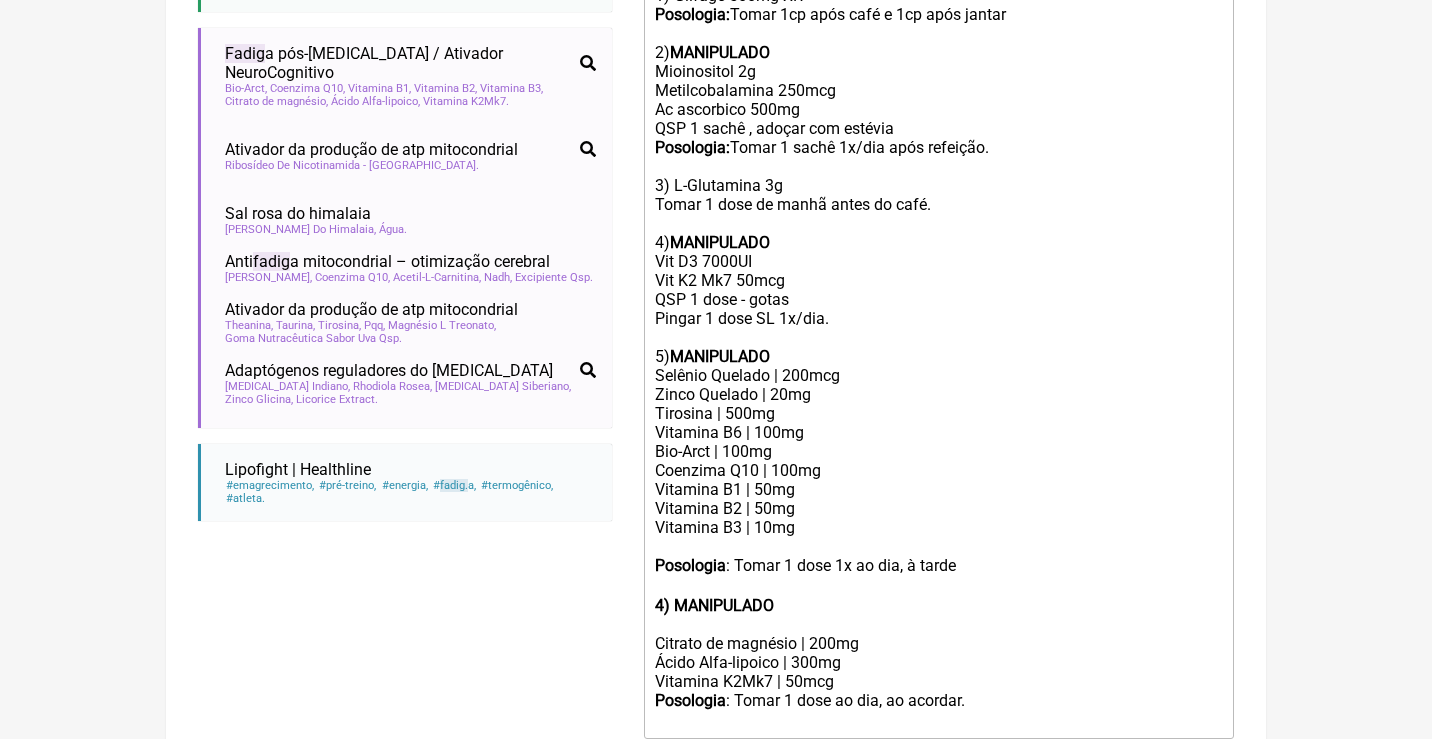 click 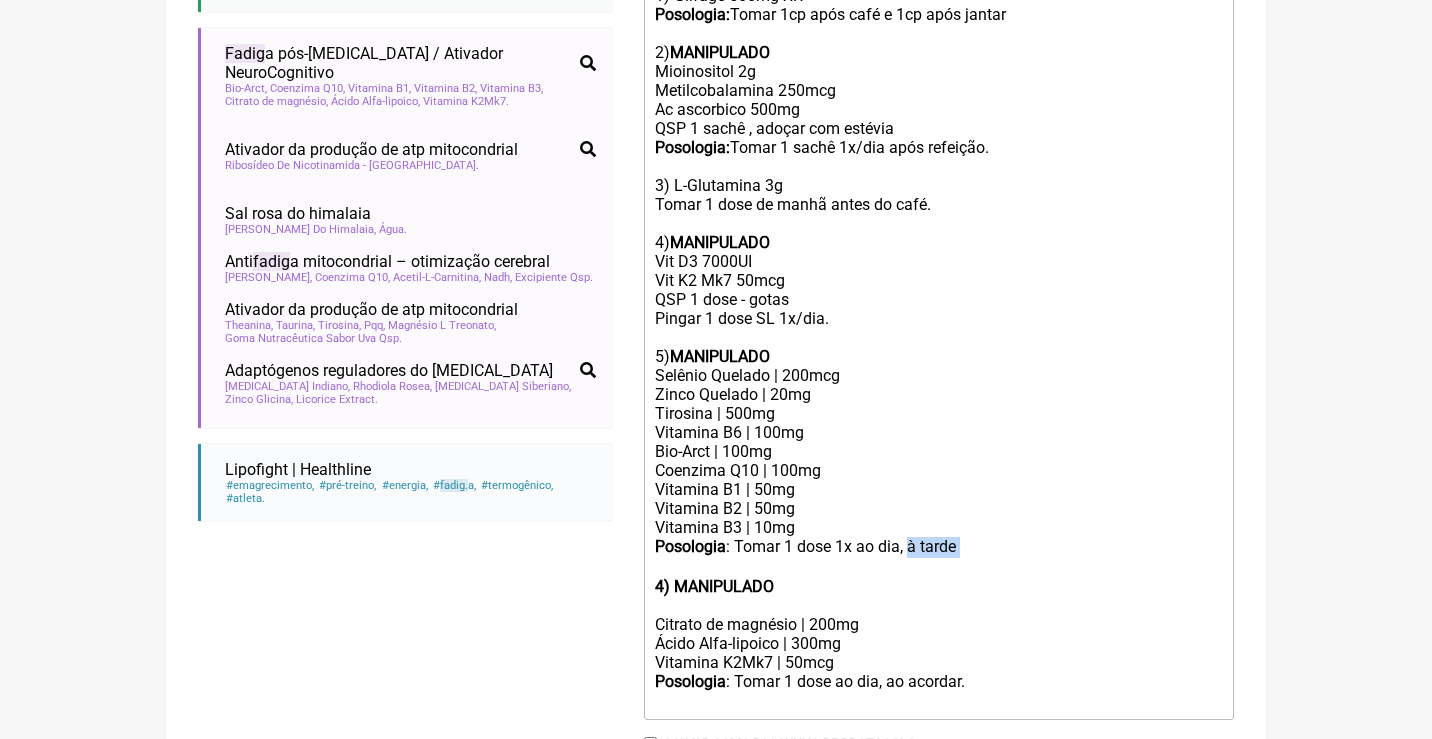 drag, startPoint x: 990, startPoint y: 512, endPoint x: 911, endPoint y: 507, distance: 79.15807 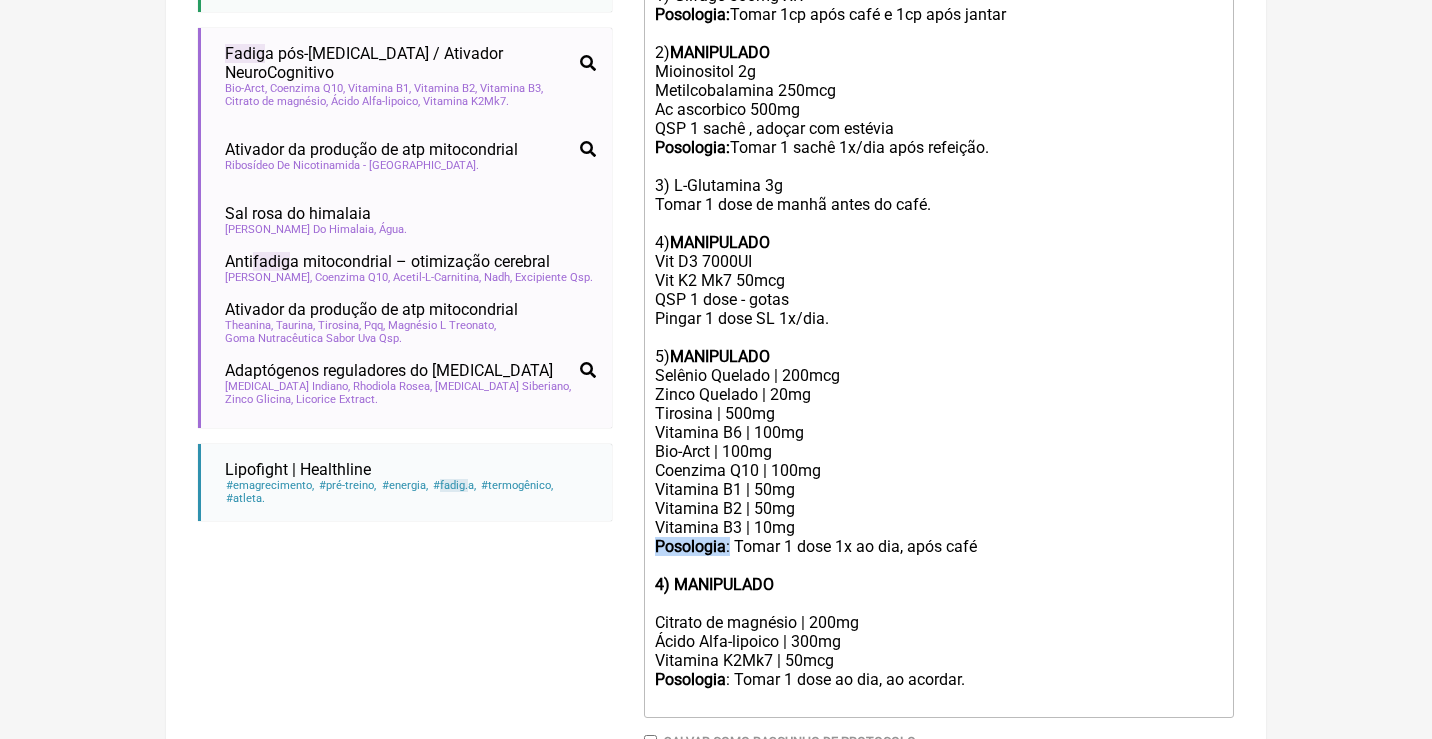 drag, startPoint x: 733, startPoint y: 511, endPoint x: 572, endPoint y: 511, distance: 161 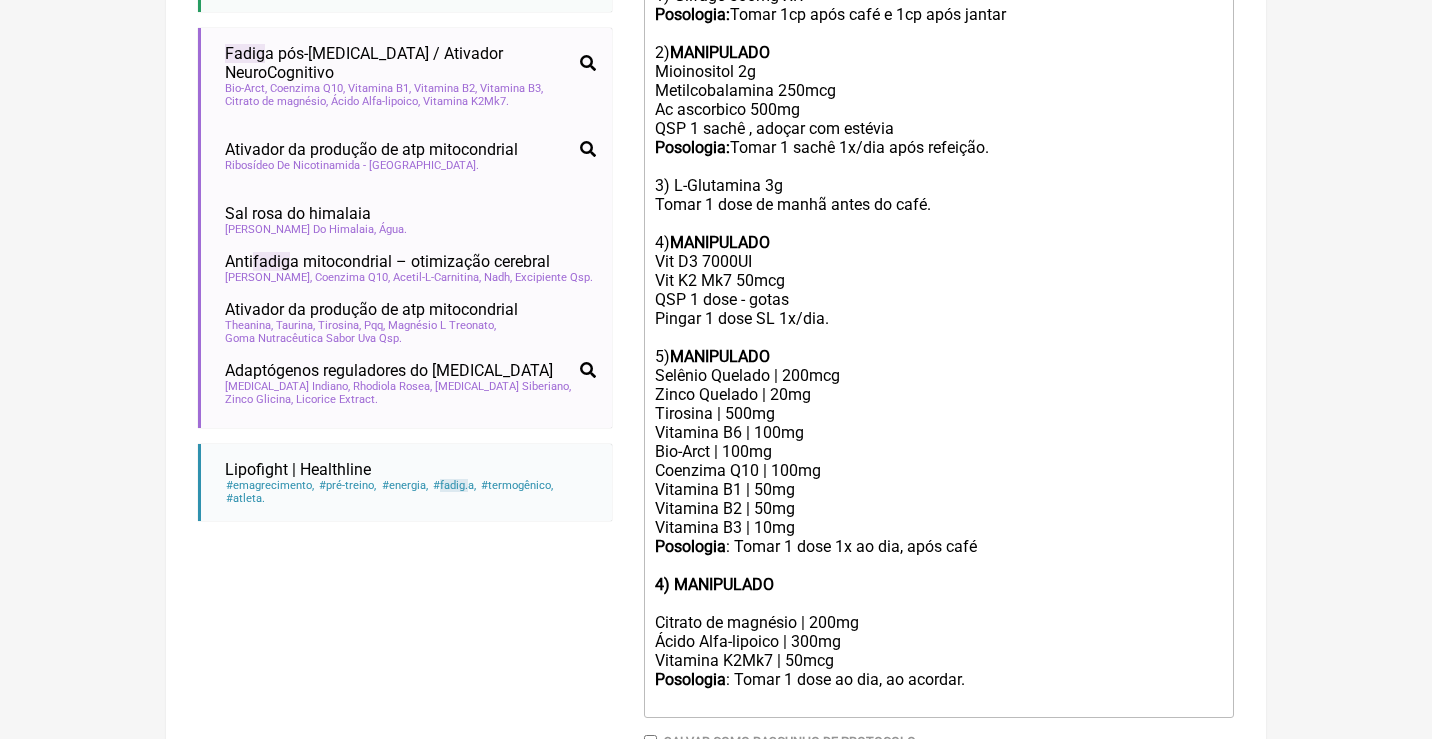 paste on "<strong>Posologia</strong>:" 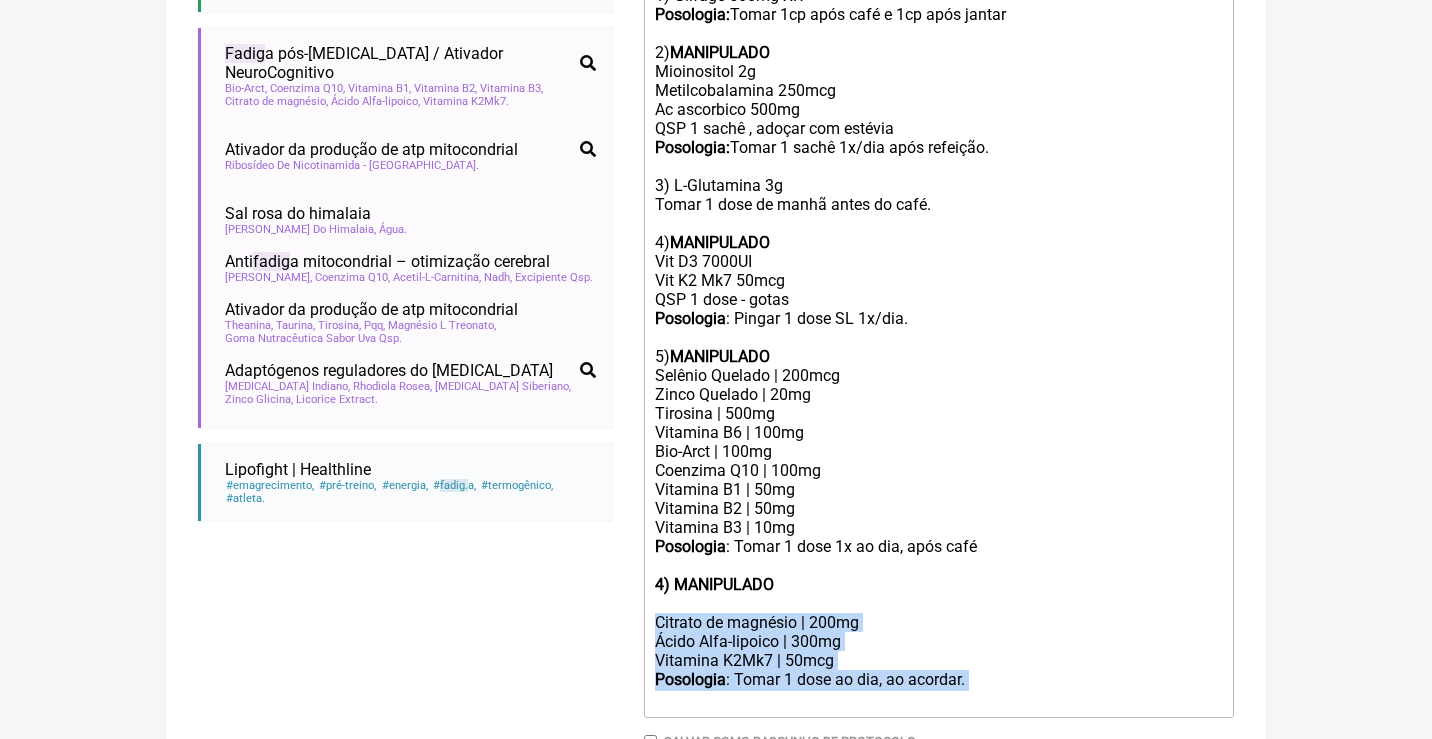 drag, startPoint x: 1020, startPoint y: 633, endPoint x: 626, endPoint y: 574, distance: 398.39304 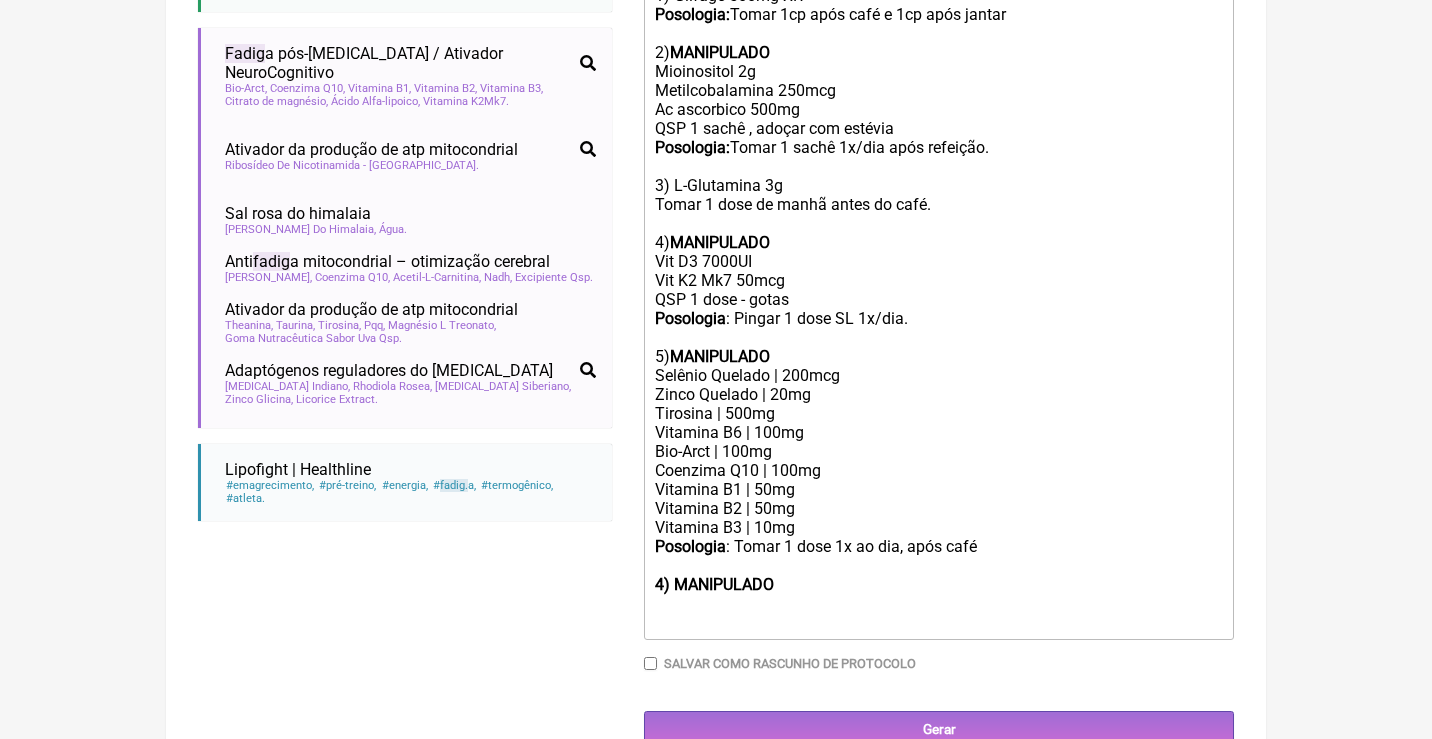 scroll, scrollTop: 797, scrollLeft: 0, axis: vertical 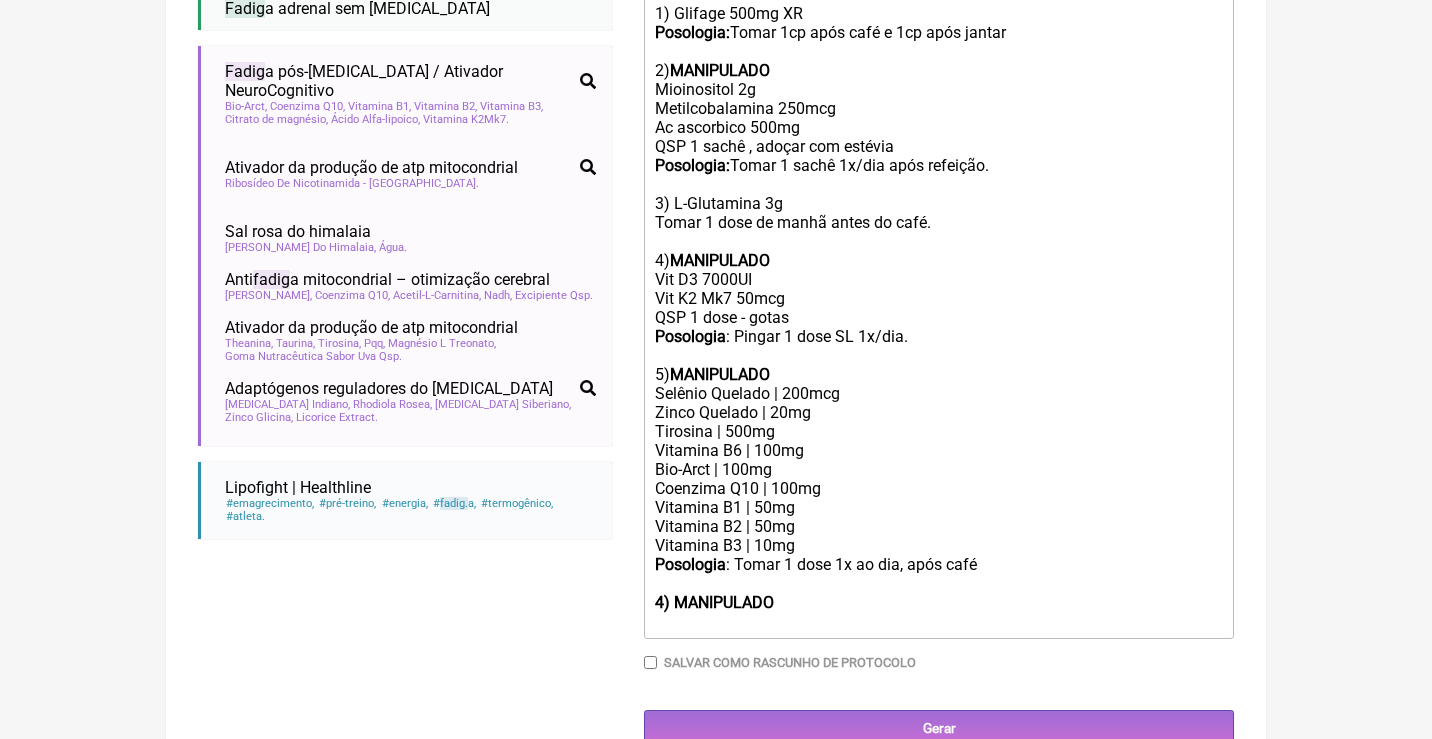 click on "4) MANIPULADO" 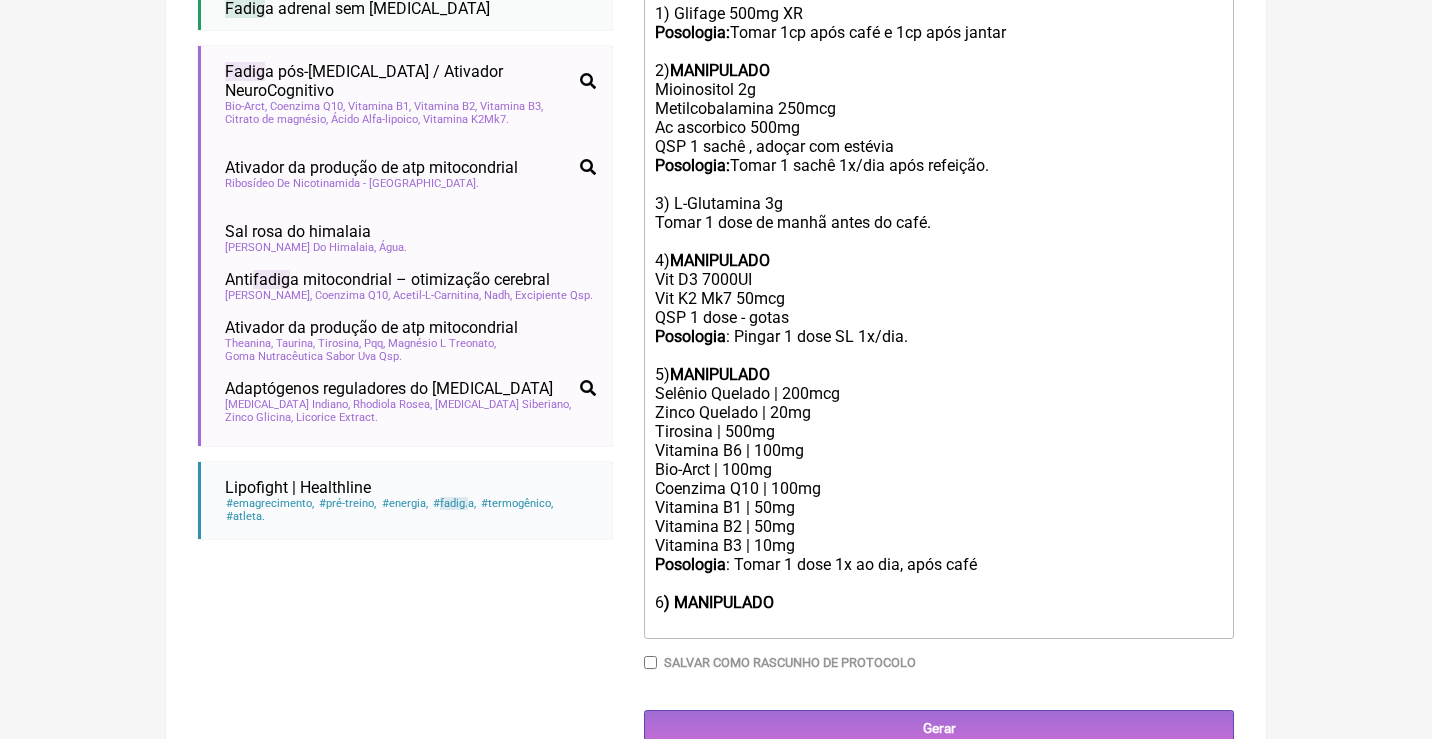 click 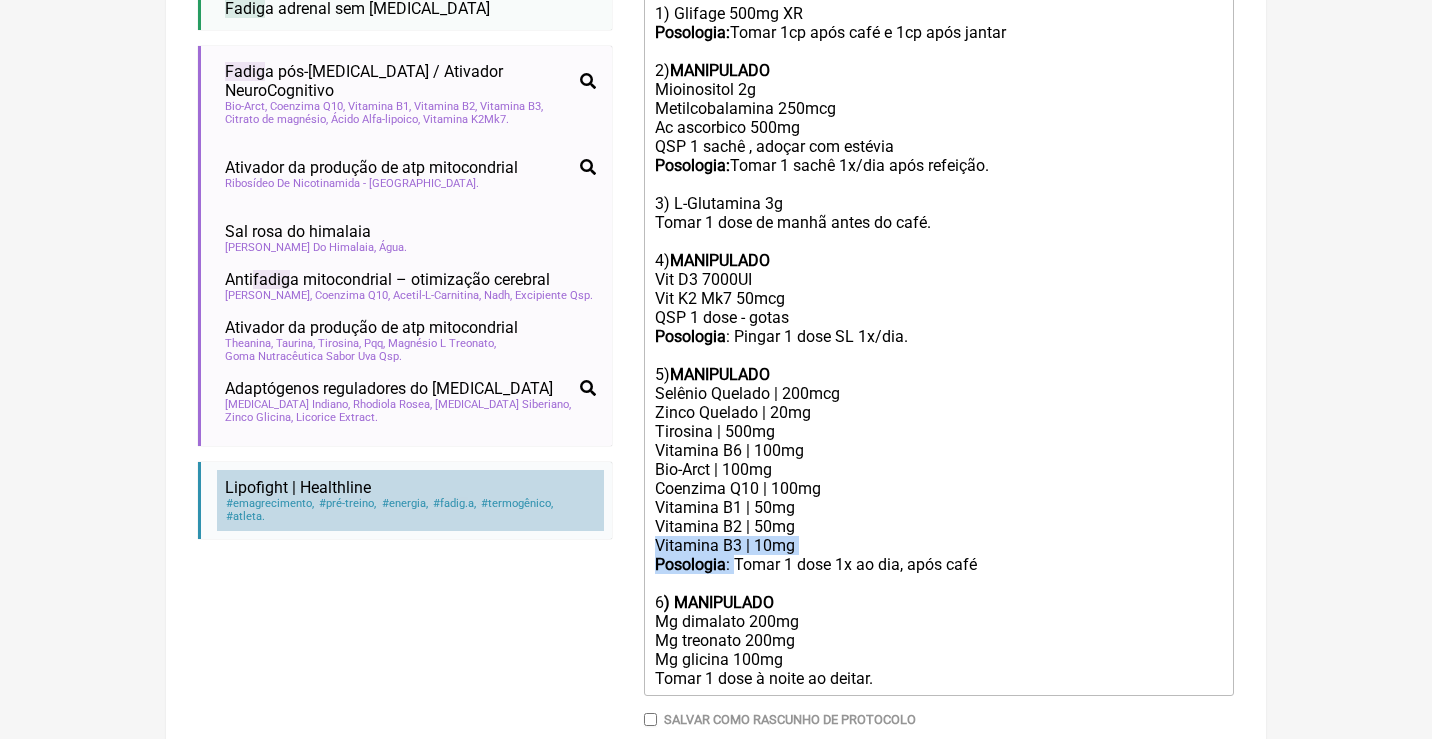 drag, startPoint x: 739, startPoint y: 527, endPoint x: 578, endPoint y: 516, distance: 161.37534 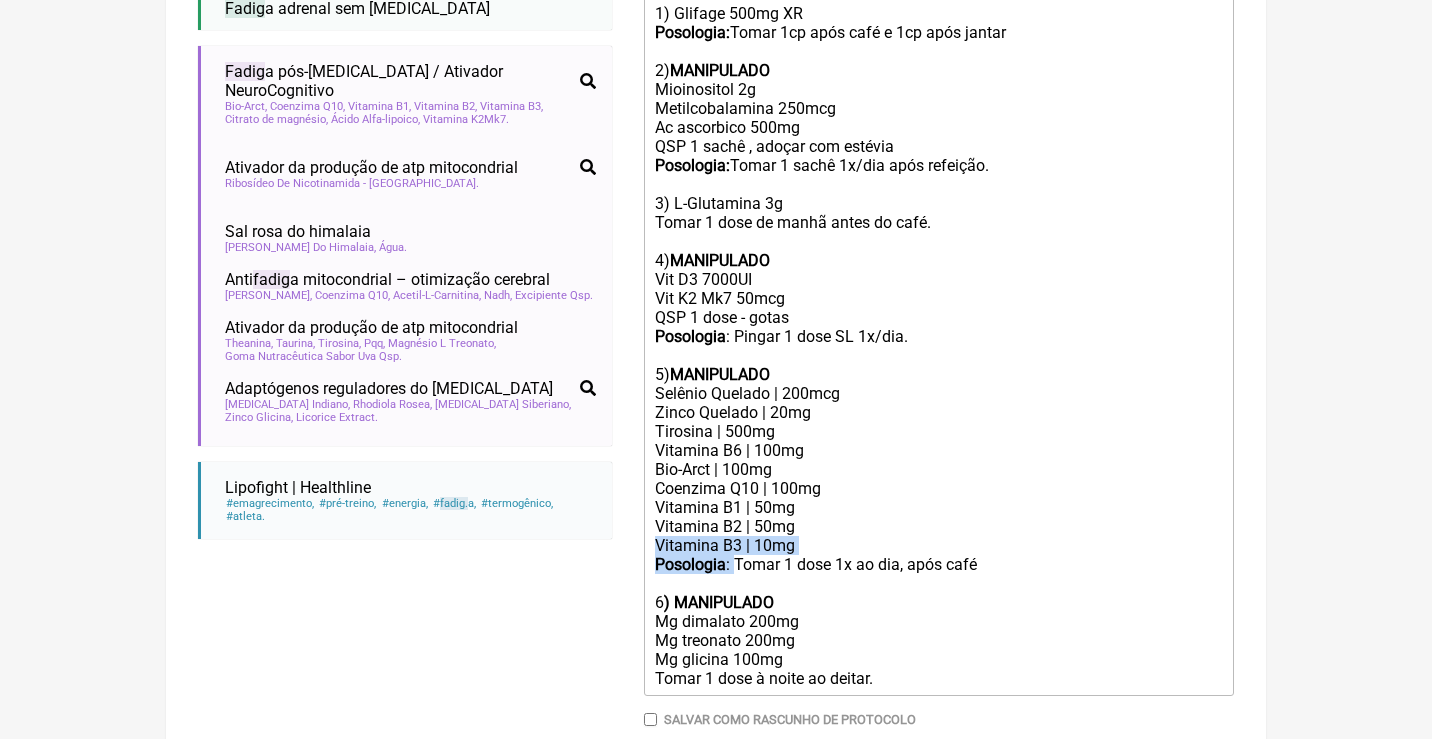 click on "Mg dimalato 200mg Mg treonato 200mg Mg glicina 100mg Tomar 1 dose à noite ao deitar." 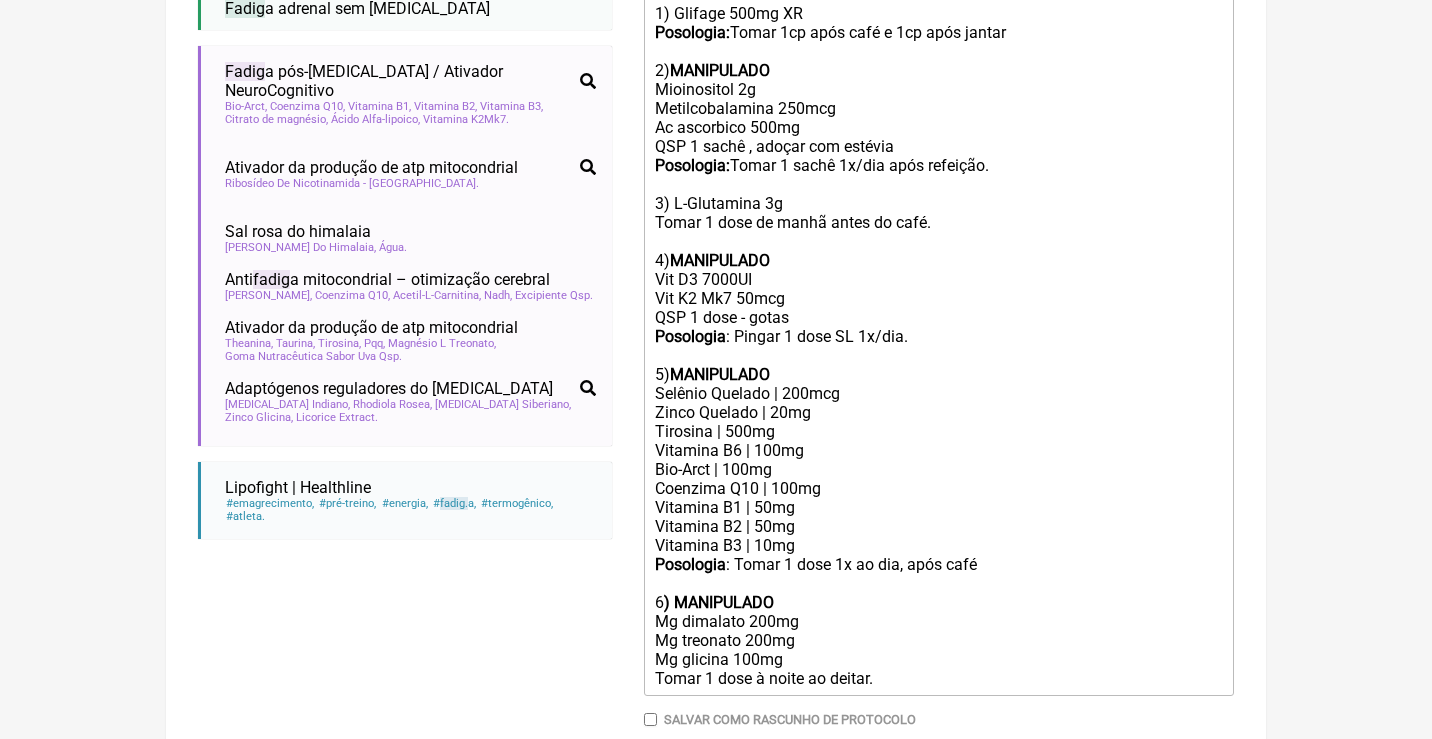 paste on "Vitamina B3 | 10mg</div><div><strong>Posologia</strong>:&nbsp;</div><div>" 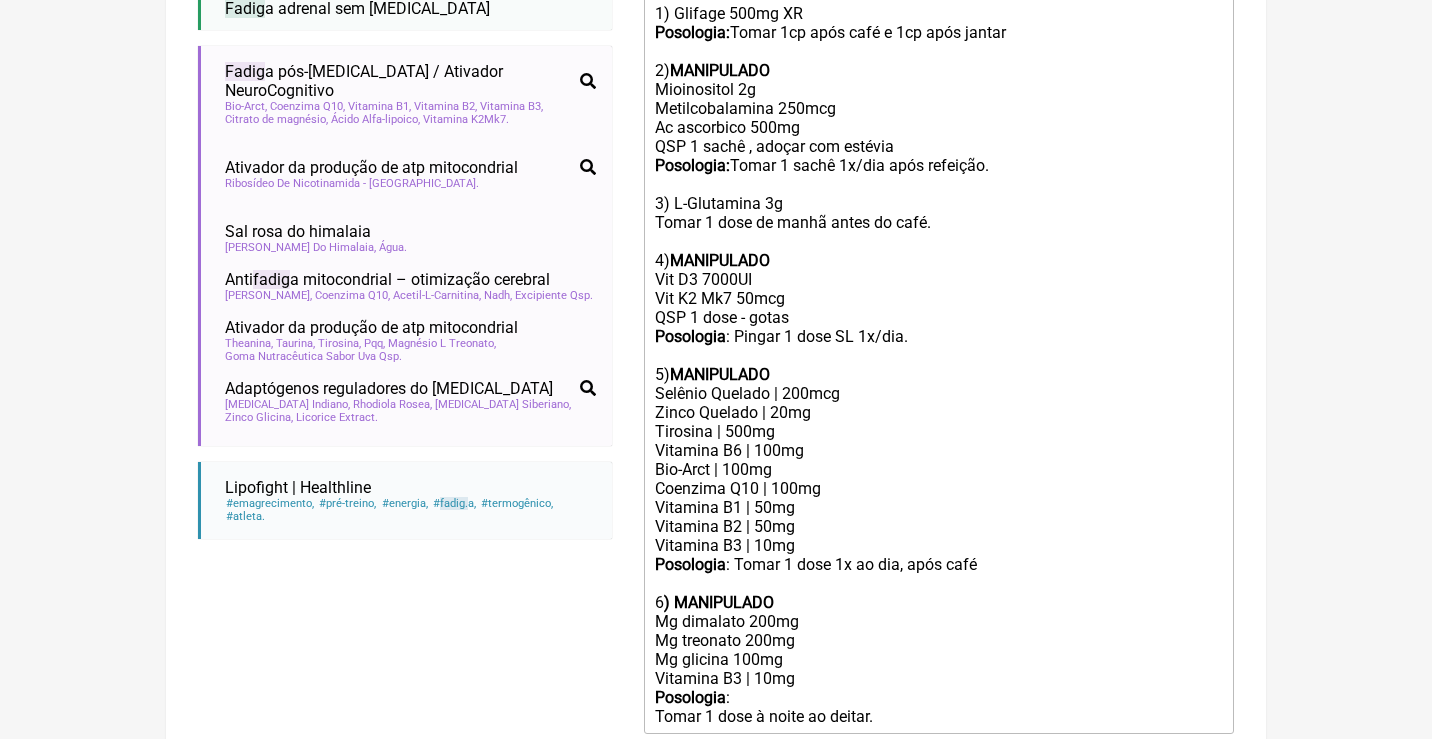 click on "Uso Oral por 60 dias Veículos preferencialmente vegetais, livres de corantes, lactose, açucares ou adoçantes 1) Glifage 500mg XR Posologia:  Tomar 1cp após café e 1cp após jantar 2)  MANIPULADO Mioinositol 2g Metilcobalamina 250mcg Ac ascorbico 500mg QSP 1 sachê , adoçar com estévia Posologia:  Tomar 1 sachê 1x/dia após refeição.  3) L-Glutamina 3g Tomar 1 dose de manhã antes do café. 4)  MANIPULADO Vit D3 7000UI Vit K2 Mk7 50mcg QSP 1 dose - gotas Posologia : Pingar 1 dose SL 1x/dia. 5)  MANIPULADO Selênio Quelado | 200mcg Zinco Quelado | 20mg Tirosina | 500mg Vitamina B6 | 100mg Bio-Arct | 100mg Coenzima Q10 | 100mg Vitamina B1 | 50mg Vitamina B2 | 50mg Vitamina B3 | 10mg Posologia : Tomar 1 dose 1x ao dia, após café 6 ) MANIPULADO Mg dimalato 200mg Mg treonato 200mg Mg glicina 100mg Vitamina B3 | 10mg Posologia :   Tomar 1 dose à noite ao deitar." 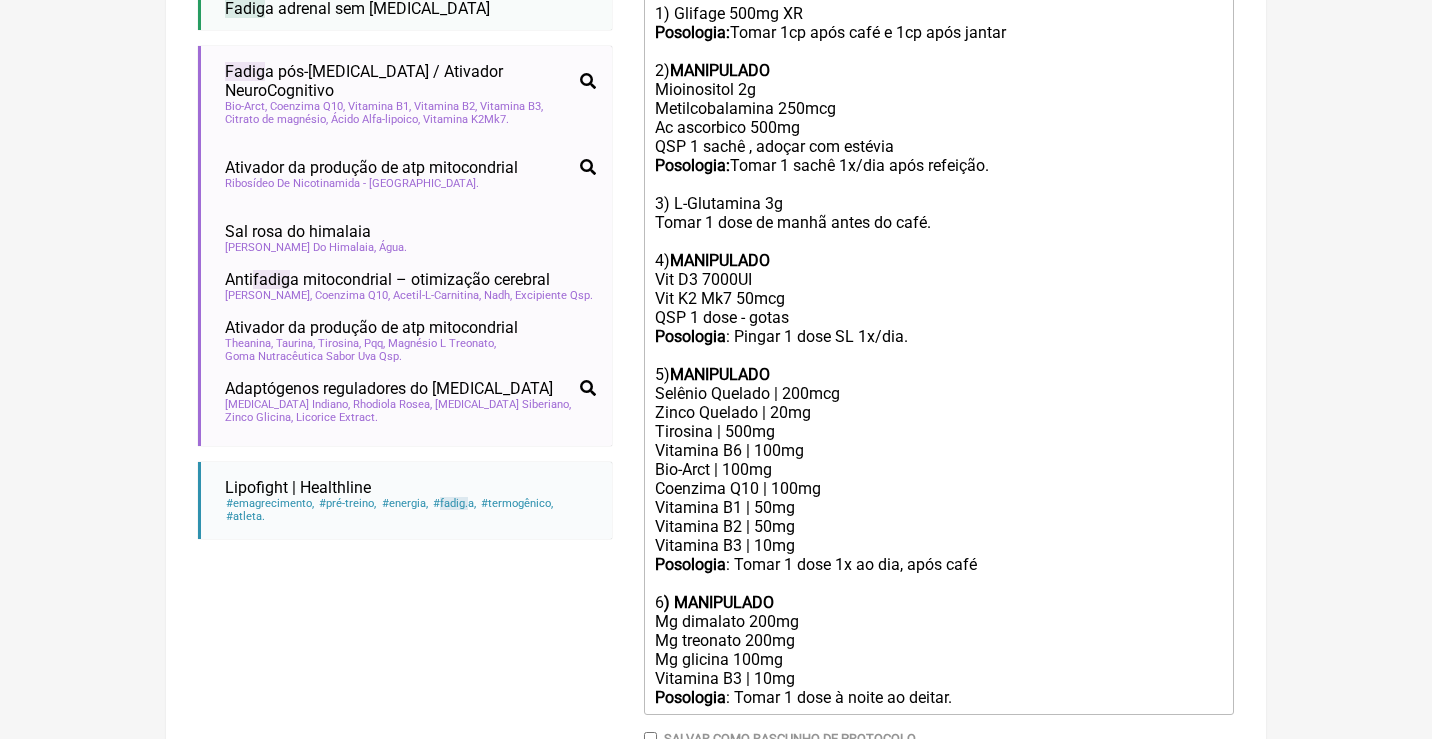 click on "Posologia : Tomar 1 dose à noite ao deitar." 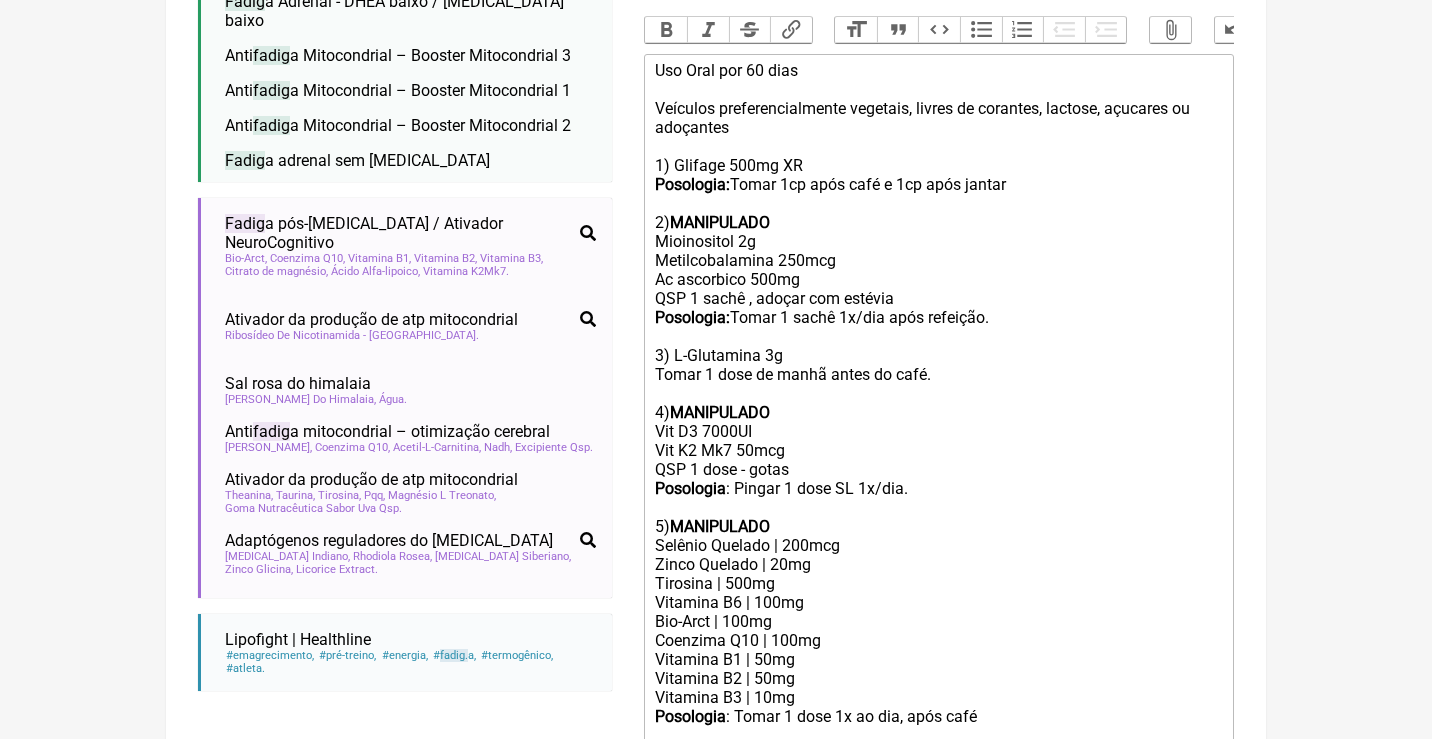 scroll, scrollTop: 533, scrollLeft: 0, axis: vertical 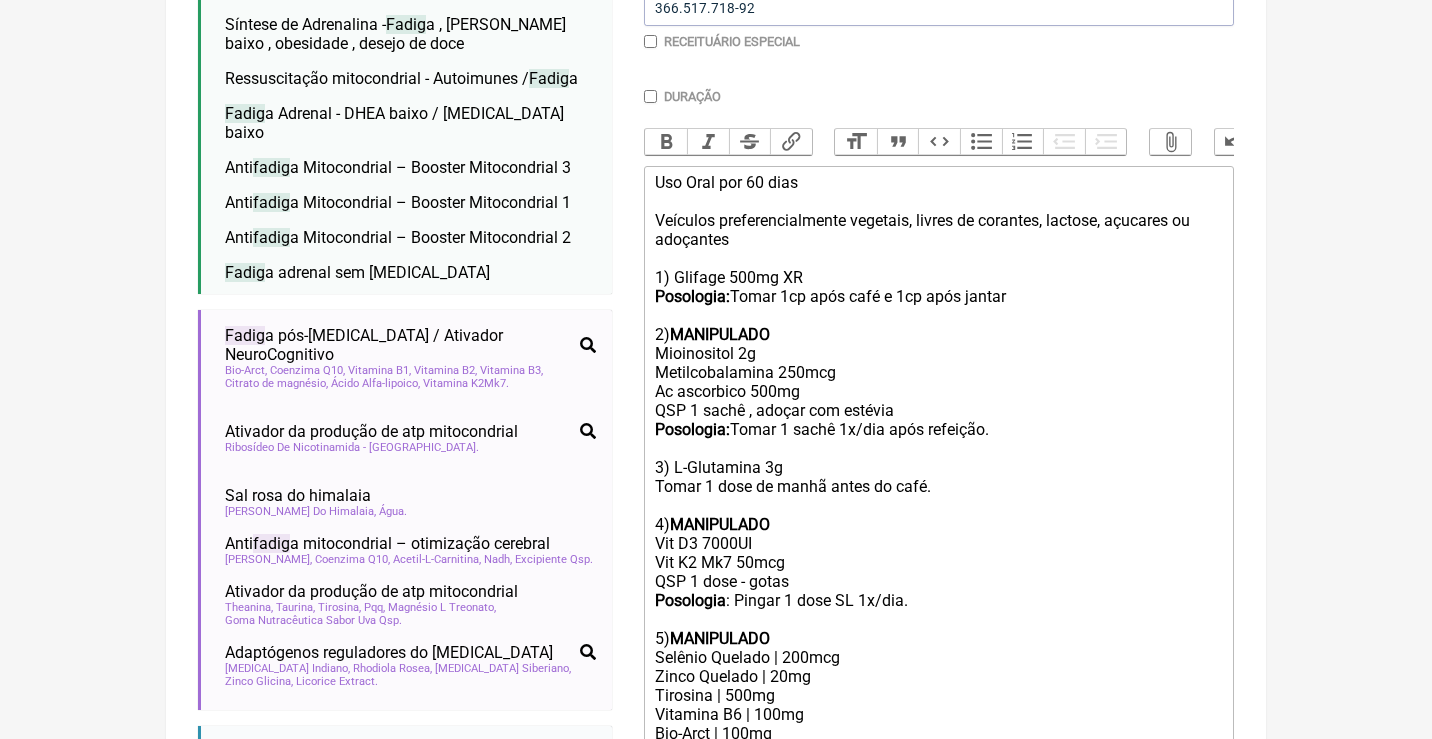 click on "Uso Oral por 60 dias Veículos preferencialmente vegetais, livres de corantes, lactose, açucares ou adoçantes 1) Glifage 500mg XR Posologia:  Tomar 1cp após café e 1cp após jantar 2)  MANIPULADO Mioinositol 2g Metilcobalamina 250mcg Ac ascorbico 500mg QSP 1 sachê , adoçar com estévia Posologia:  Tomar 1 sachê 1x/dia após refeição.  3) L-Glutamina 3g Tomar 1 dose de manhã antes do café. 4)  MANIPULADO Vit D3 7000UI Vit K2 Mk7 50mcg QSP 1 dose - gotas Posologia : Pingar 1 dose SL 1x/dia. 5)  MANIPULADO" 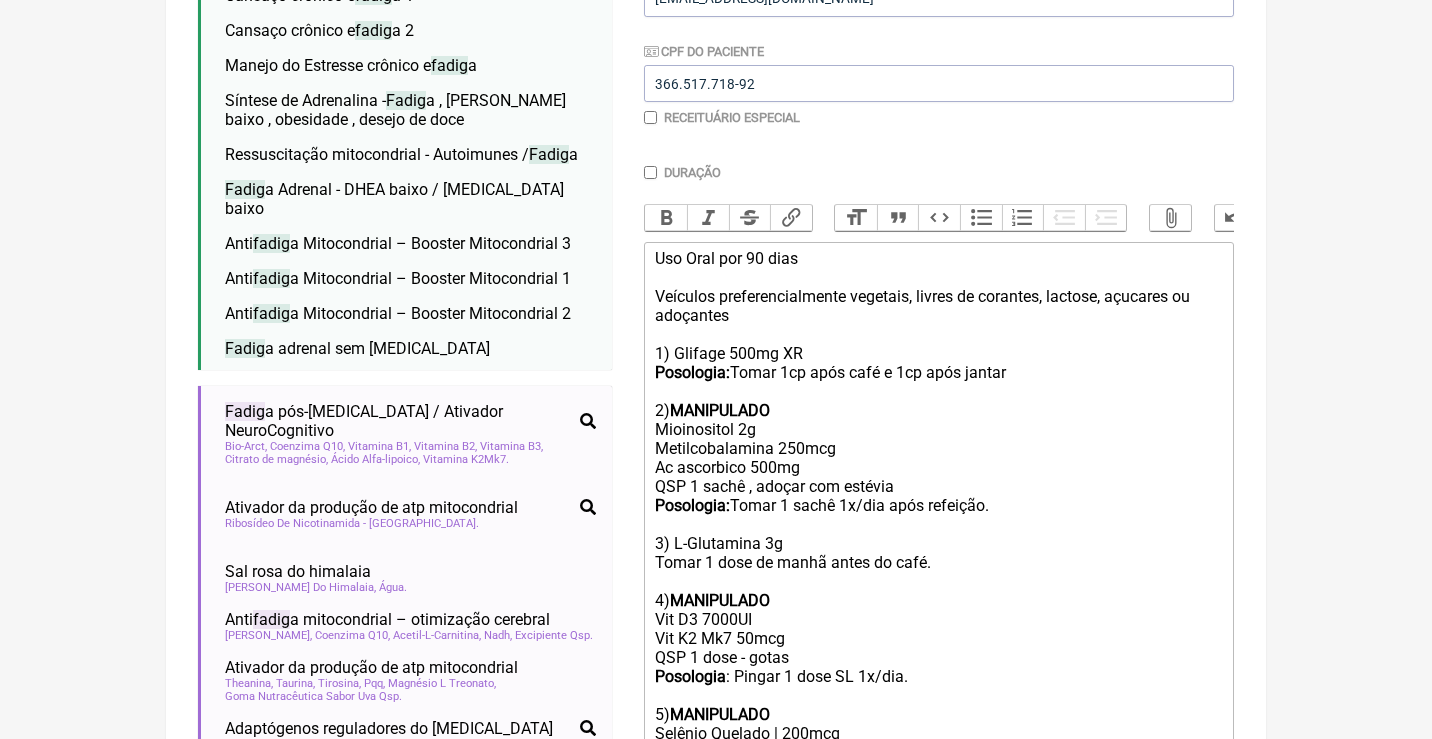 scroll, scrollTop: 455, scrollLeft: 0, axis: vertical 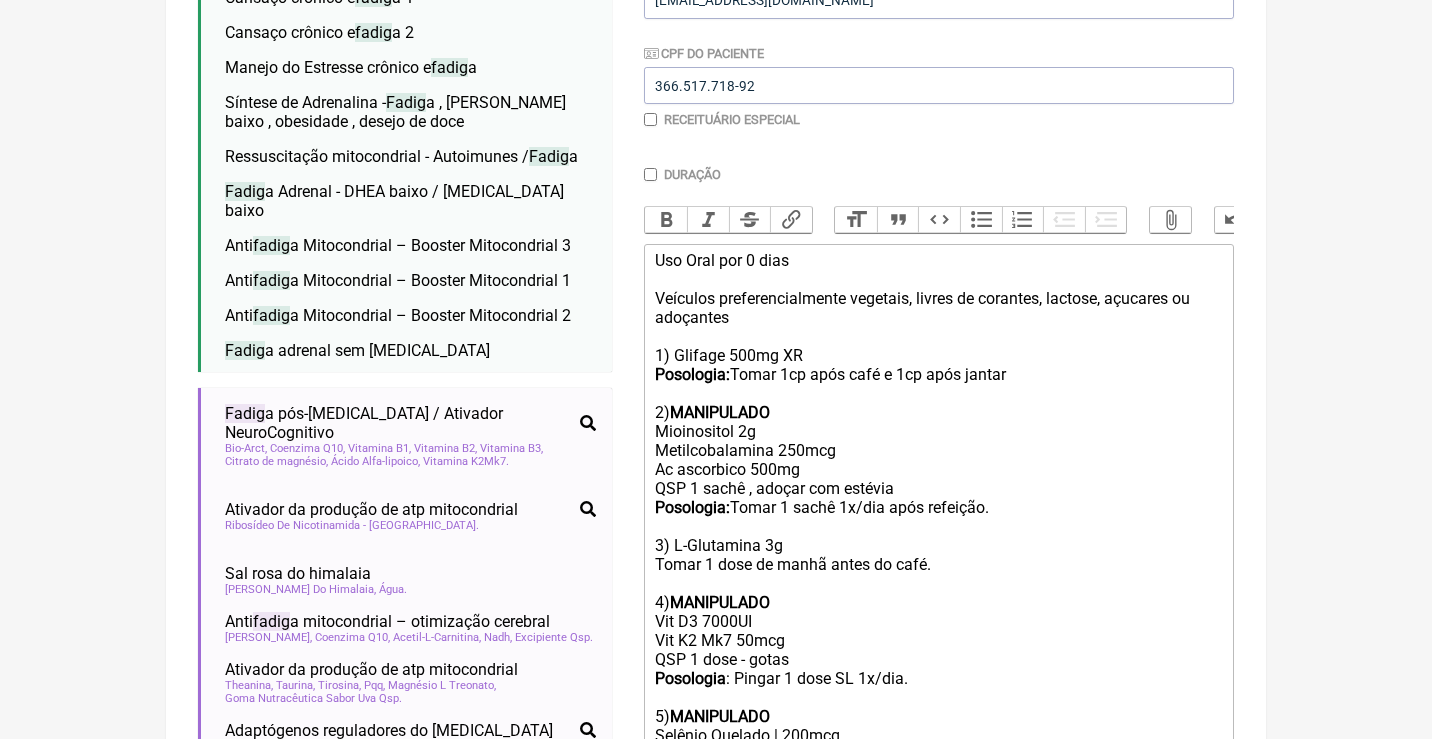 type on "<div>Uso Oral por 60 dias<br><br>Veículos preferencialmente vegetais, livres de corantes, lactose, açucares ou adoçantes<br><br>1) Glifage 500mg XR<br><strong>Posologia:</strong> Tomar 1cp após café e 1cp após jantar<br><br>2) <strong>MANIPULADO</strong><br>Mioinositol 2g<br>Metilcobalamina 250mcg<br>Ac ascorbico 500mg<br>QSP 1 sachê , adoçar com estévia<br><strong>Posologia: </strong>Tomar 1 sachê 1x/dia após refeição. <br><br>3) L-Glutamina 3g<br>Tomar 1 dose de manhã antes do café.<br><br>4) <strong>MANIPULADO</strong><br>Vit D3 7000UI<br>Vit K2 Mk7 50mcg<br>QSP 1 dose - gotas<br><strong>Posologia</strong>: Pingar 1 dose SL 1x/dia.<br><br>5) <strong>MANIPULADO</strong></div><div>Selênio Quelado | 200mcg</div><div>Zinco Quelado | 20mg</div><div>Tirosina | 500mg</div><div>Vitamina B6 | 100mg<br>Bio-Arct | 100mg</div><div>Coenzima Q10 | 100mg</div><div>Vitamina B1 | 50mg</div><div>Vitamina B2 | 50mg</div><div>Vitamina B3 | 10mg</div><div><strong>Posologia</strong>: Tomar 1 dose 1x ao dia, após café<br><br>..." 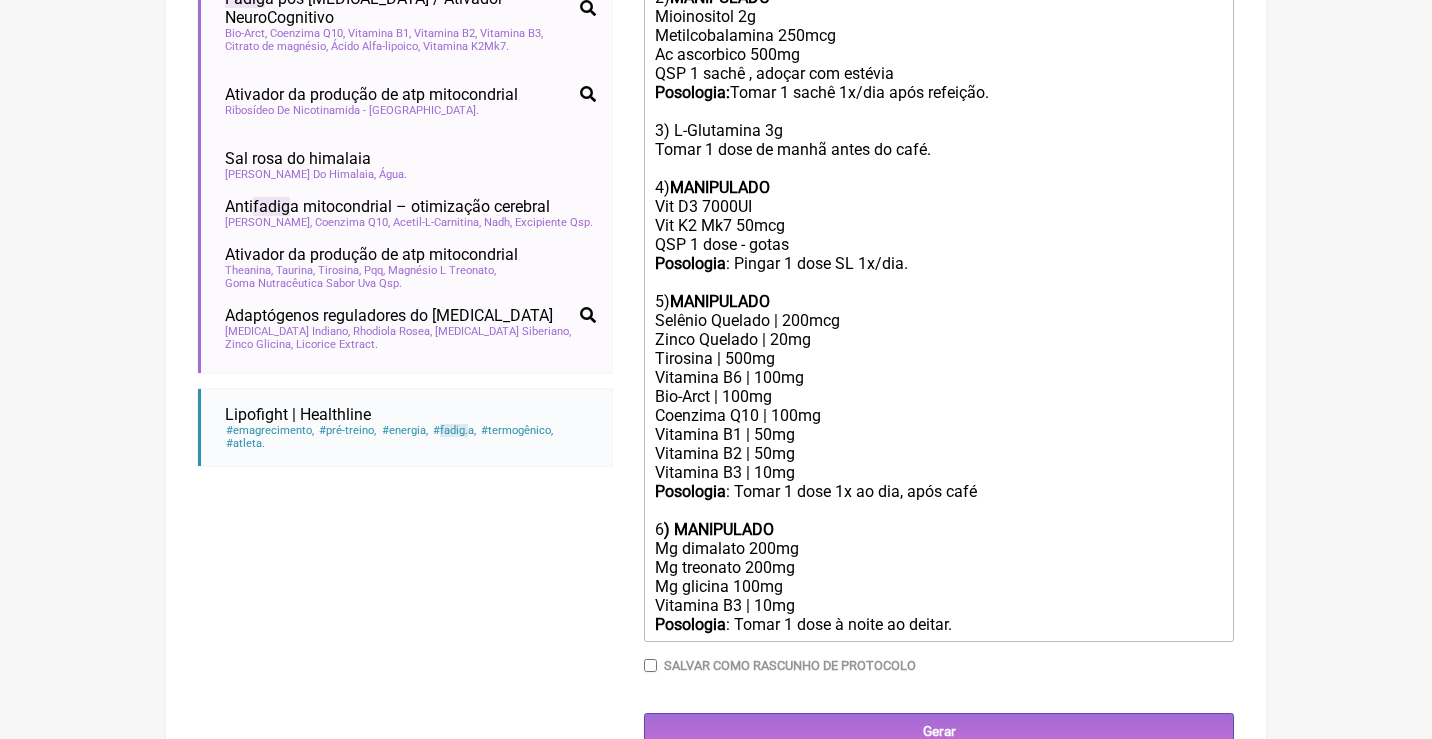 scroll, scrollTop: 869, scrollLeft: 0, axis: vertical 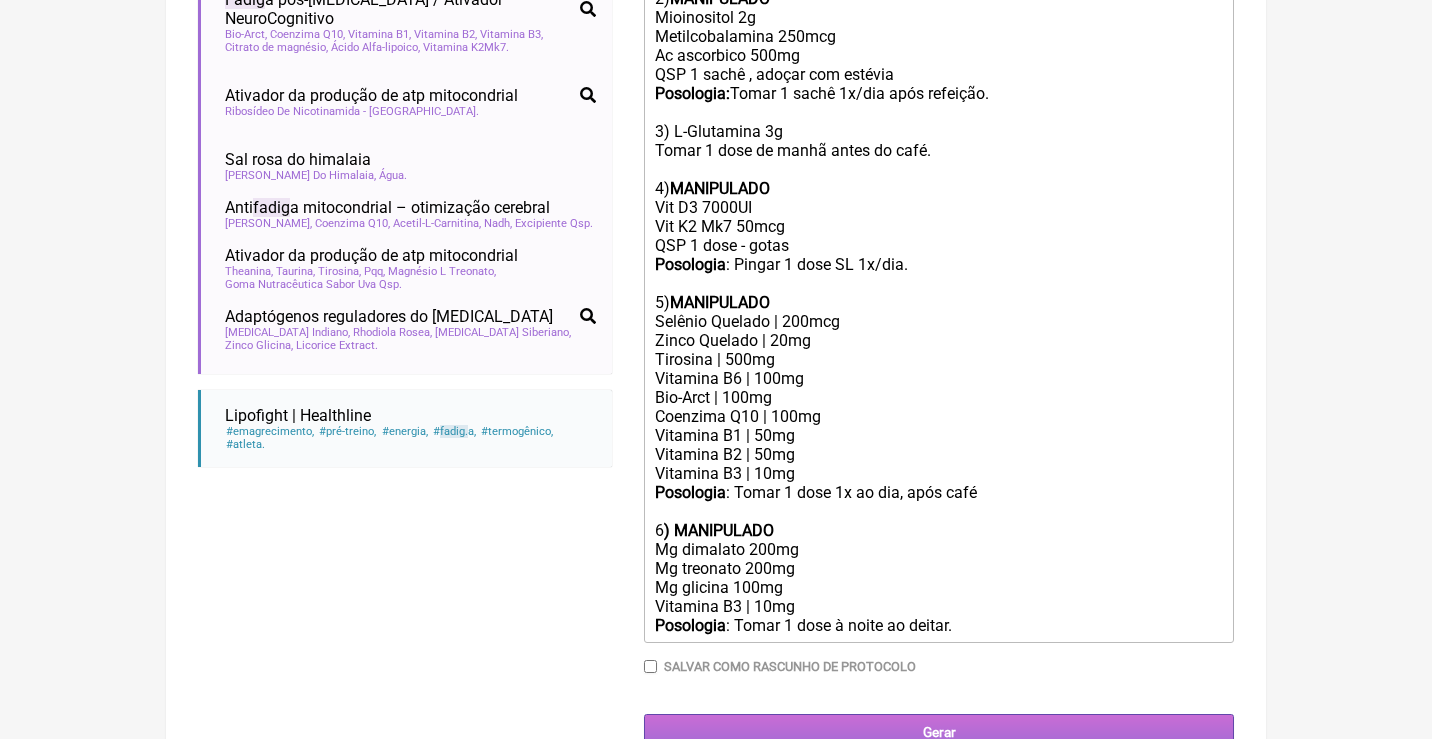 click on "Gerar" at bounding box center [939, 732] 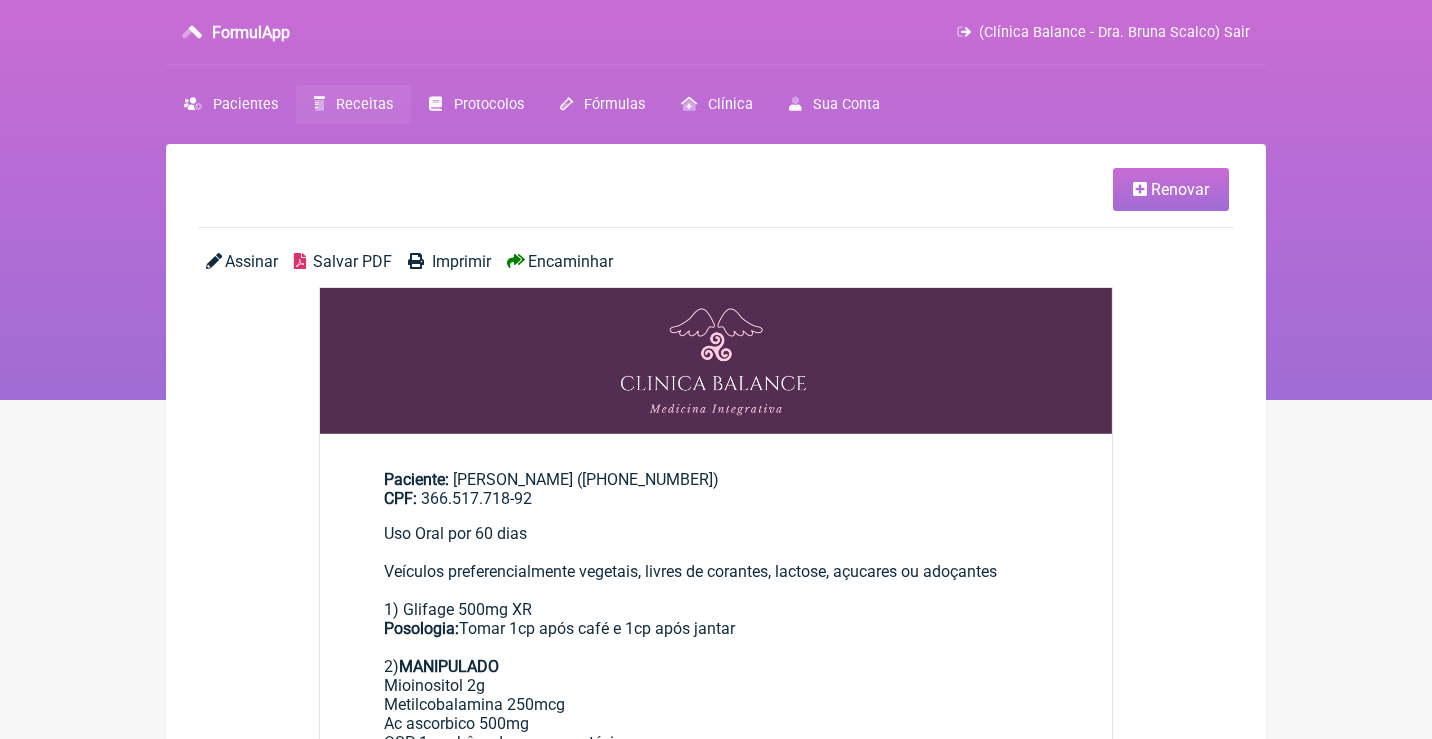 scroll, scrollTop: 0, scrollLeft: 0, axis: both 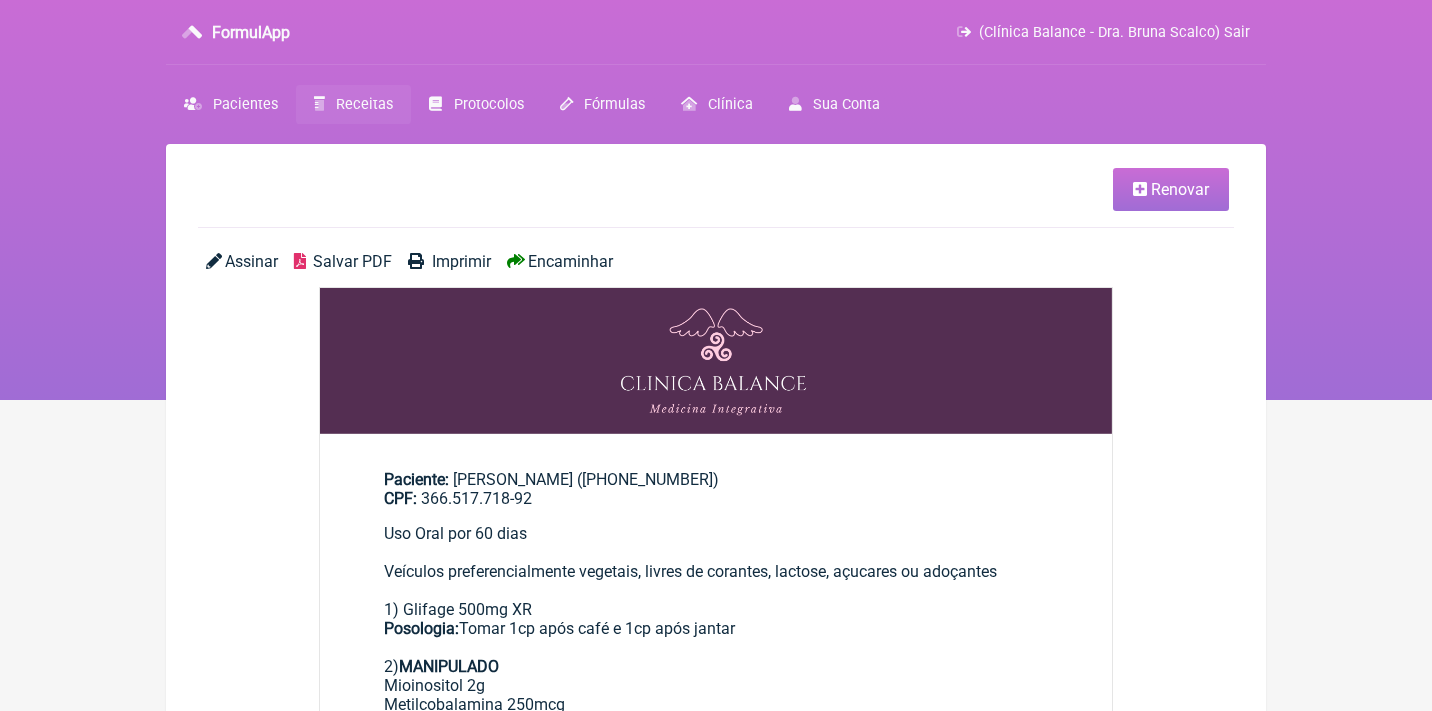 click on "Assinar" at bounding box center [251, 261] 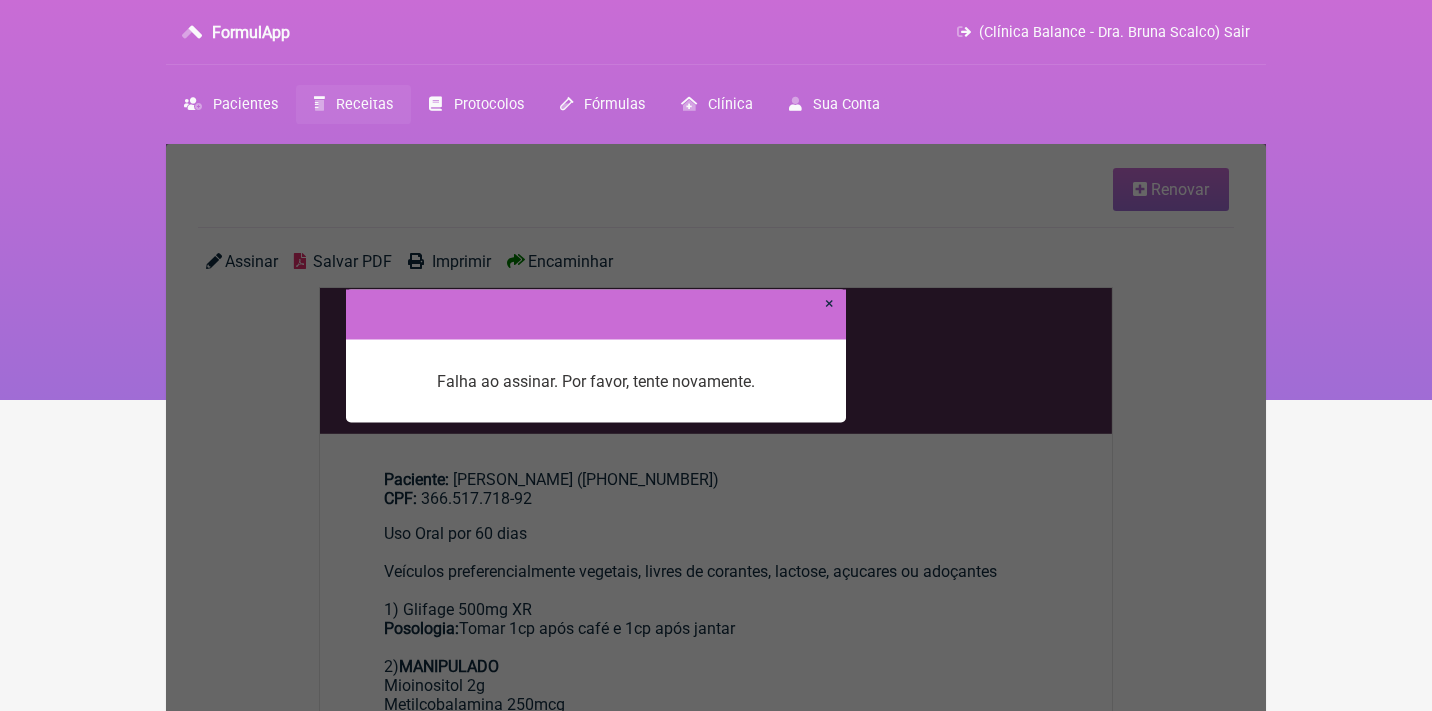 click on "×" at bounding box center (829, 302) 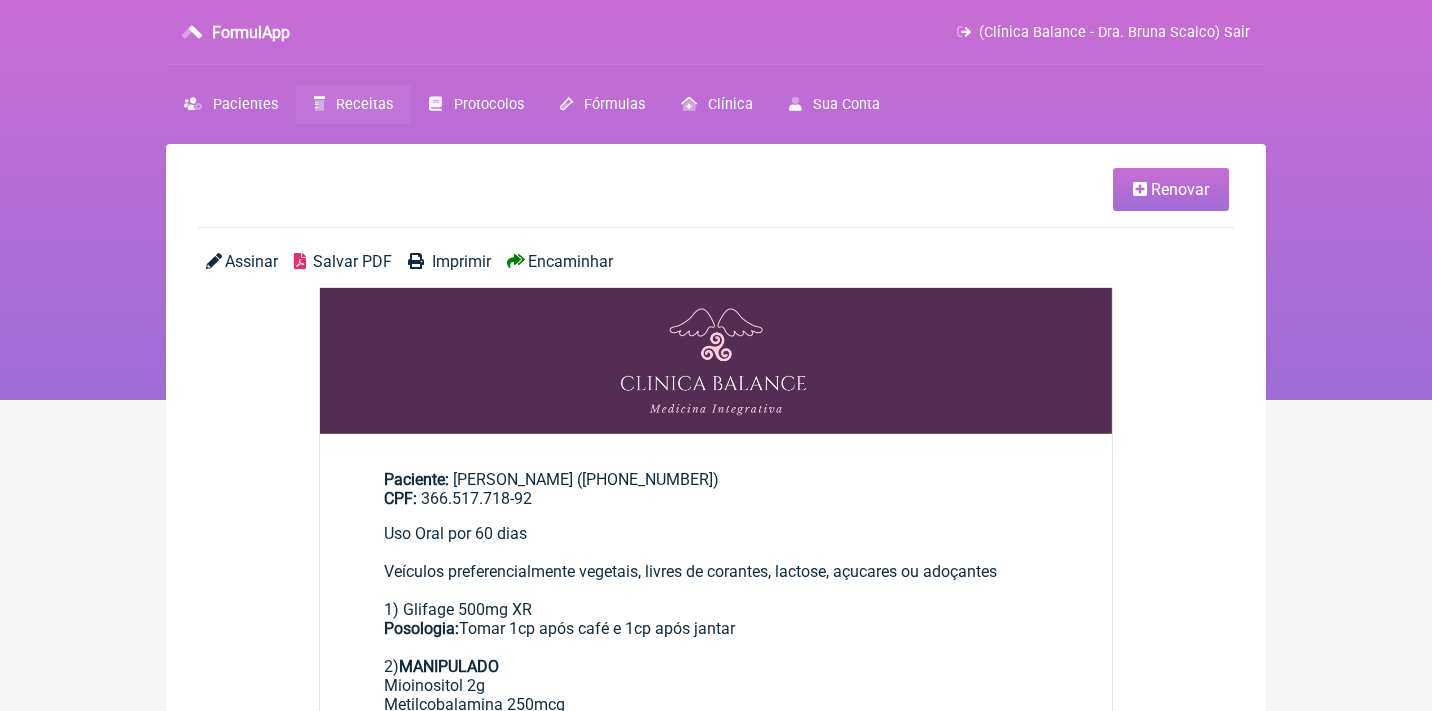scroll, scrollTop: 0, scrollLeft: 0, axis: both 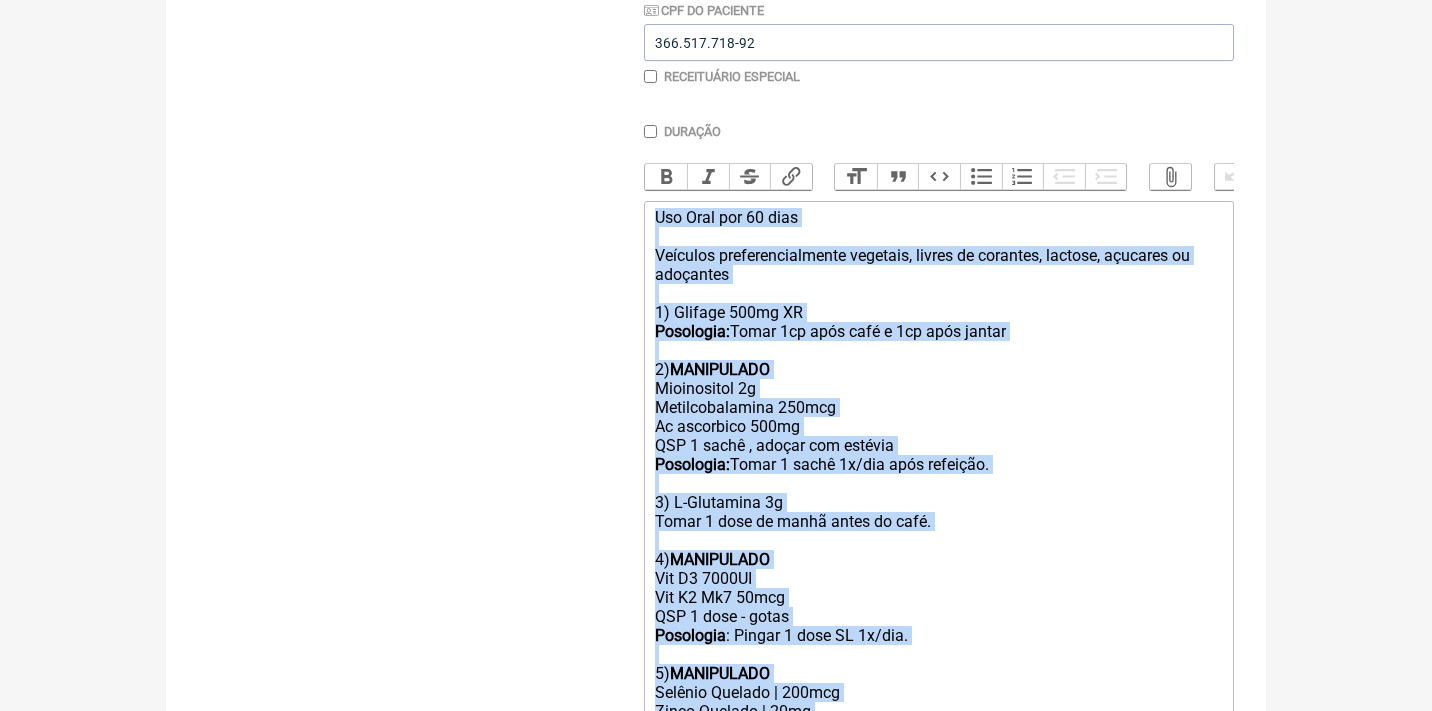 drag, startPoint x: 994, startPoint y: 553, endPoint x: 638, endPoint y: 203, distance: 499.2354 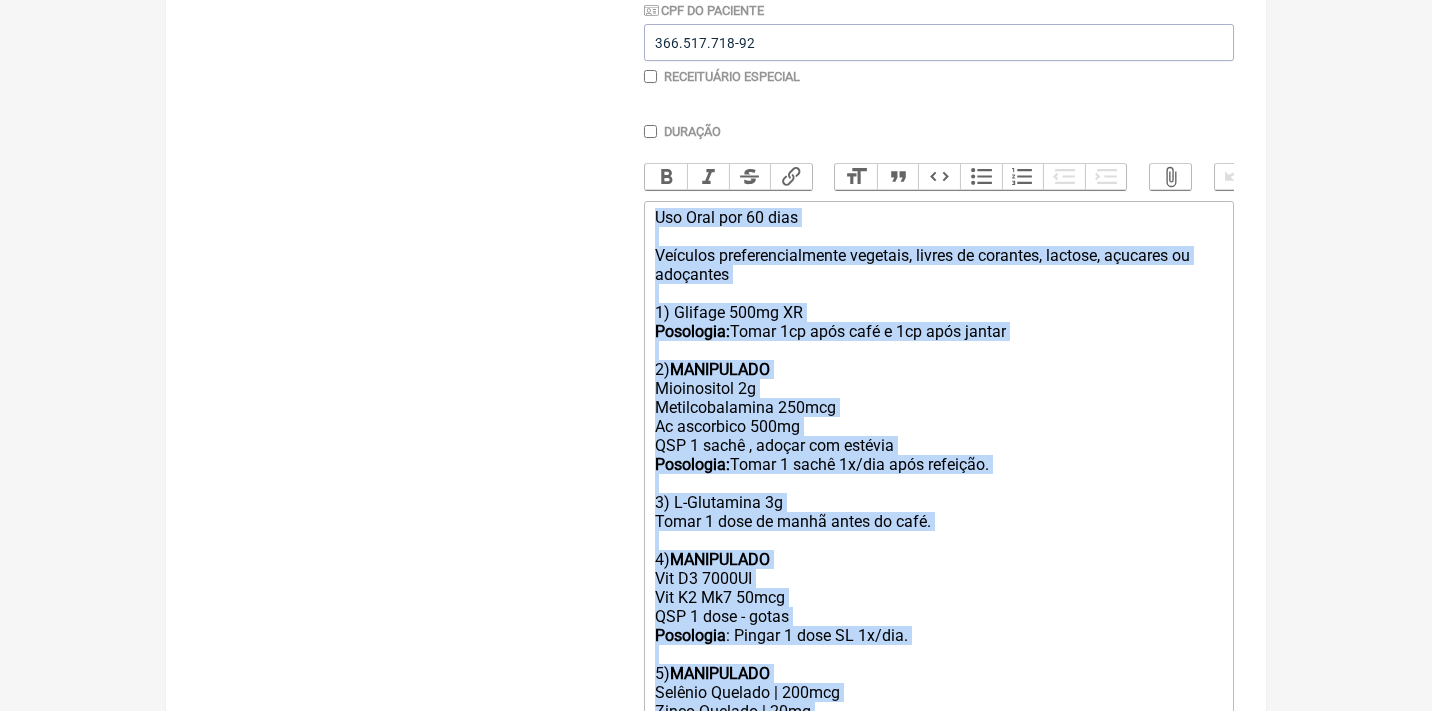 click on "Buscar
Protocolos
Formulas
Medicamentos Industrializados
Suplementos / Cosméticos
Paciente [PERSON_NAME] Telefone do Paciente [PHONE_NUMBER] Email do Paciente [EMAIL_ADDRESS][DOMAIN_NAME] CPF do Paciente 366.517.718-92 Receituário Especial
Duração
Duração de
30
dias
Bold
Italic
Strikethrough
Link
Heading
Quote
Code
Bullets
Numbers
Decrease Level
Increase Level
Attach Files
Undo
Redo
Link
Unlink
Uso Oral por 60 dias 1) Glifage 500mg XR Posologia: 2)  4)" at bounding box center (716, 433) 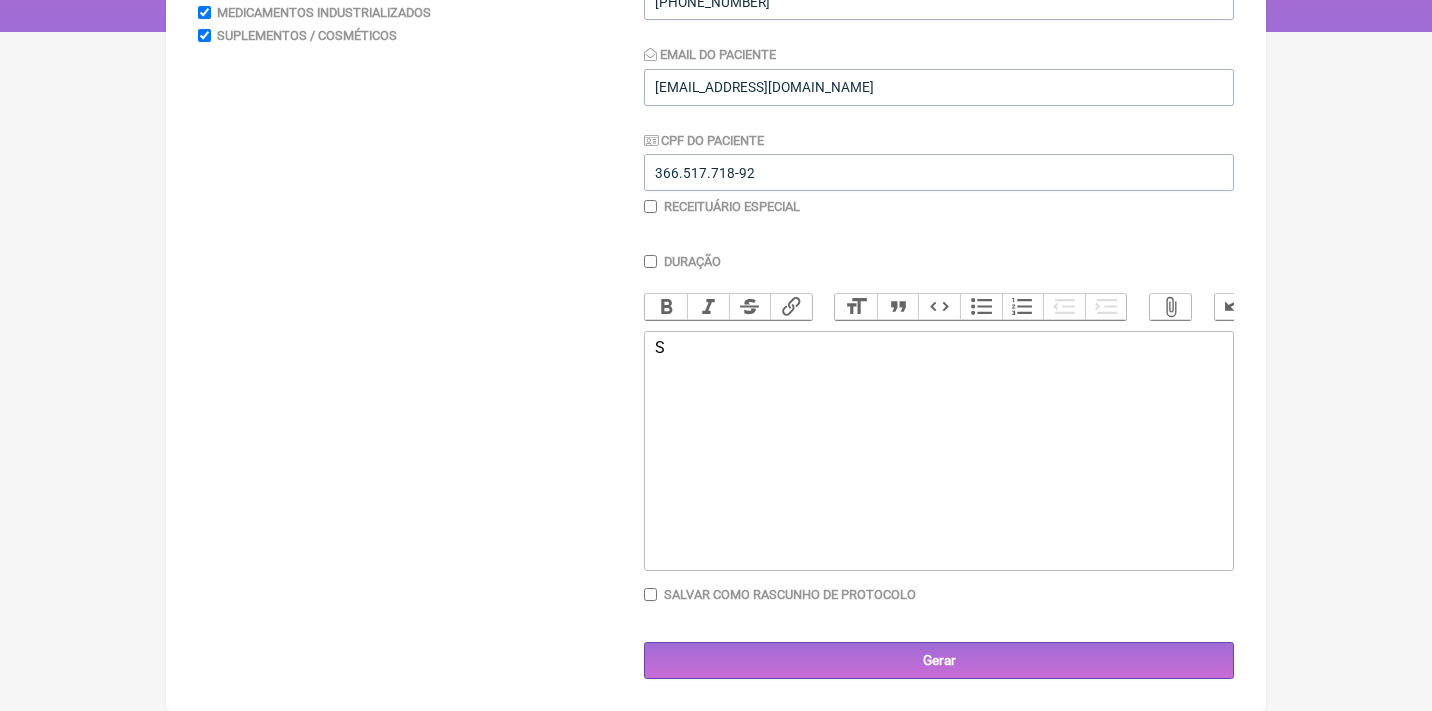 scroll, scrollTop: 366, scrollLeft: 0, axis: vertical 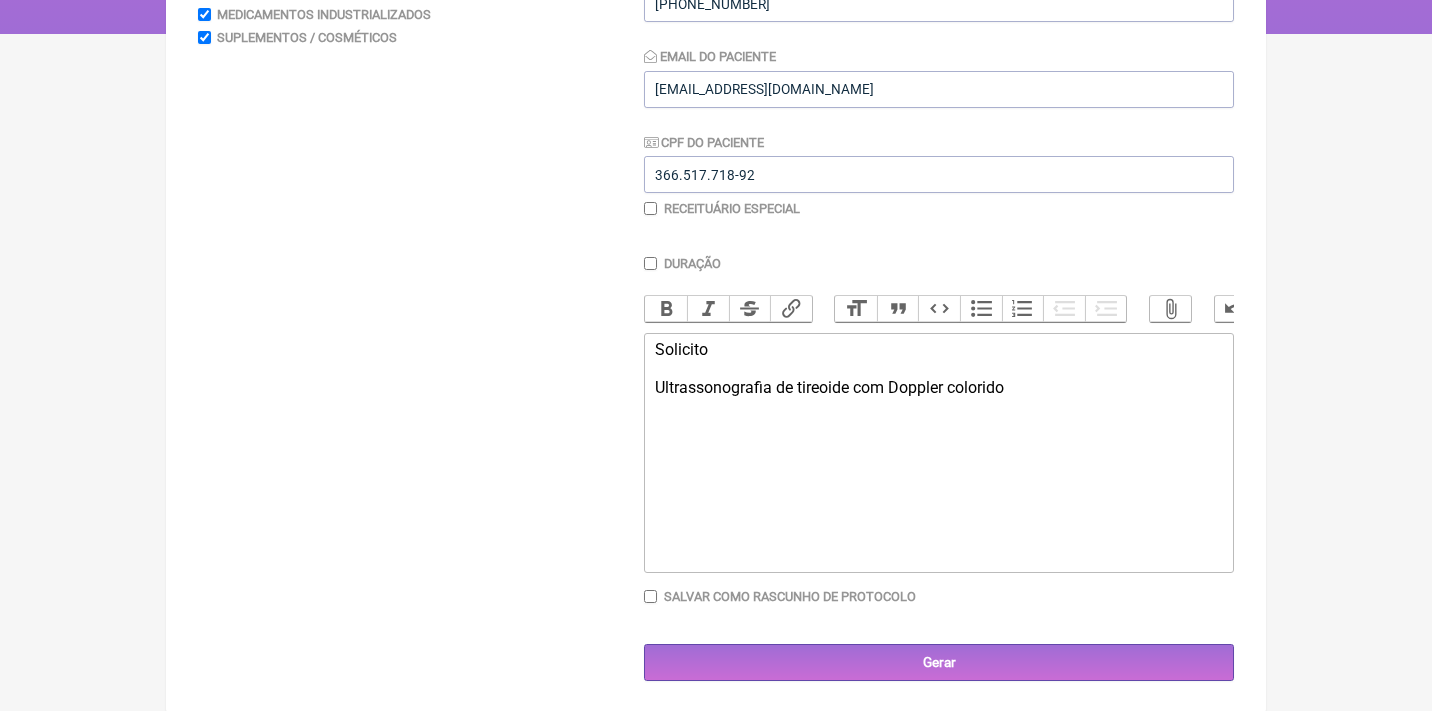 click on "Solicito Ultrassonografia de tireoide com Doppler colorido" 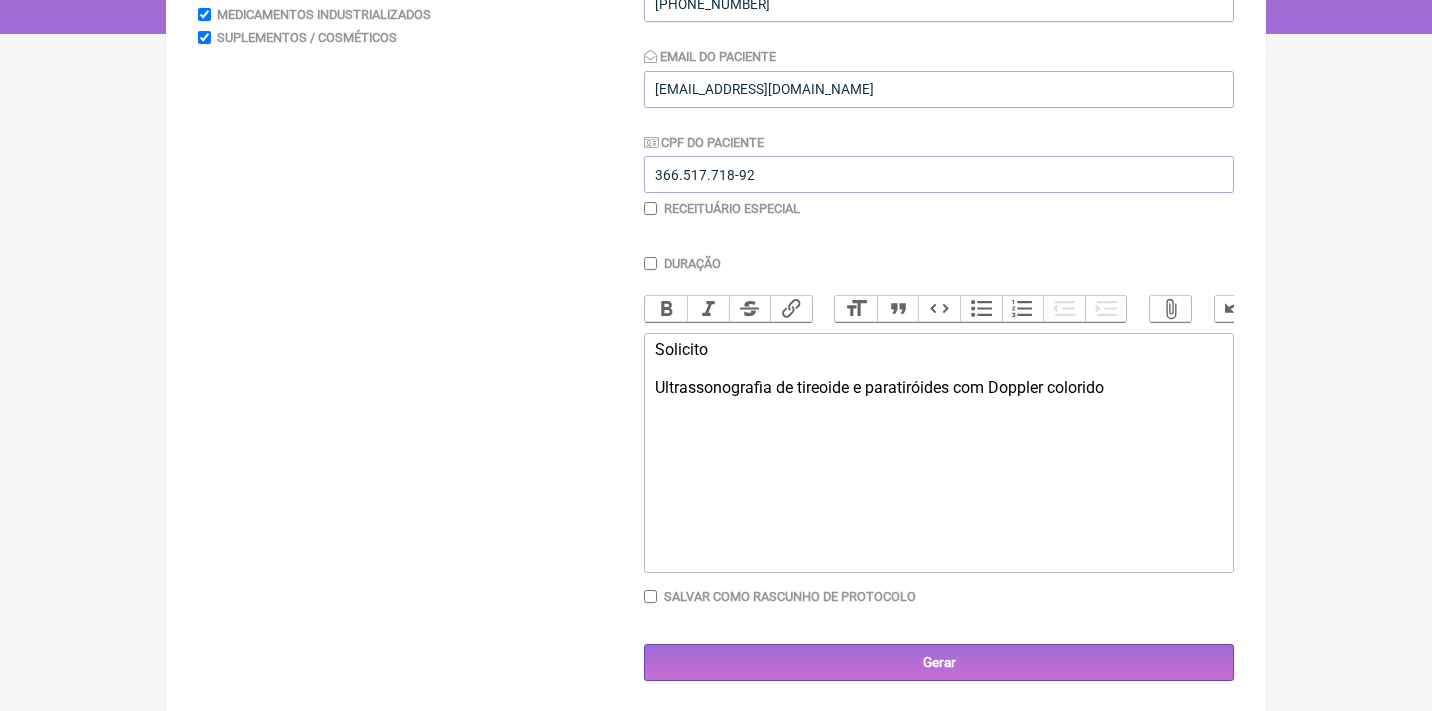 click on "Solicito Ultrassonografia de tireoide e paratiróides com Doppler colorido" 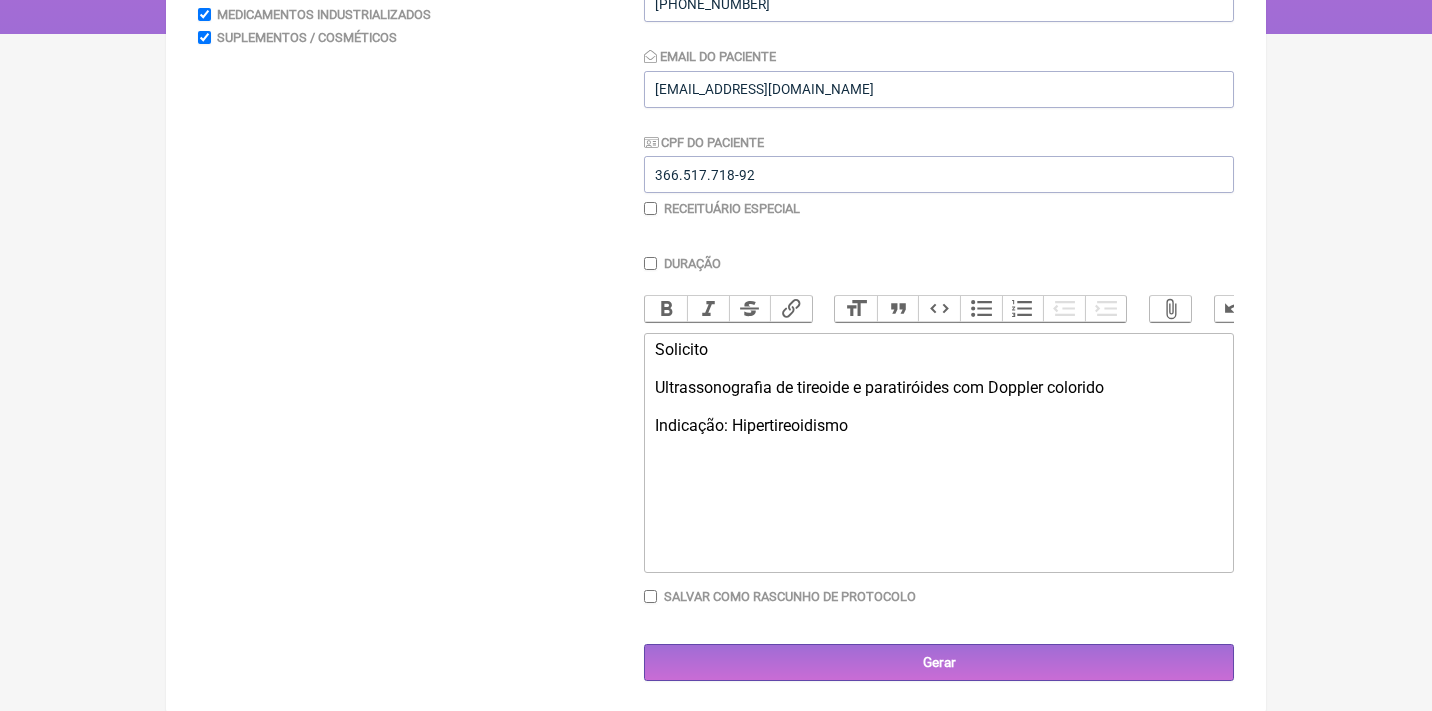 type on "<div>Solicito<br><br>Ultrassonografia de tireoide e paratiróides com Doppler colorido&nbsp;<br><br>Indicação: Hipertireoidismo?</div>" 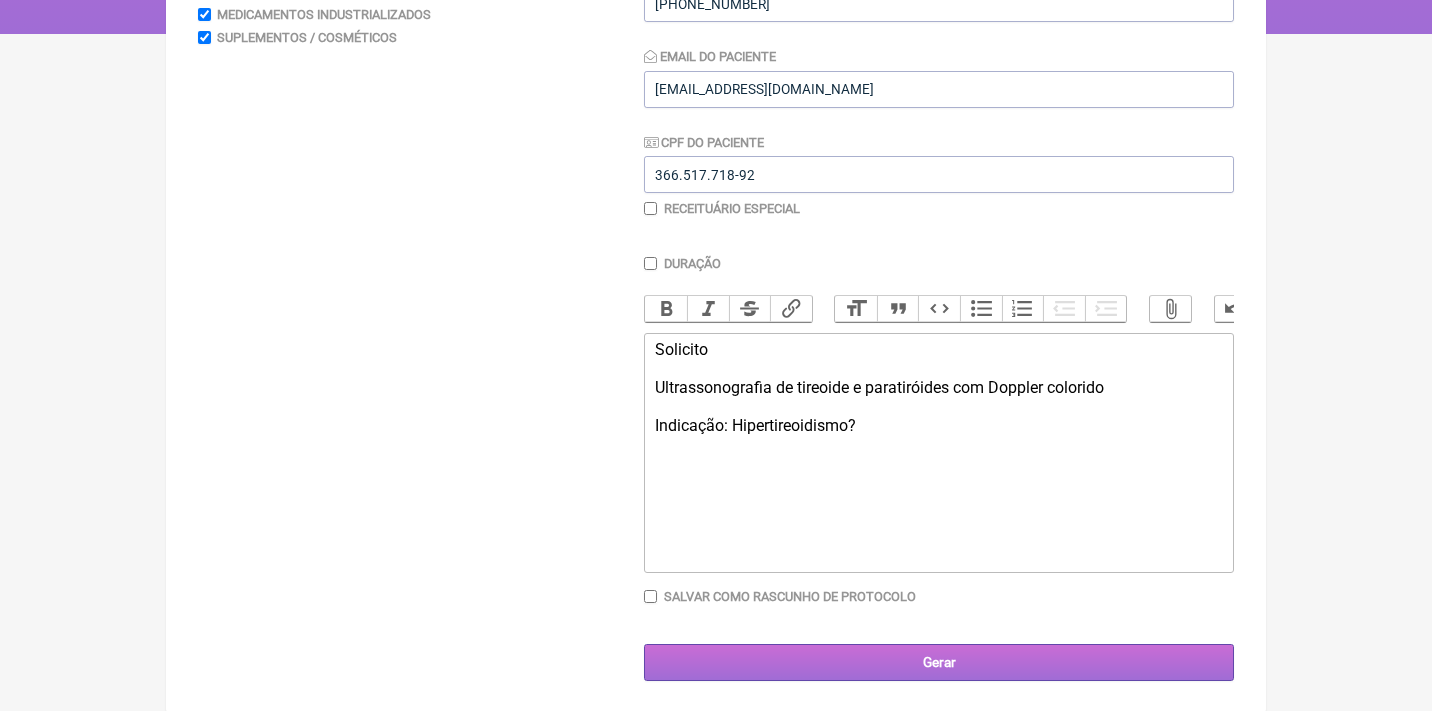 click on "Gerar" at bounding box center [939, 662] 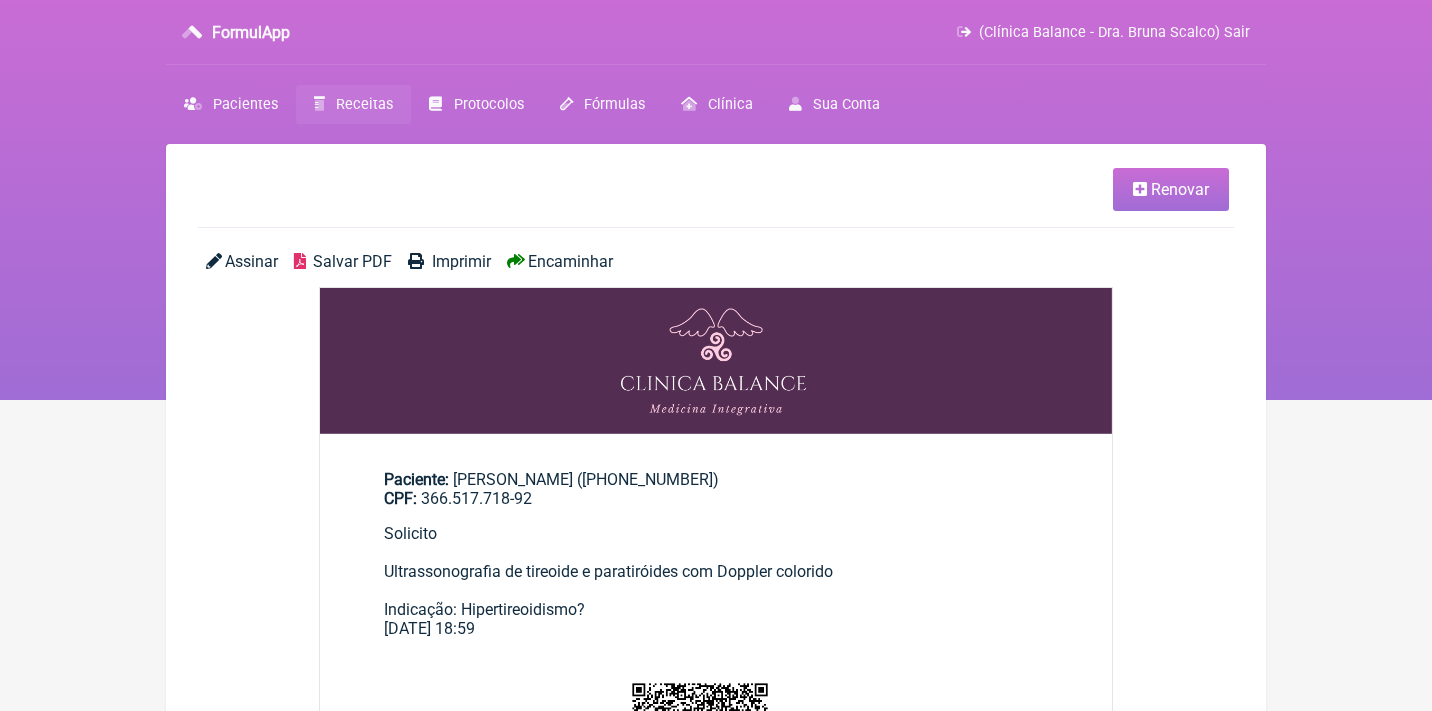 scroll, scrollTop: 0, scrollLeft: 0, axis: both 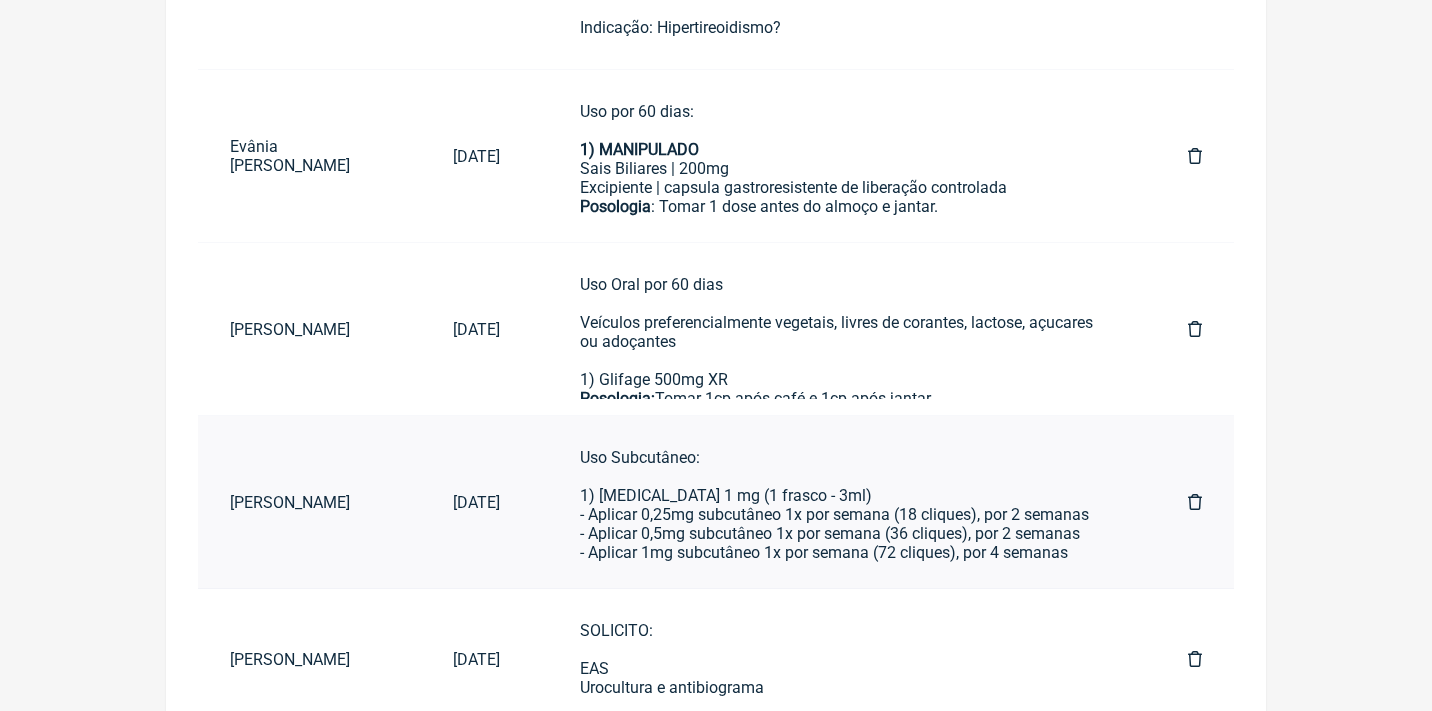click on "Uso Subcutâneo: 1) [MEDICAL_DATA] 1 mg (1 frasco - 3ml) - Aplicar 0,25mg subcutâneo 1x por semana (18 cliques), por 2 semanas - Aplicar 0,5mg subcutâneo 1x por semana (36 cliques), por 2 semanas - Aplicar 1mg subcutâneo 1x por semana (72 cliques), por 4 semanas 2) Vonau 4mg Se enjoo, 1 cp até de 6/6h" at bounding box center [844, 543] 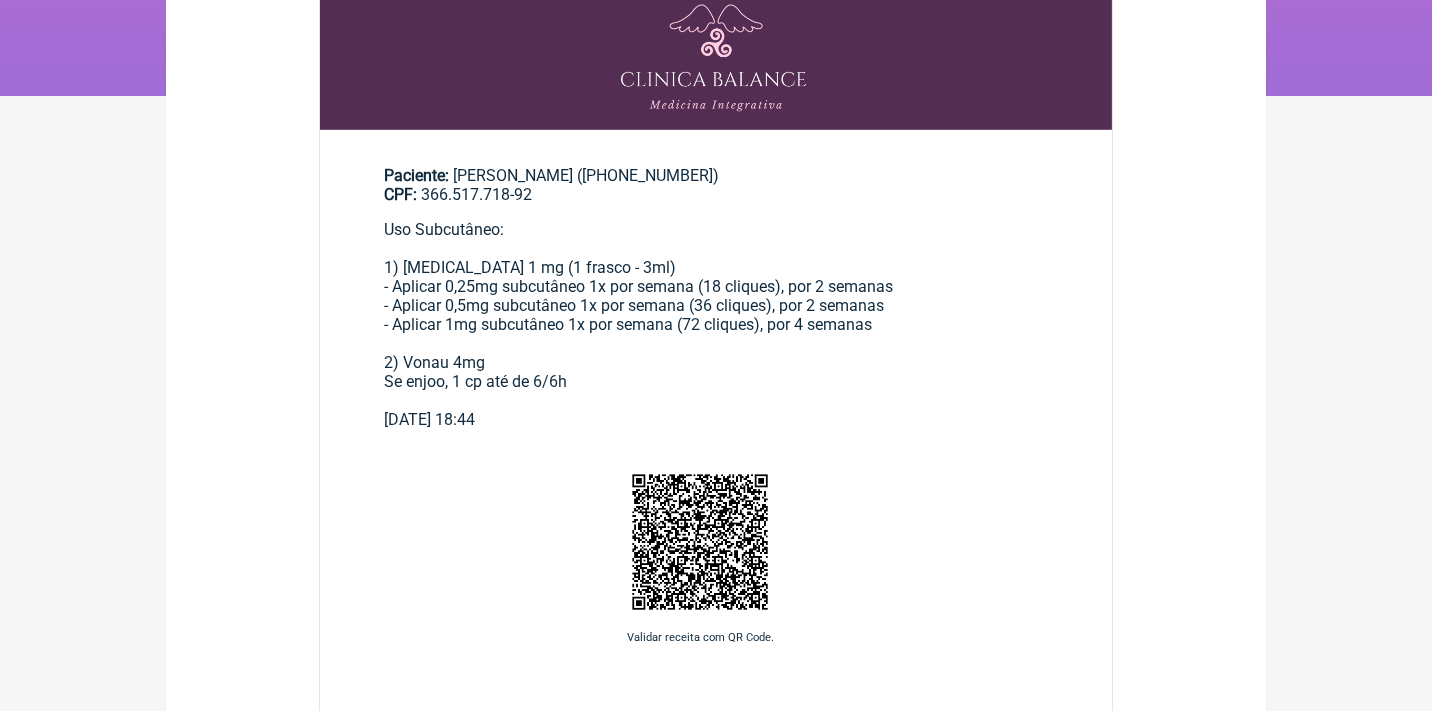 scroll, scrollTop: 45, scrollLeft: 0, axis: vertical 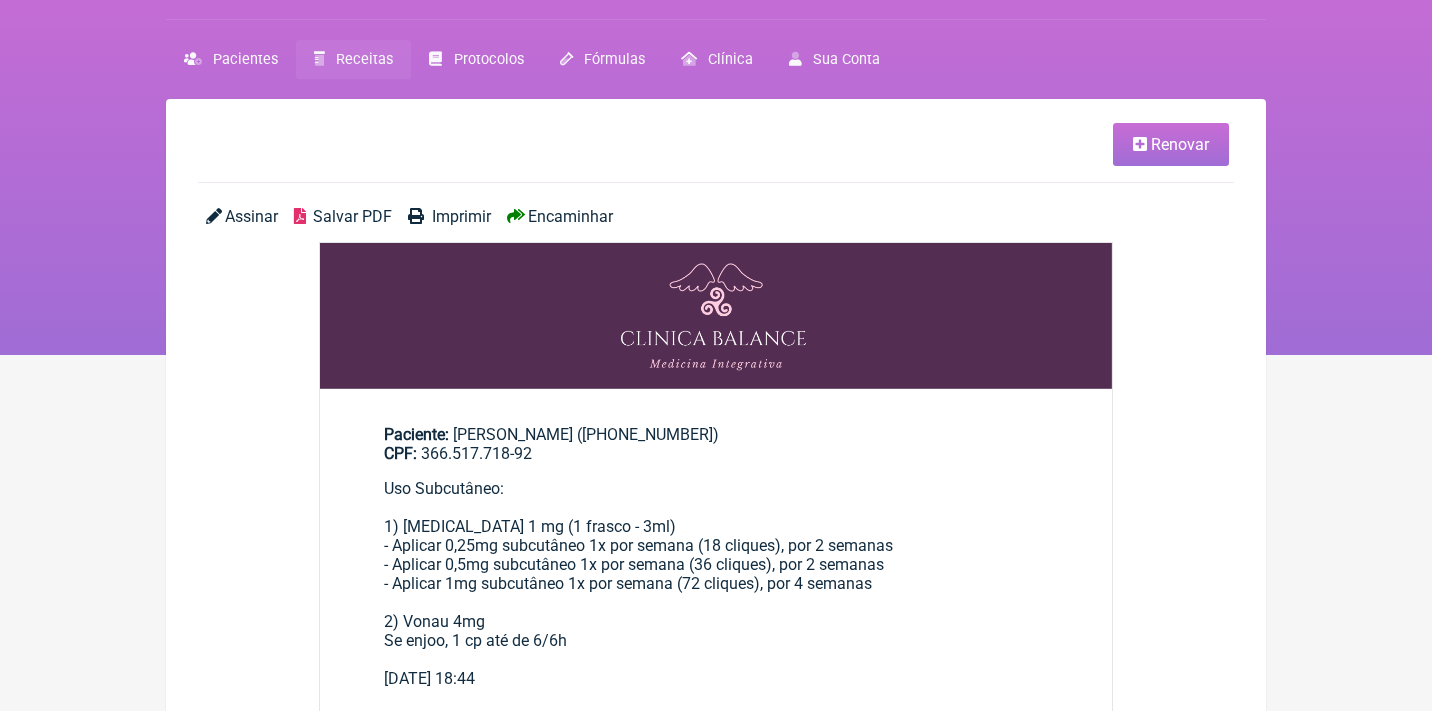 click on "Renovar
Assinar
Salvar PDF
Imprimir
Encaminhar
Paciente:
[PERSON_NAME] ([PHONE_NUMBER])
CPF:
366.517.718-92
Uso Subcutâneo: 1) [MEDICAL_DATA] 1 mg (1 frasco - 3ml) - Aplicar 0,25mg subcutâneo 1x por semana (18 cliques), por 2 semanas - Aplicar 0,5mg subcutâneo 1x por semana (36 cliques), por 2 semanas - Aplicar 1mg subcutâneo 1x por semana (72 cliques), por 4 semanas 2) Vonau 4mg Se enjoo, 1 cp até de 6/6h
[DATE] 18:44
Validar receita com QR Code.
Dr(a) Clínica Balance - Dra. Bruna Scalco
CRM: 52990221
RQE:
Dra. Bruna Scalco" at bounding box center (716, 726) 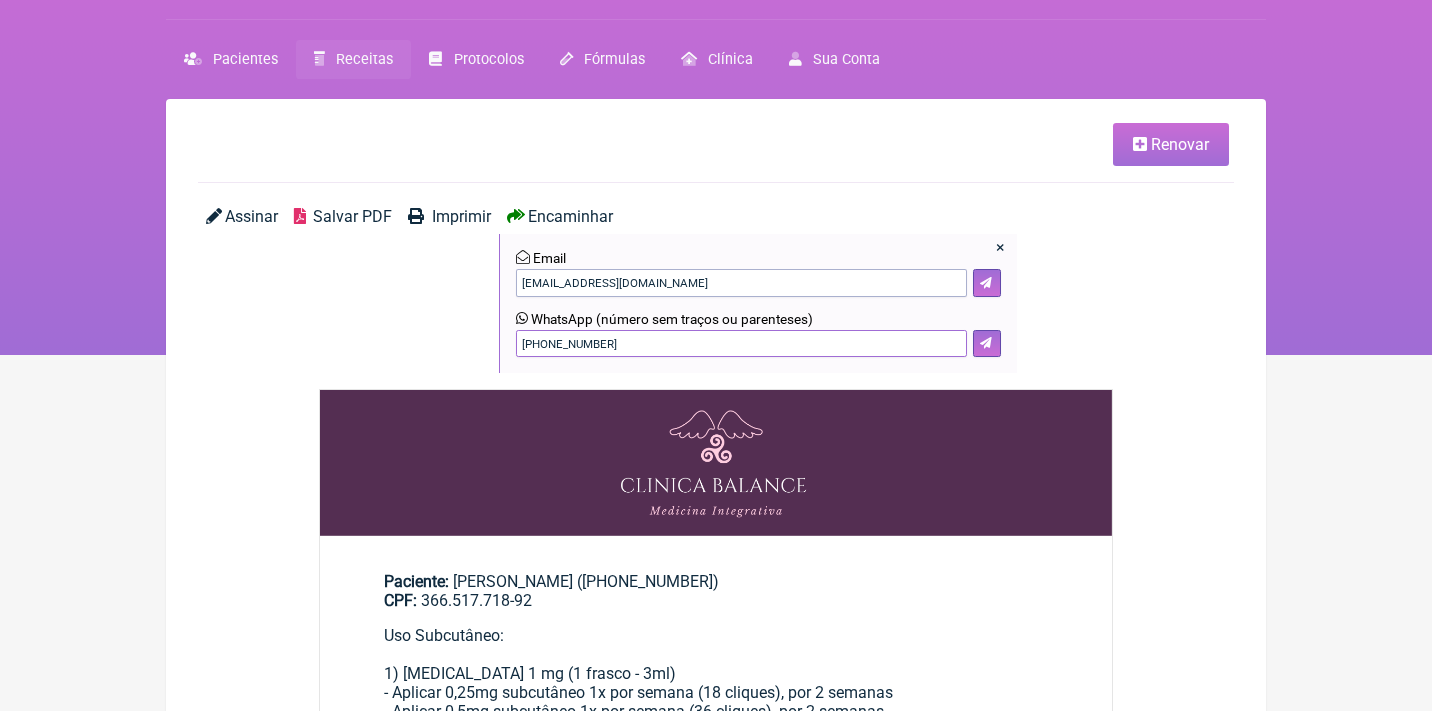 drag, startPoint x: 751, startPoint y: 339, endPoint x: 442, endPoint y: 331, distance: 309.10355 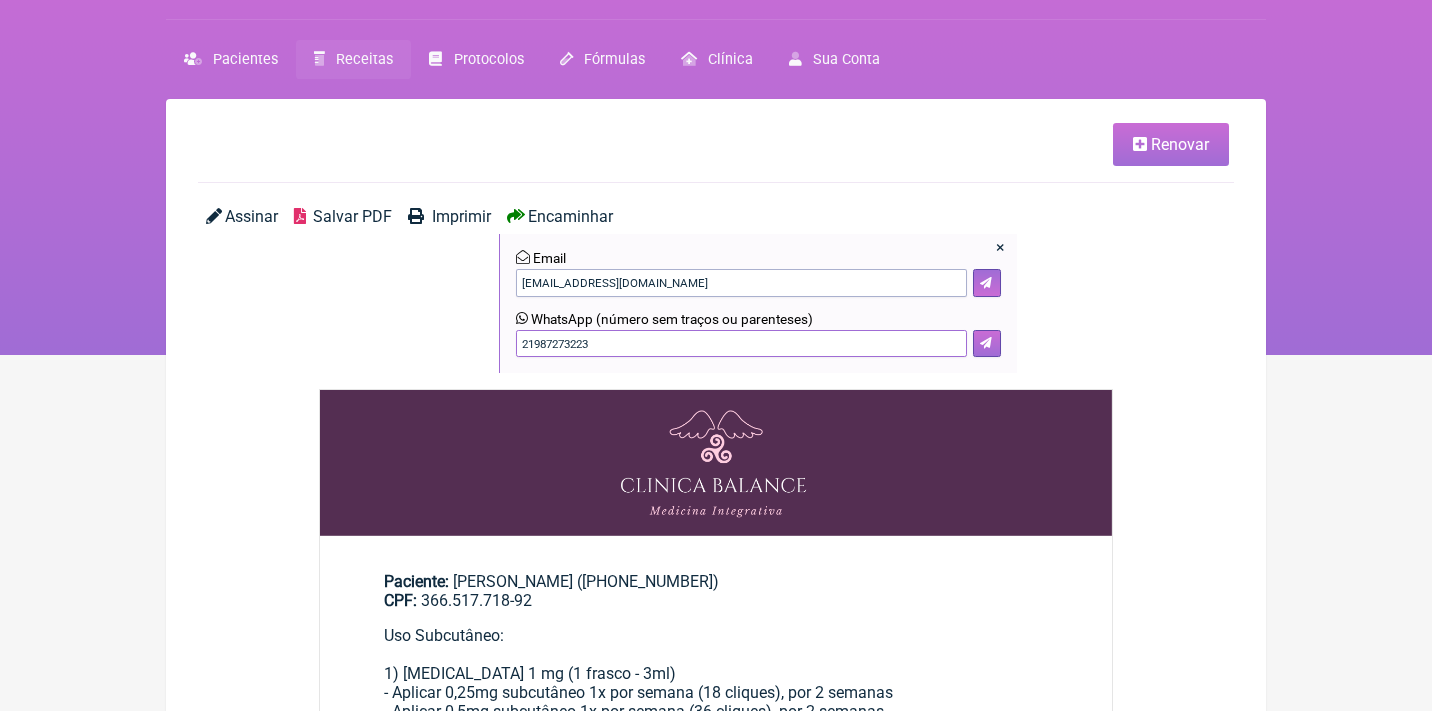 type on "21987273223" 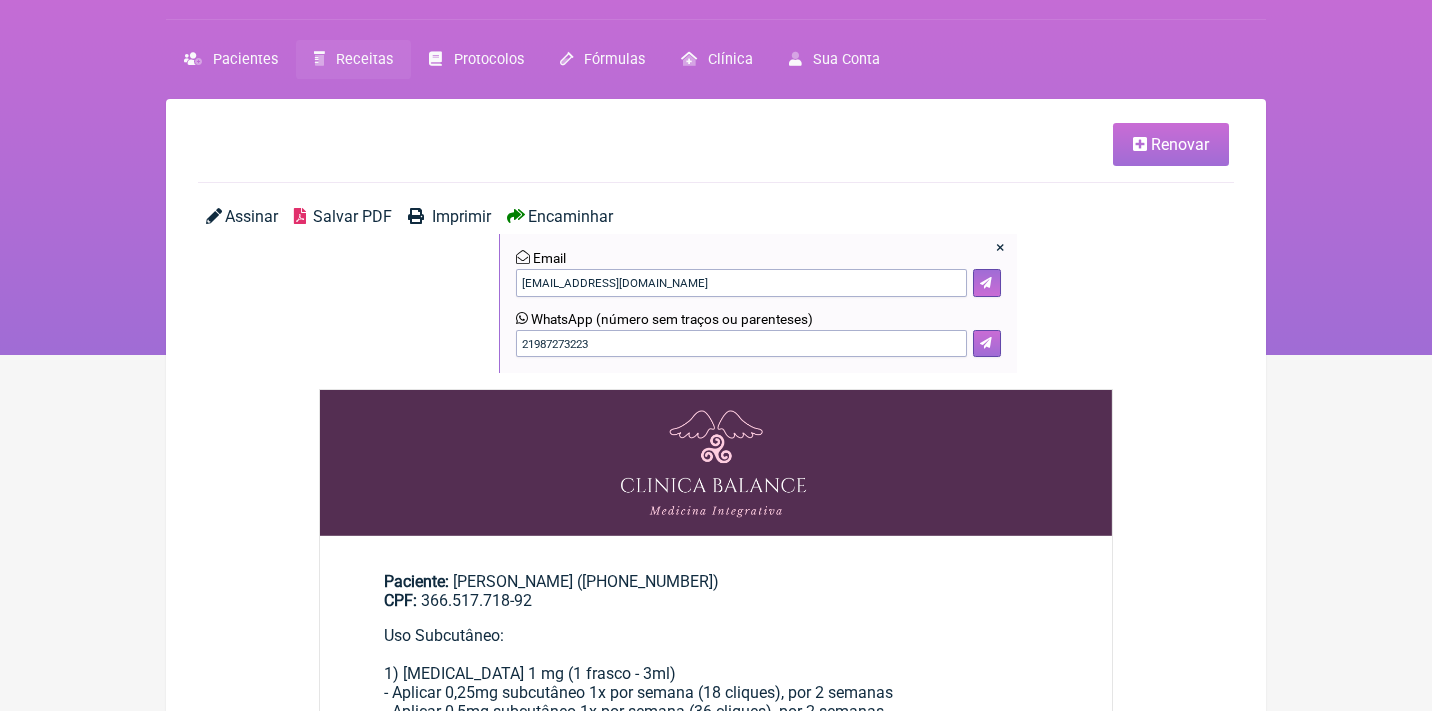 click at bounding box center [986, 343] 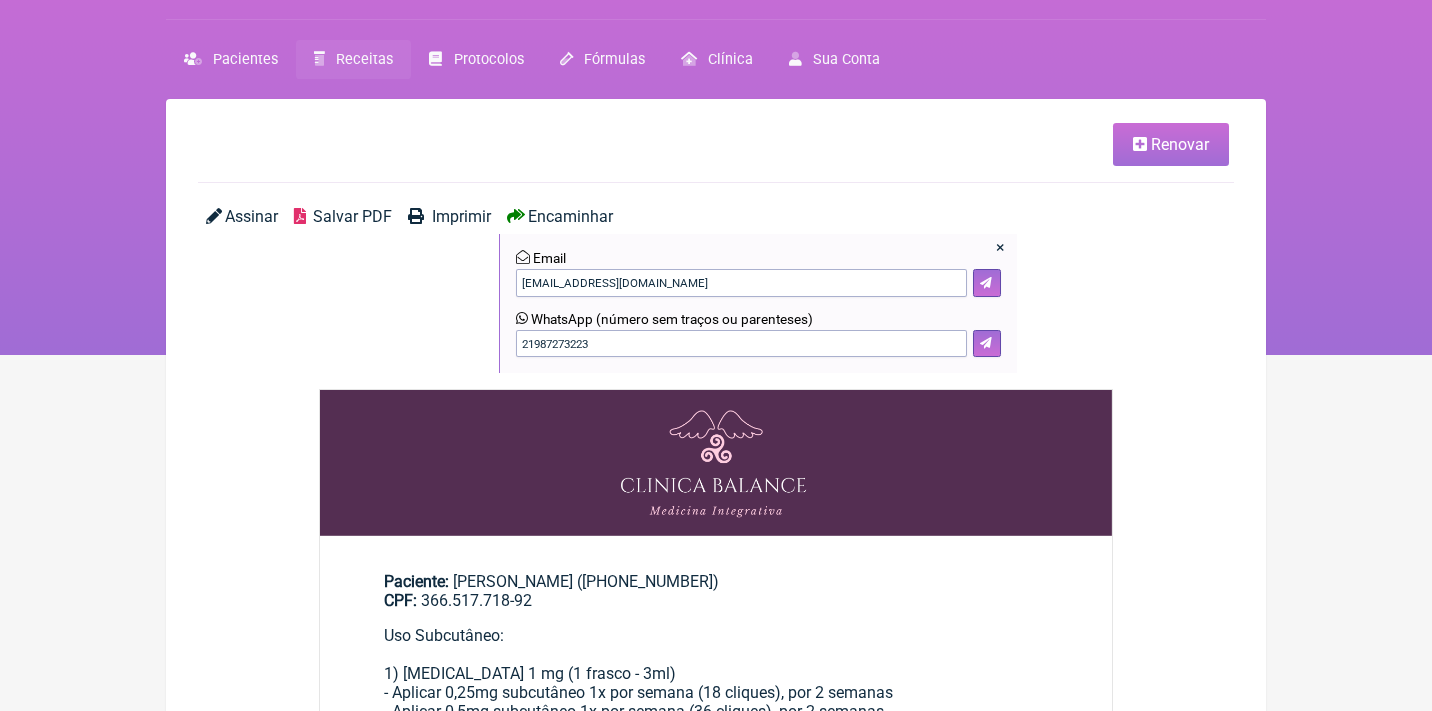click on "Receitas" at bounding box center [364, 59] 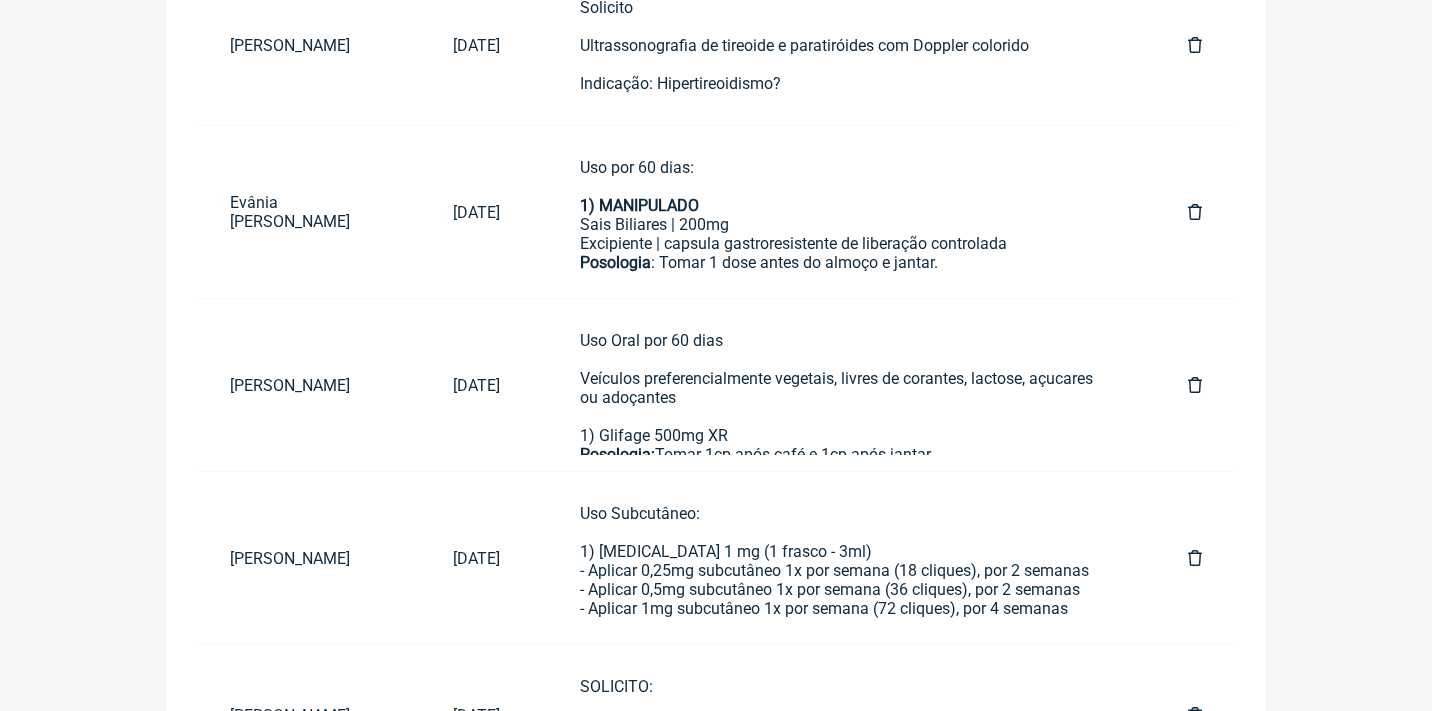 scroll, scrollTop: 563, scrollLeft: 0, axis: vertical 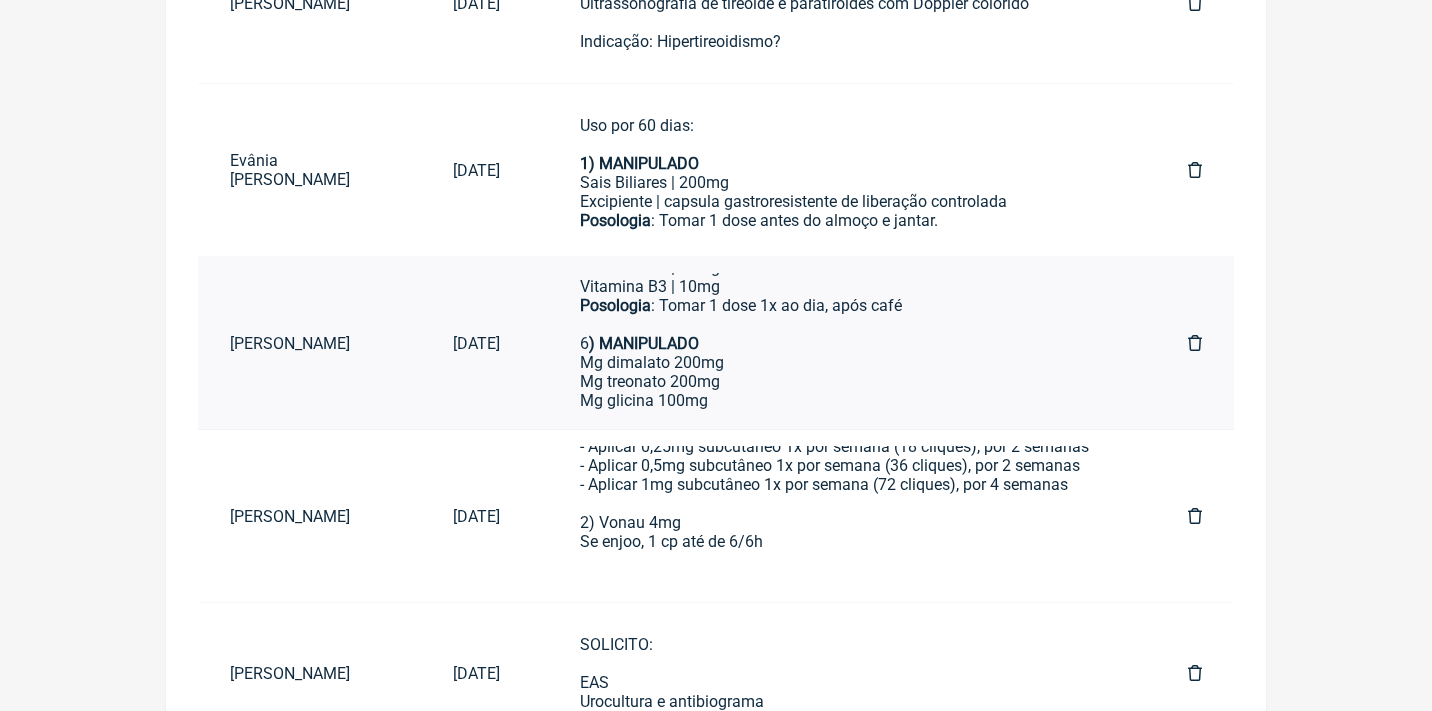 click on "Mg dimalato 200mg Mg treonato 200mg Mg glicina 100mg Vitamina B3 | 10mg" at bounding box center [844, 391] 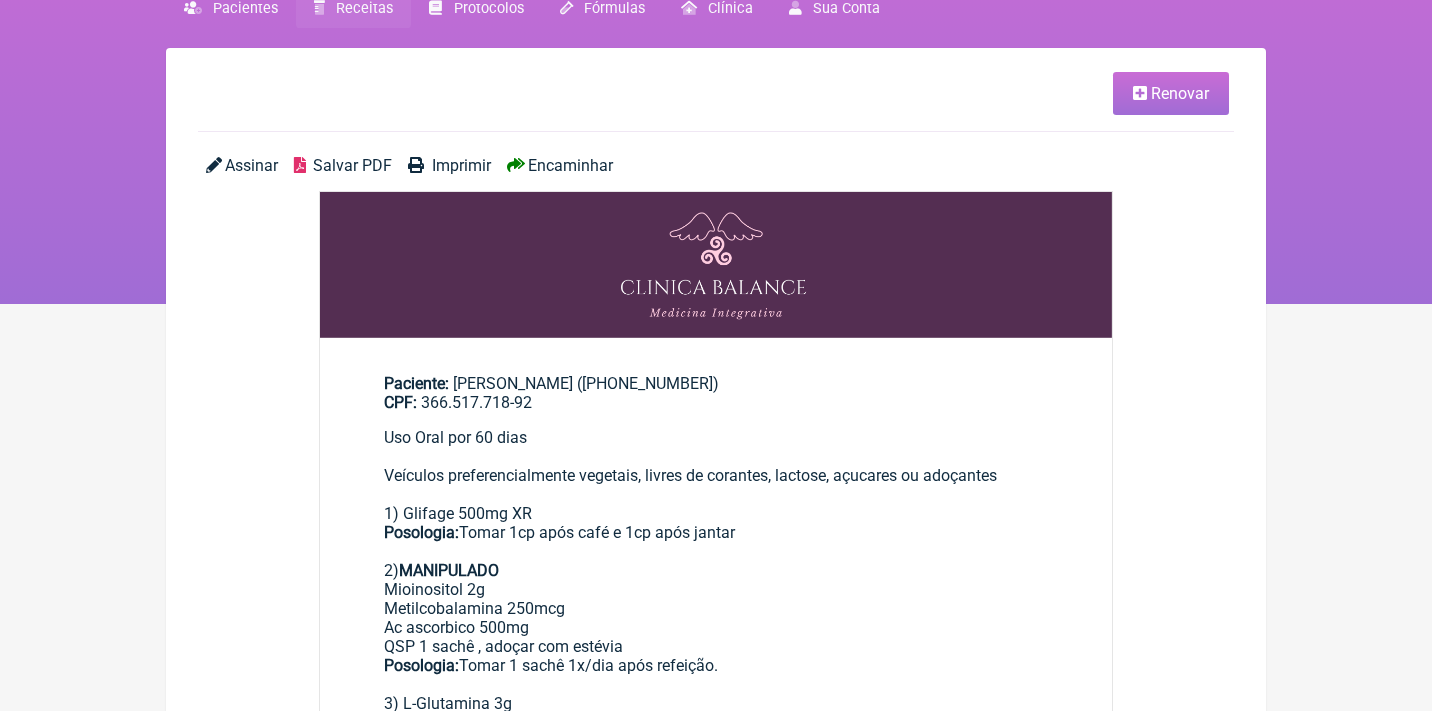 scroll, scrollTop: 82, scrollLeft: 0, axis: vertical 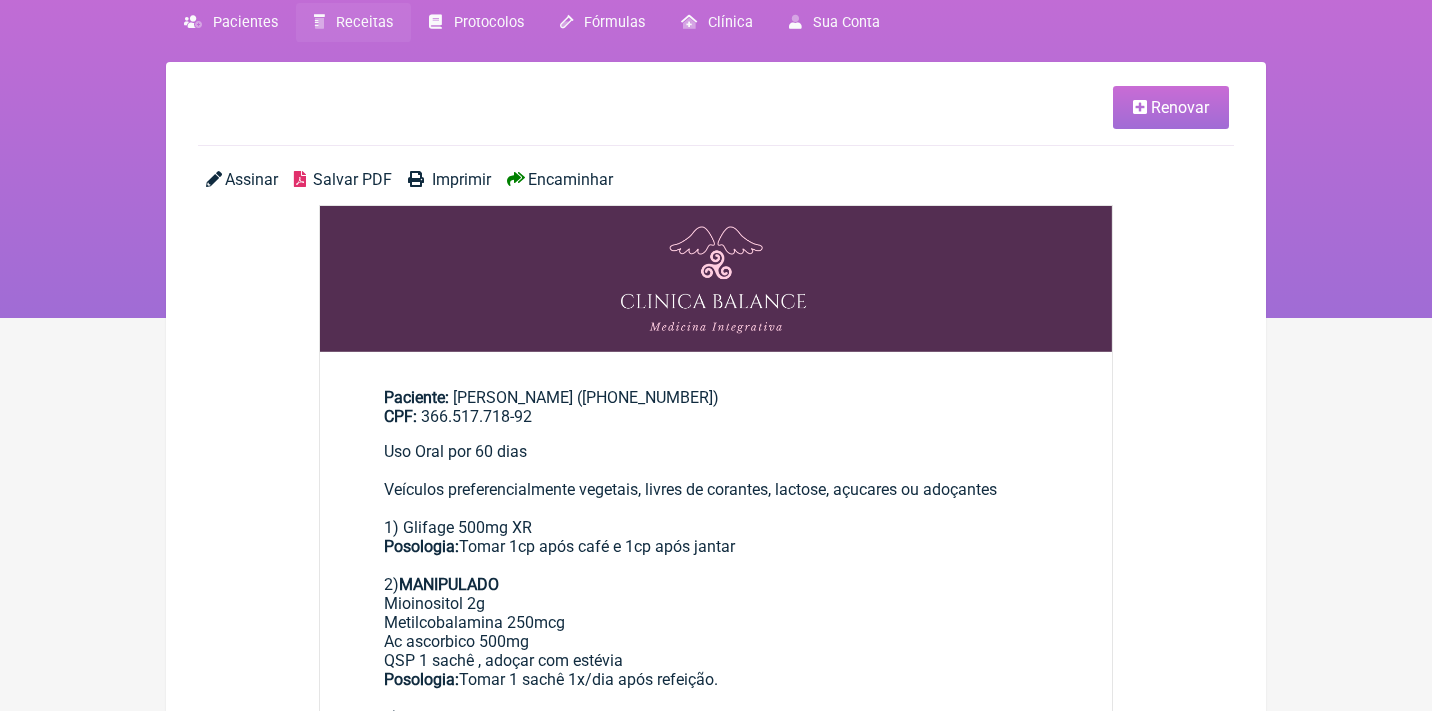 click on "Renovar" at bounding box center [1180, 107] 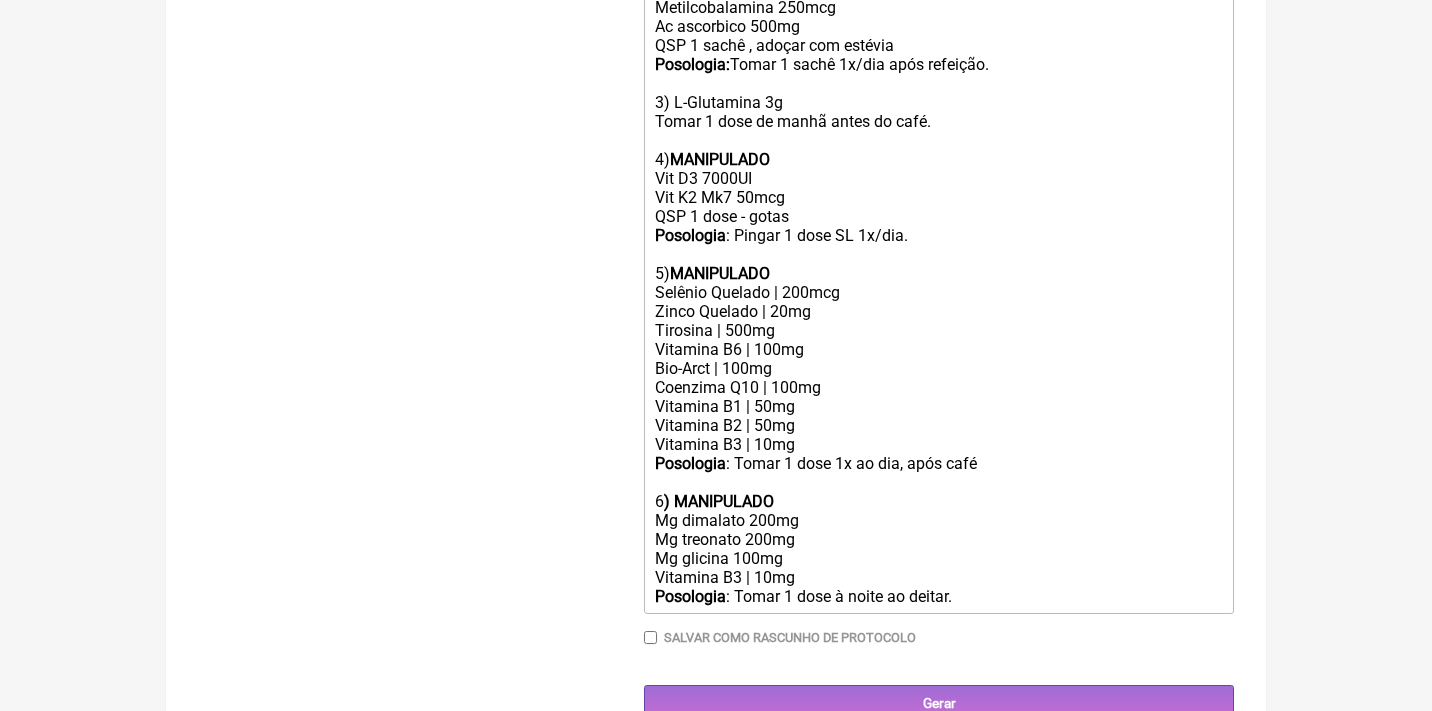 scroll, scrollTop: 897, scrollLeft: 0, axis: vertical 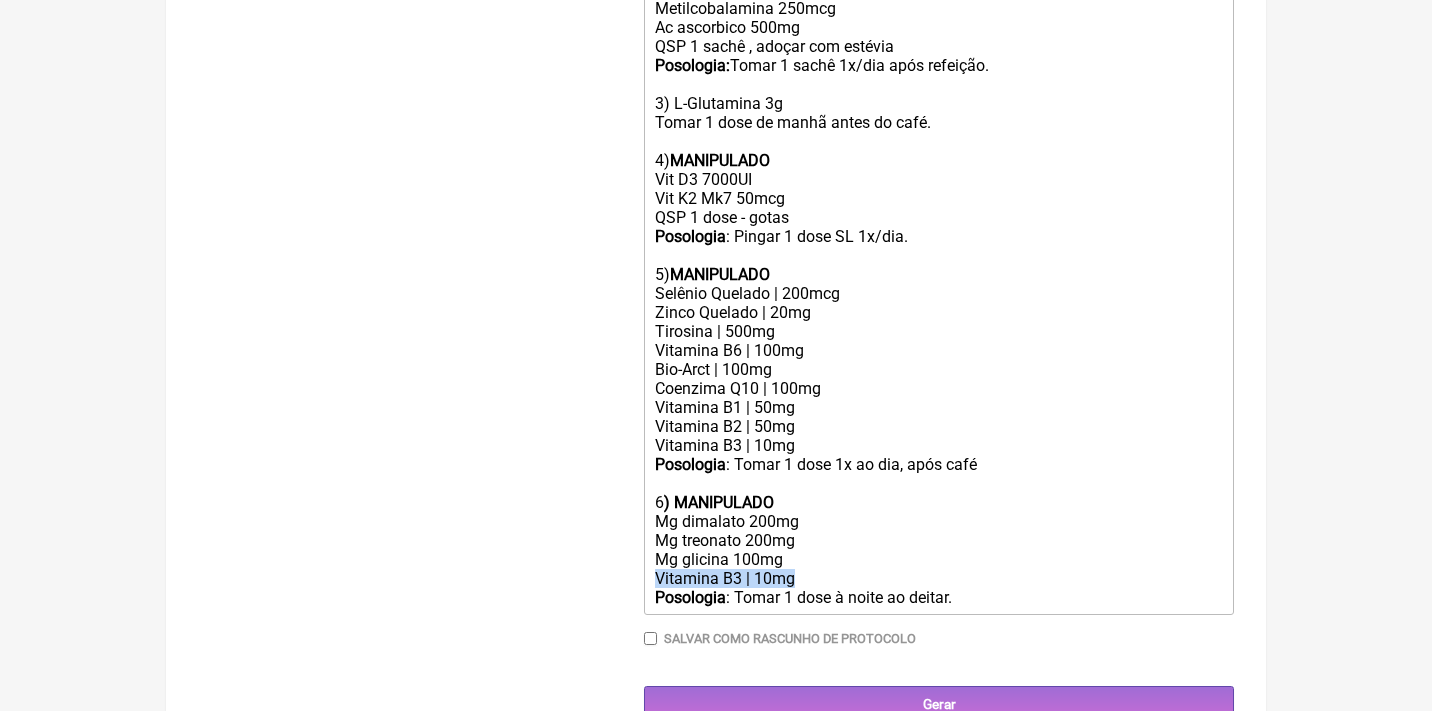 drag, startPoint x: 801, startPoint y: 537, endPoint x: 606, endPoint y: 537, distance: 195 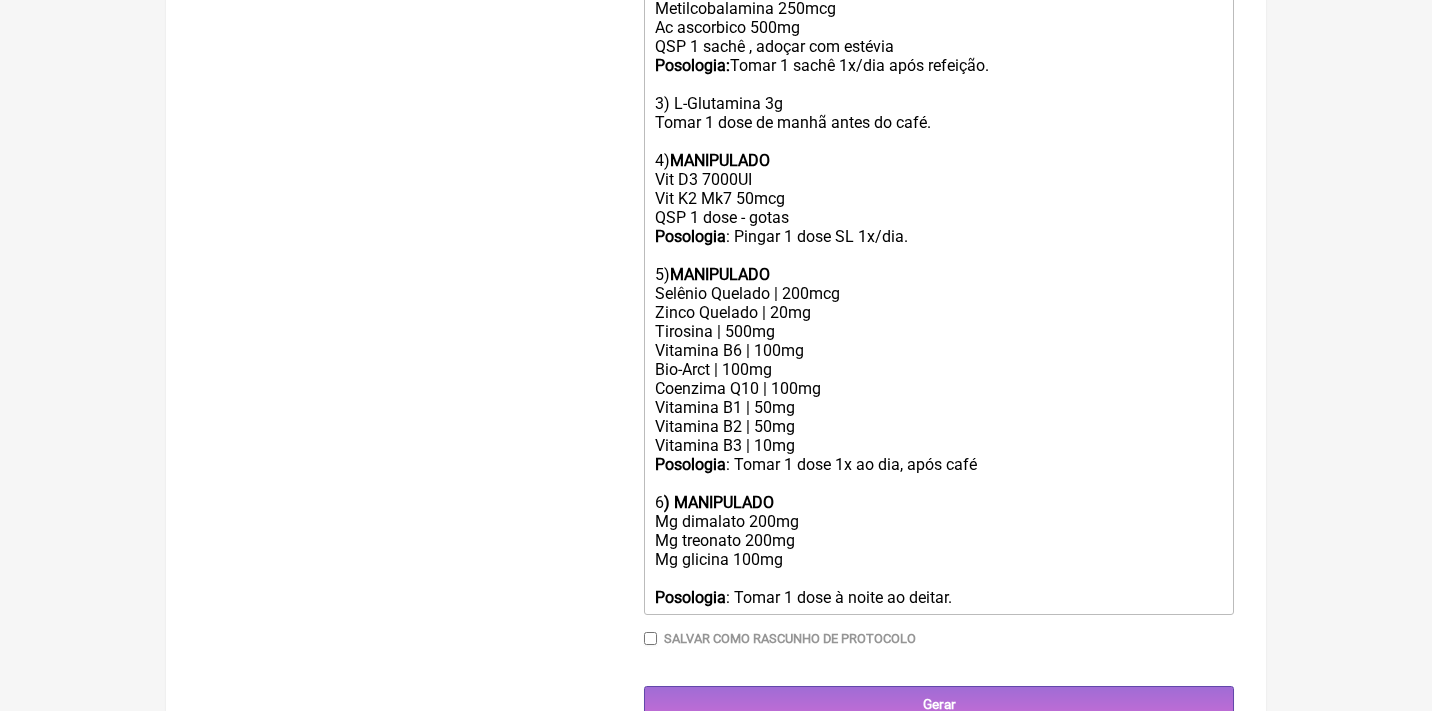 type on "<div>Uso Oral por 60 dias<br><br>Veículos preferencialmente vegetais, livres de corantes, lactose, açucares ou adoçantes<br><br>1) Glifage 500mg XR<br><strong>Posologia:</strong> Tomar 1cp após café e 1cp após jantar<br><br>2) <strong>MANIPULADO</strong><br>Mioinositol 2g<br>Metilcobalamina 250mcg<br>Ac ascorbico 500mg<br>QSP 1 sachê , adoçar com estévia<br><strong>Posologia: </strong>Tomar 1 sachê 1x/dia após refeição. <br><br>3) L-Glutamina 3g<br>Tomar 1 dose de manhã antes do café.<br><br>4) <strong>MANIPULADO</strong><br>Vit D3 7000UI<br>Vit K2 Mk7 50mcg<br>QSP 1 dose - gotas<br><strong>Posologia</strong>: Pingar 1 dose SL 1x/dia.<br><br>5) <strong>MANIPULADO</strong></div><div>Selênio Quelado | 200mcg</div><div>Zinco Quelado | 20mg</div><div>Tirosina | 500mg</div><div>Vitamina B6 | 100mg<br>Bio-Arct | 100mg</div><div>Coenzima Q10 | 100mg</div><div>Vitamina B1 | 50mg</div><div>Vitamina B2 | 50mg</div><div>Vitamina B3 | 10mg</div><div><strong>Posologia</strong>: Tomar 1 dose 1x ao dia, após café<br><br>..." 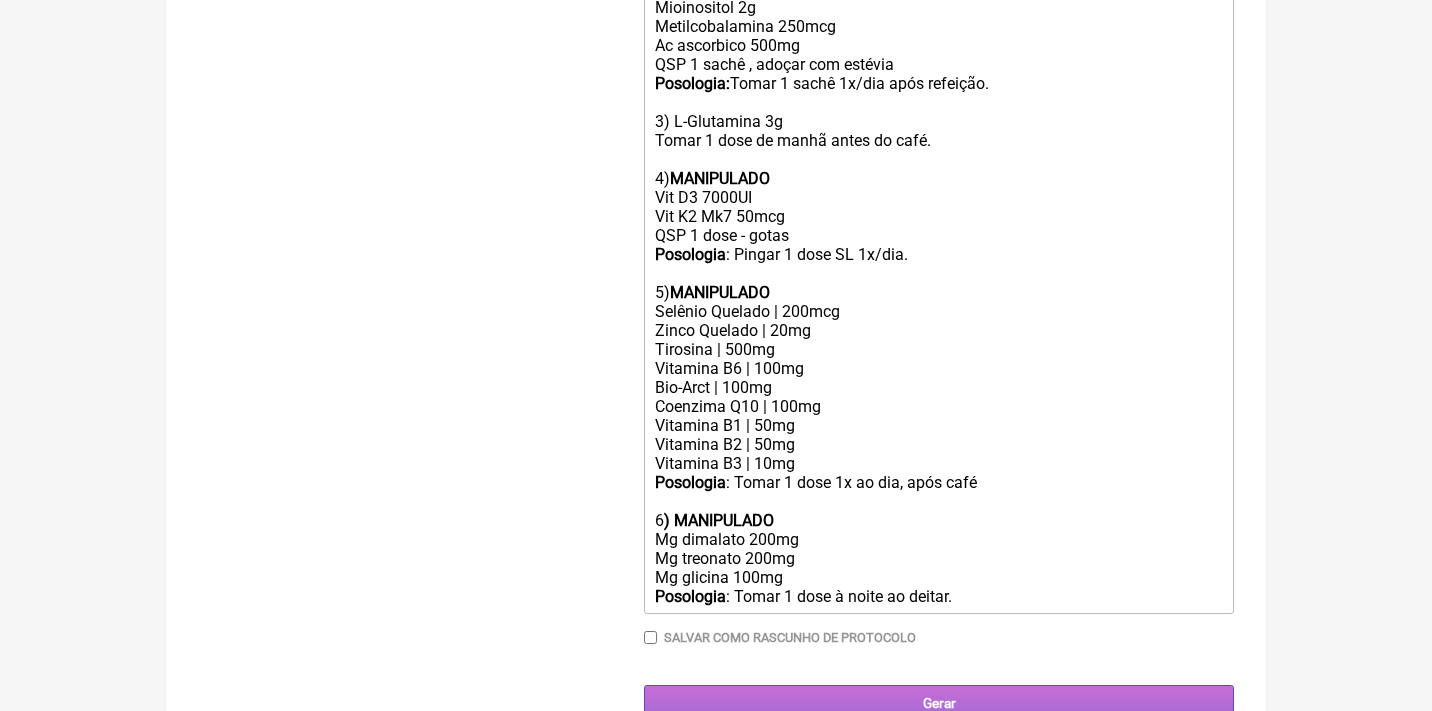 click on "Gerar" at bounding box center [939, 703] 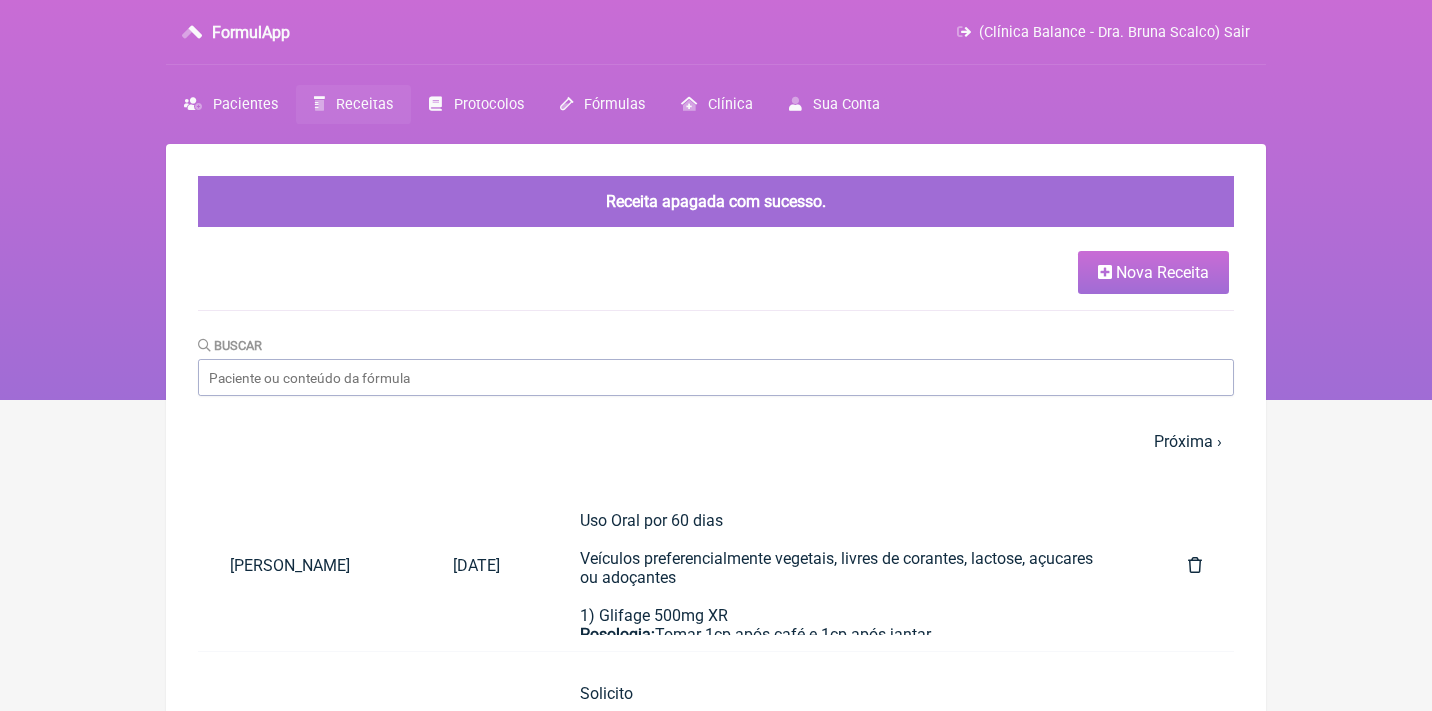 scroll, scrollTop: 0, scrollLeft: 0, axis: both 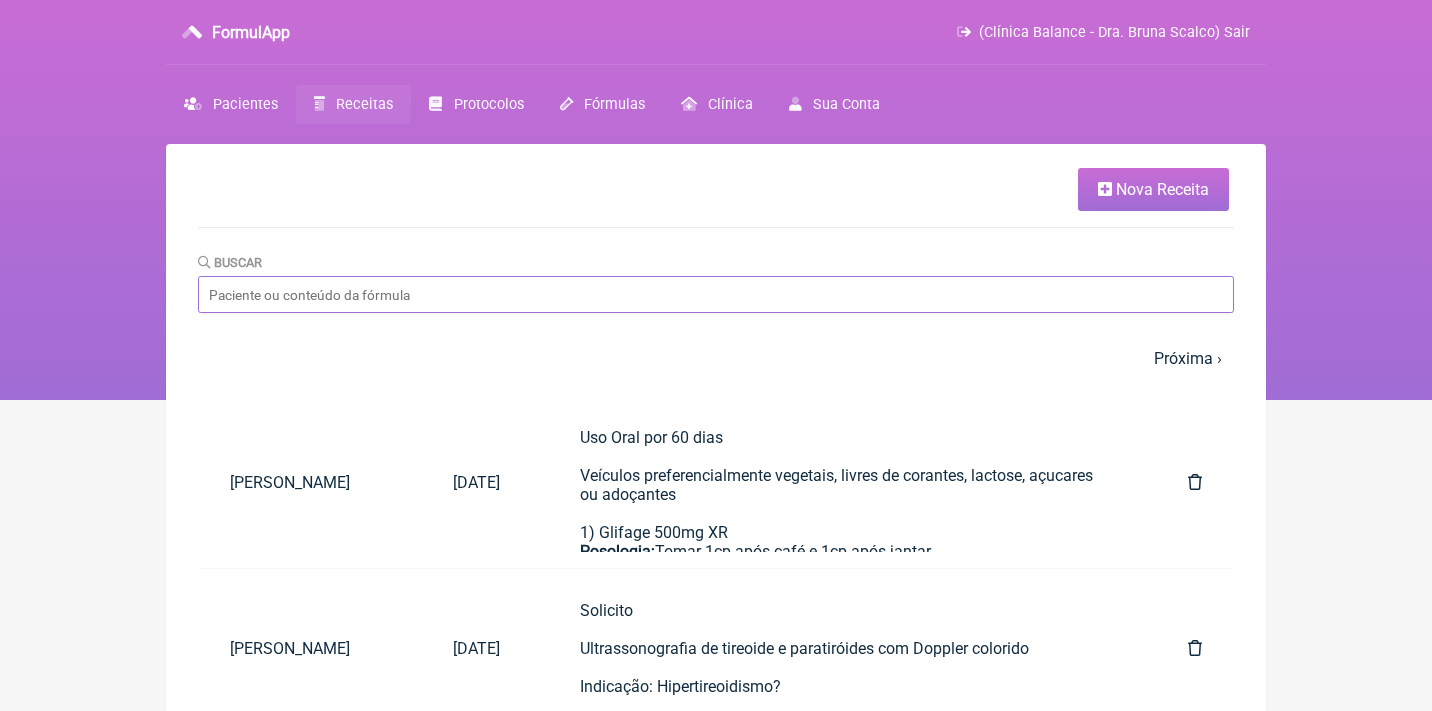 click on "Buscar" at bounding box center (716, 294) 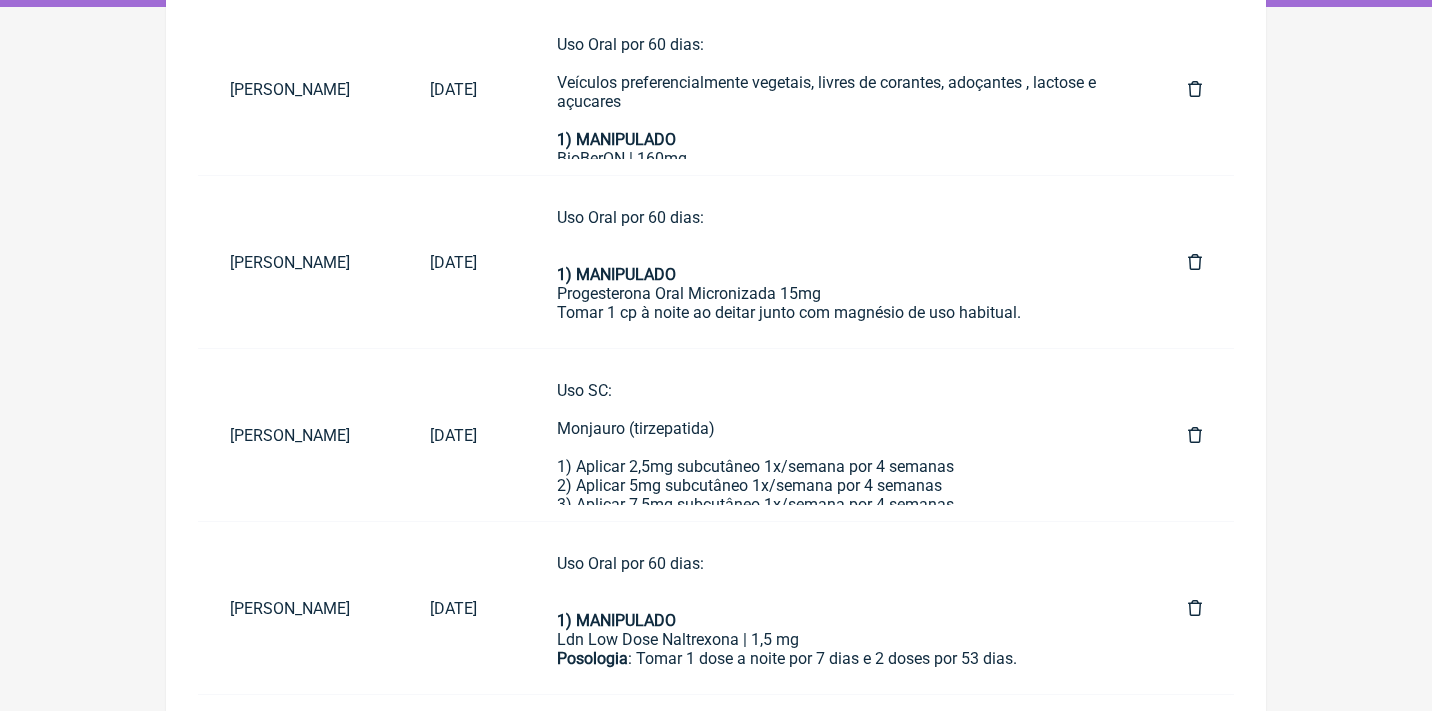 scroll, scrollTop: 446, scrollLeft: 0, axis: vertical 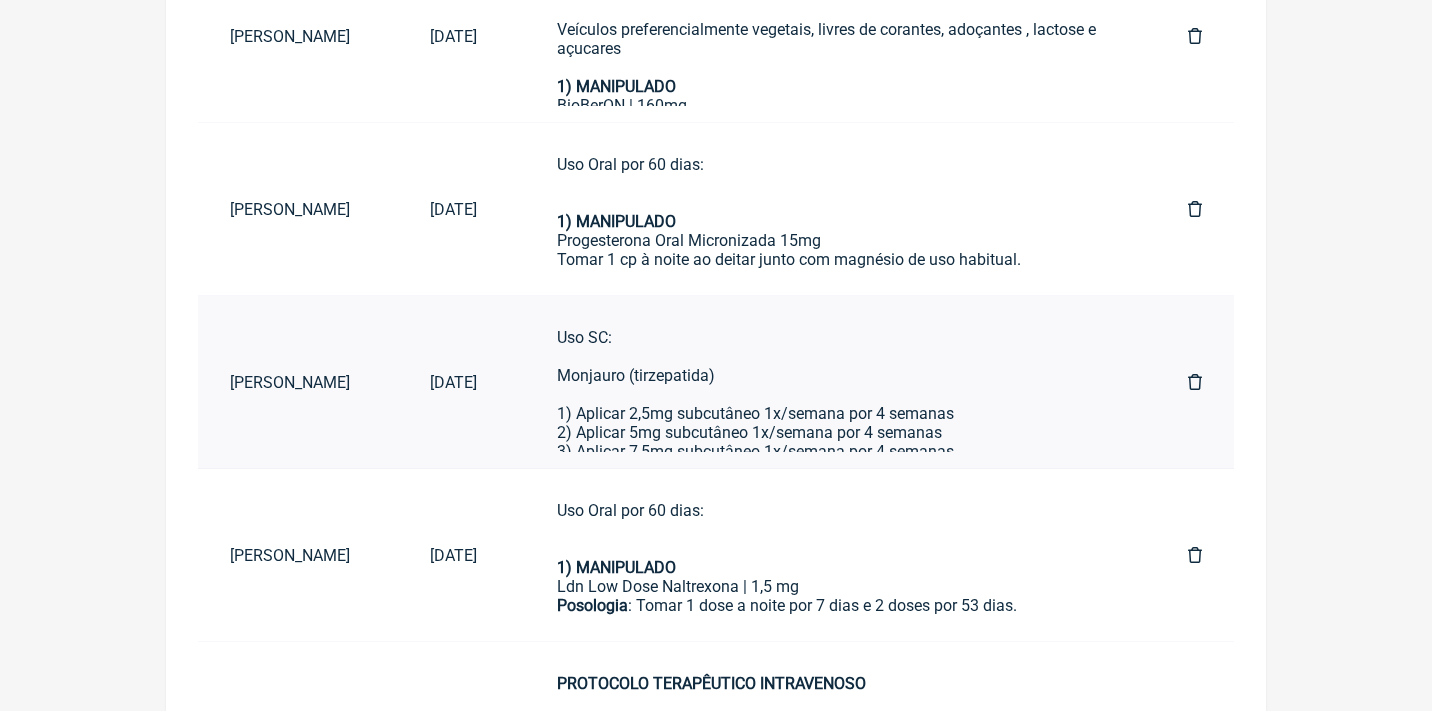 type on "[PERSON_NAME]" 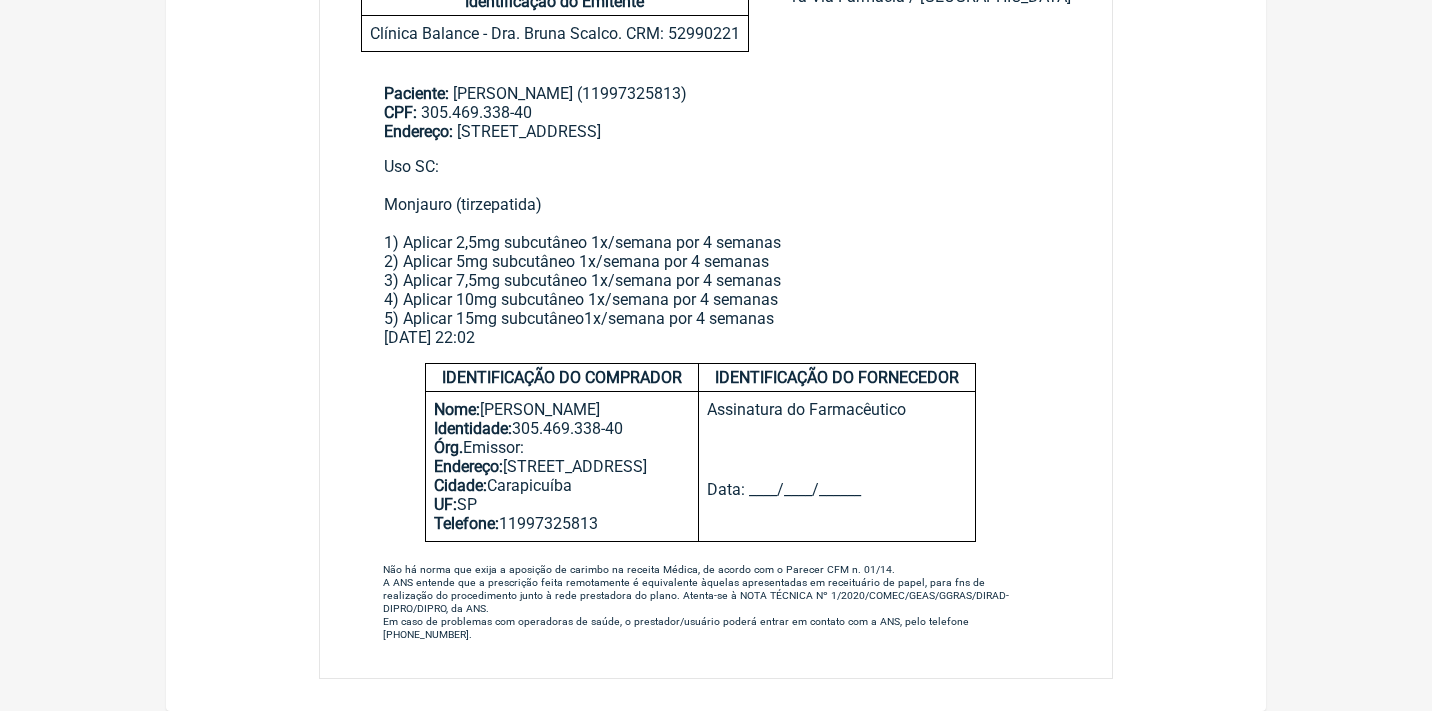 scroll, scrollTop: 0, scrollLeft: 0, axis: both 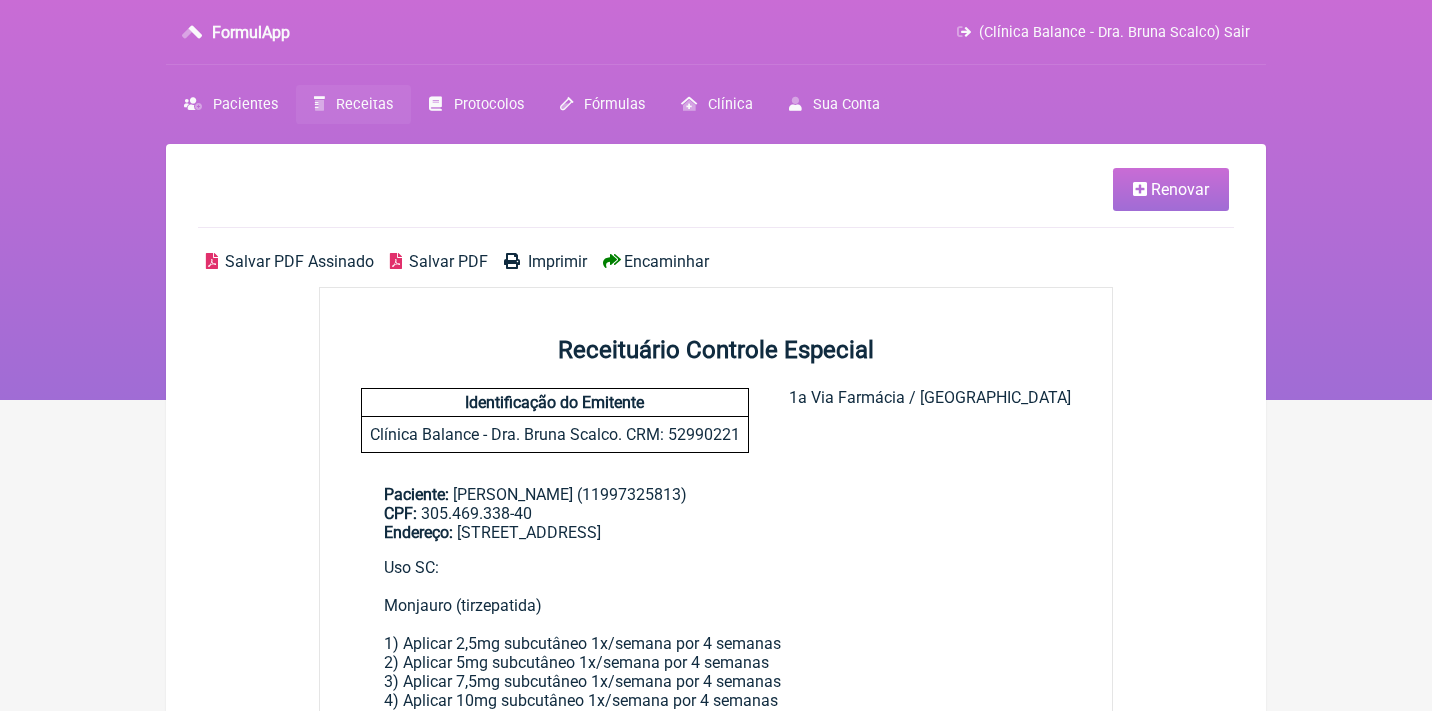 click on "Renovar" at bounding box center [1180, 189] 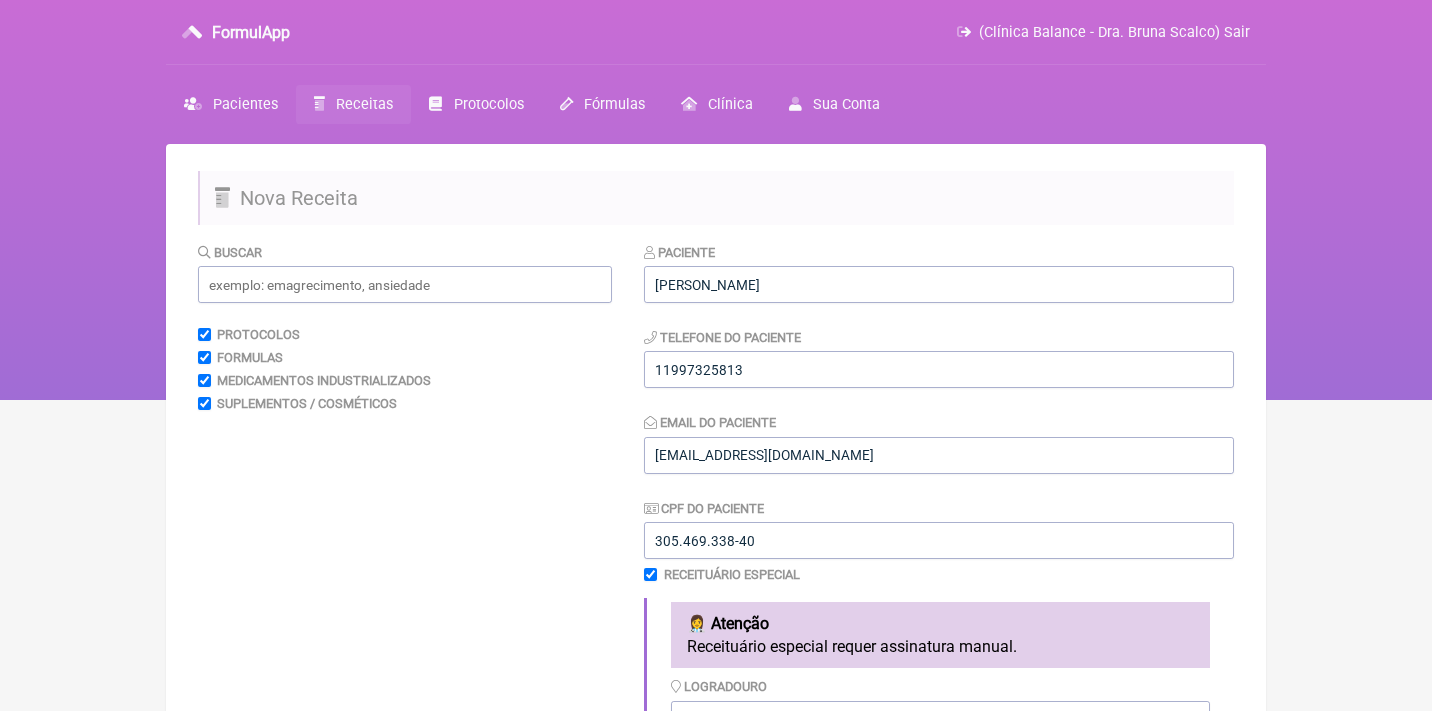 scroll, scrollTop: 573, scrollLeft: 0, axis: vertical 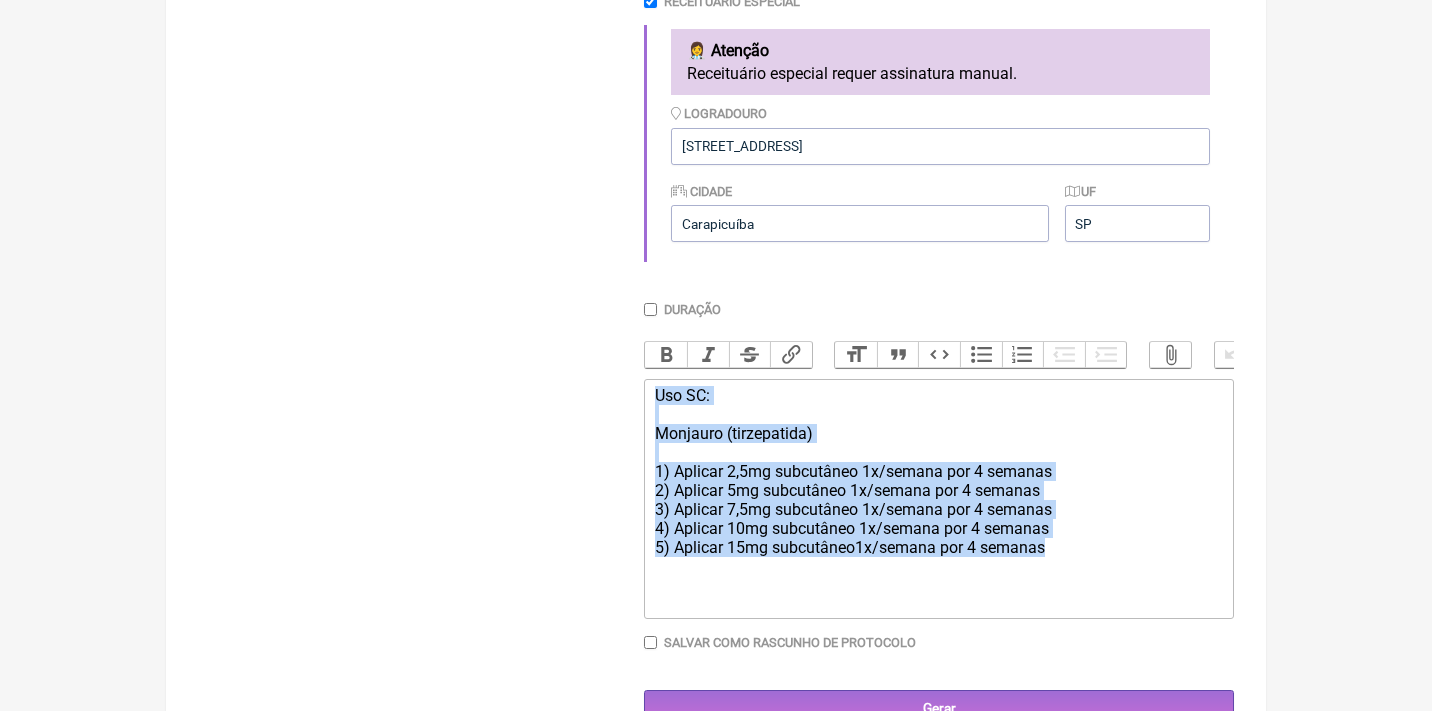 drag, startPoint x: 652, startPoint y: 380, endPoint x: 1004, endPoint y: 618, distance: 424.9094 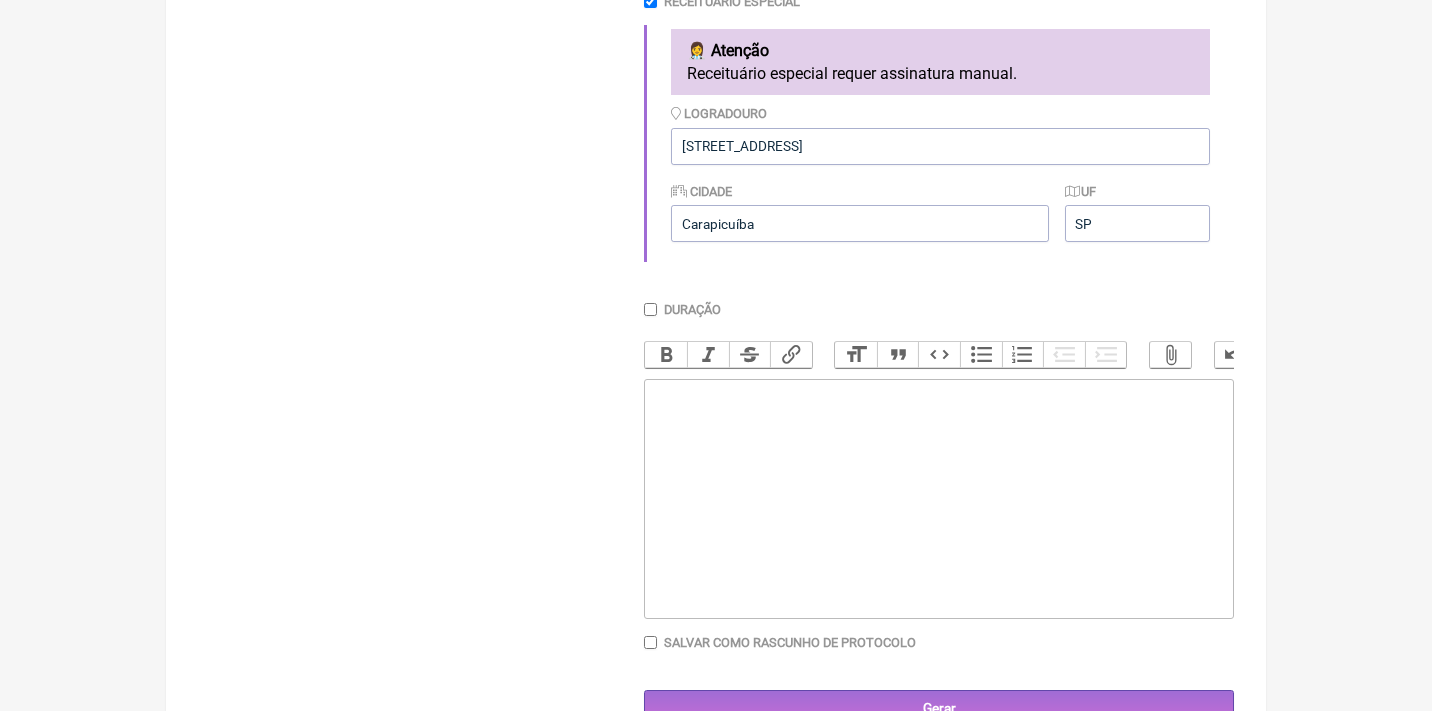 type 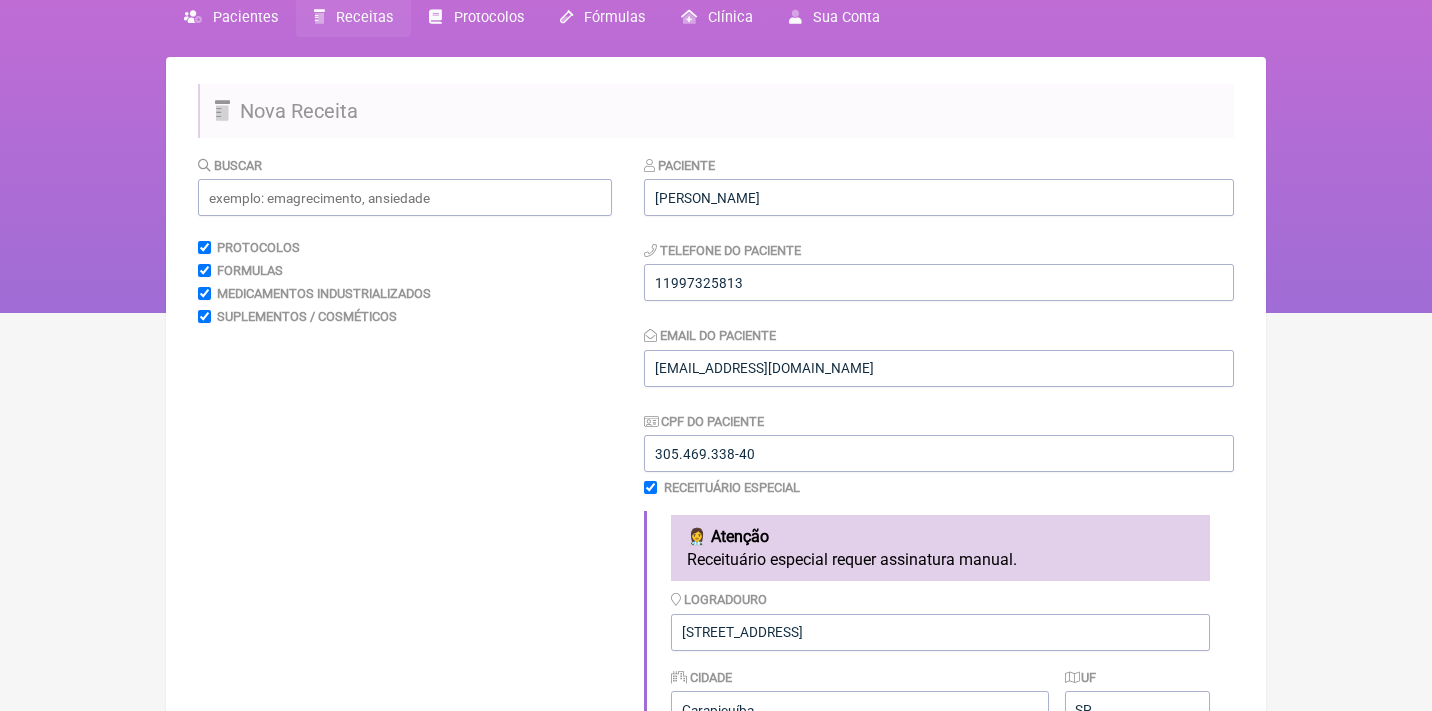 scroll, scrollTop: 43, scrollLeft: 0, axis: vertical 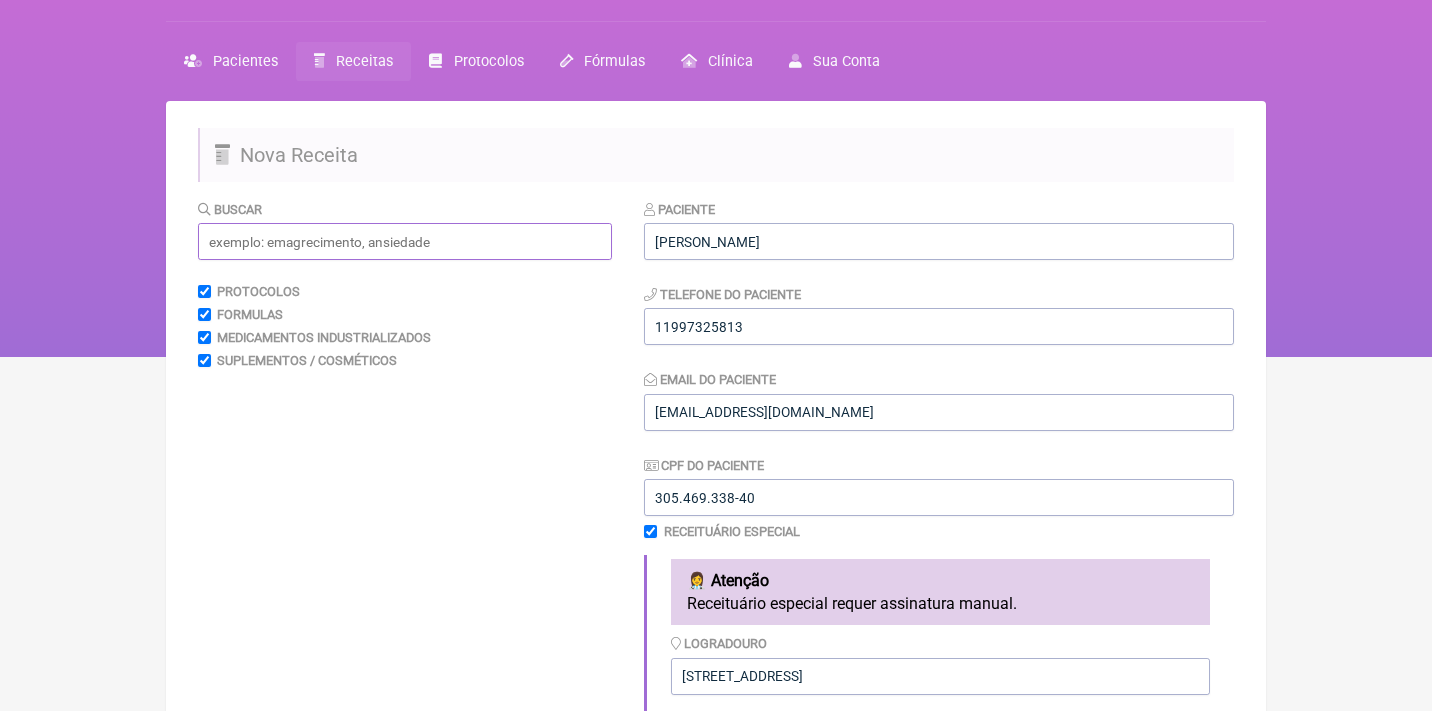 click at bounding box center (405, 241) 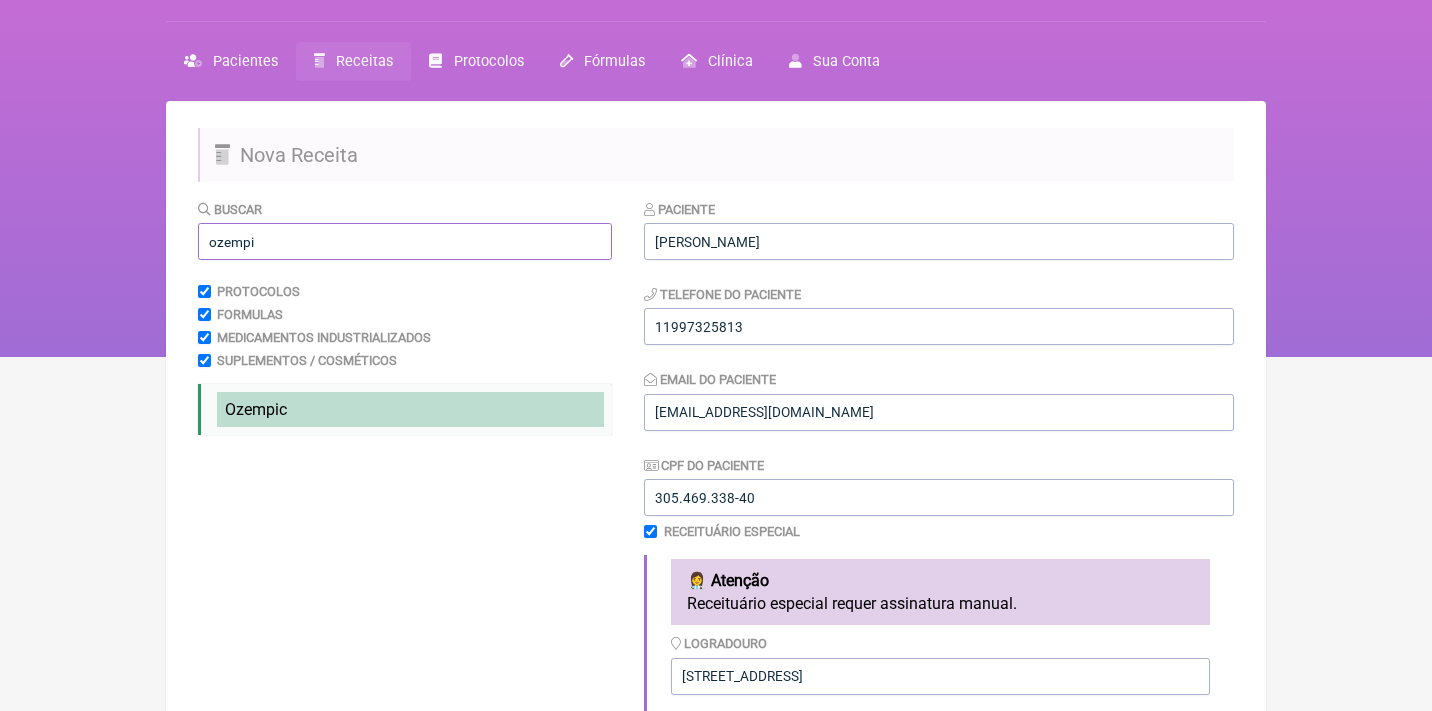 type on "ozempi" 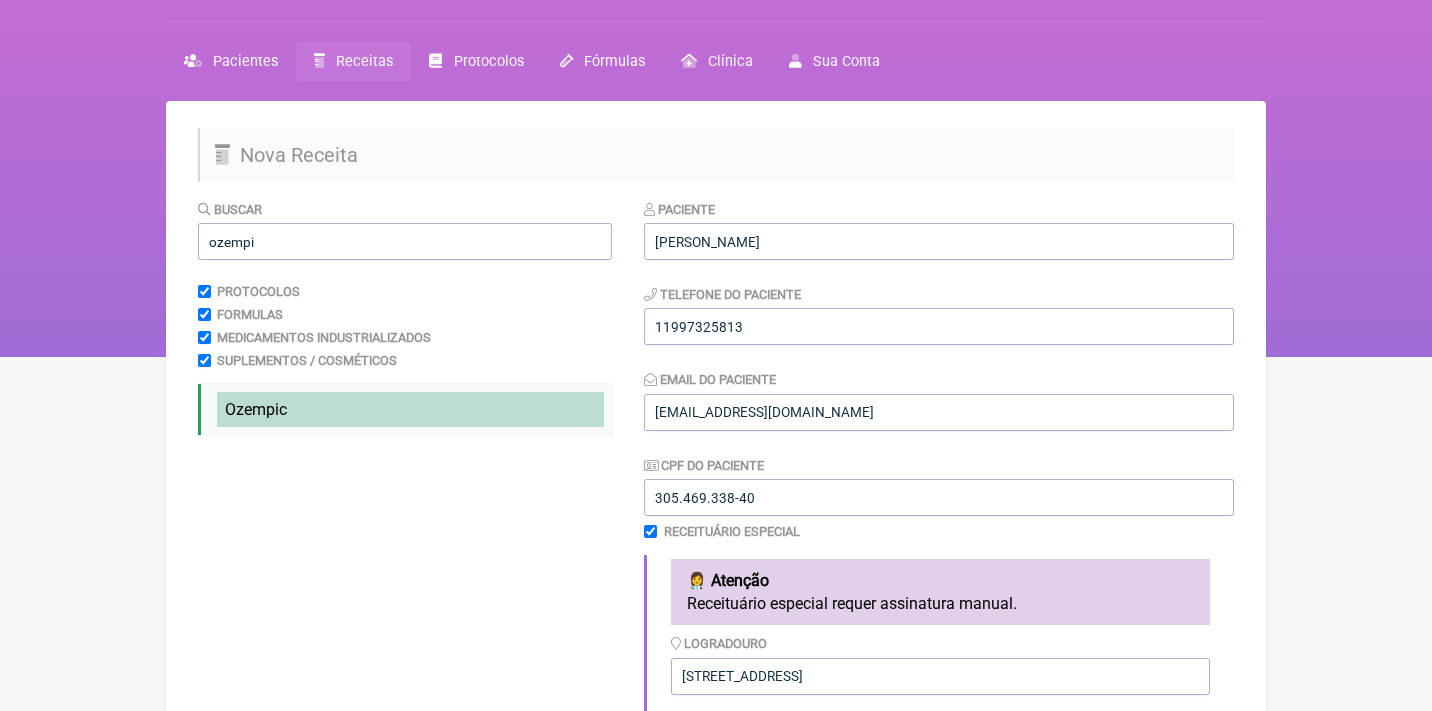 click on "Ozempi" at bounding box center [252, 409] 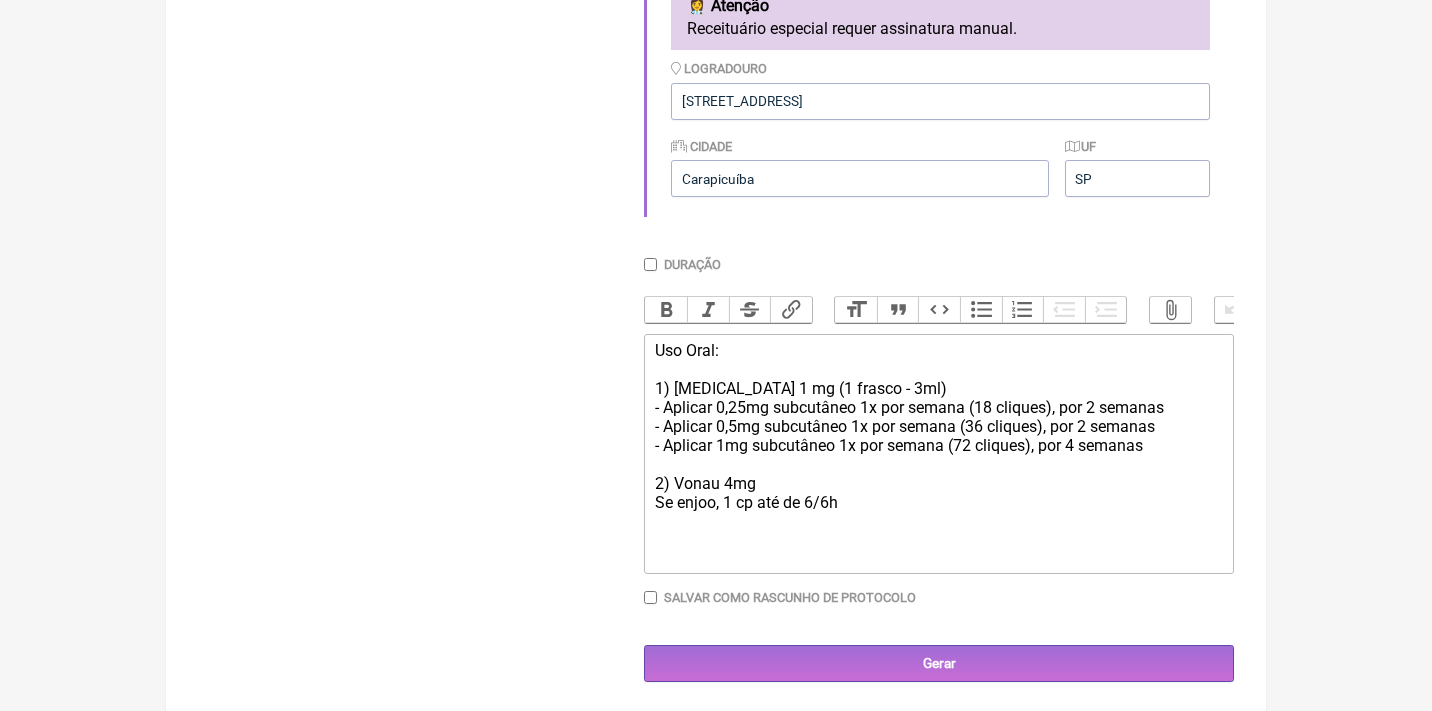 scroll, scrollTop: 616, scrollLeft: 0, axis: vertical 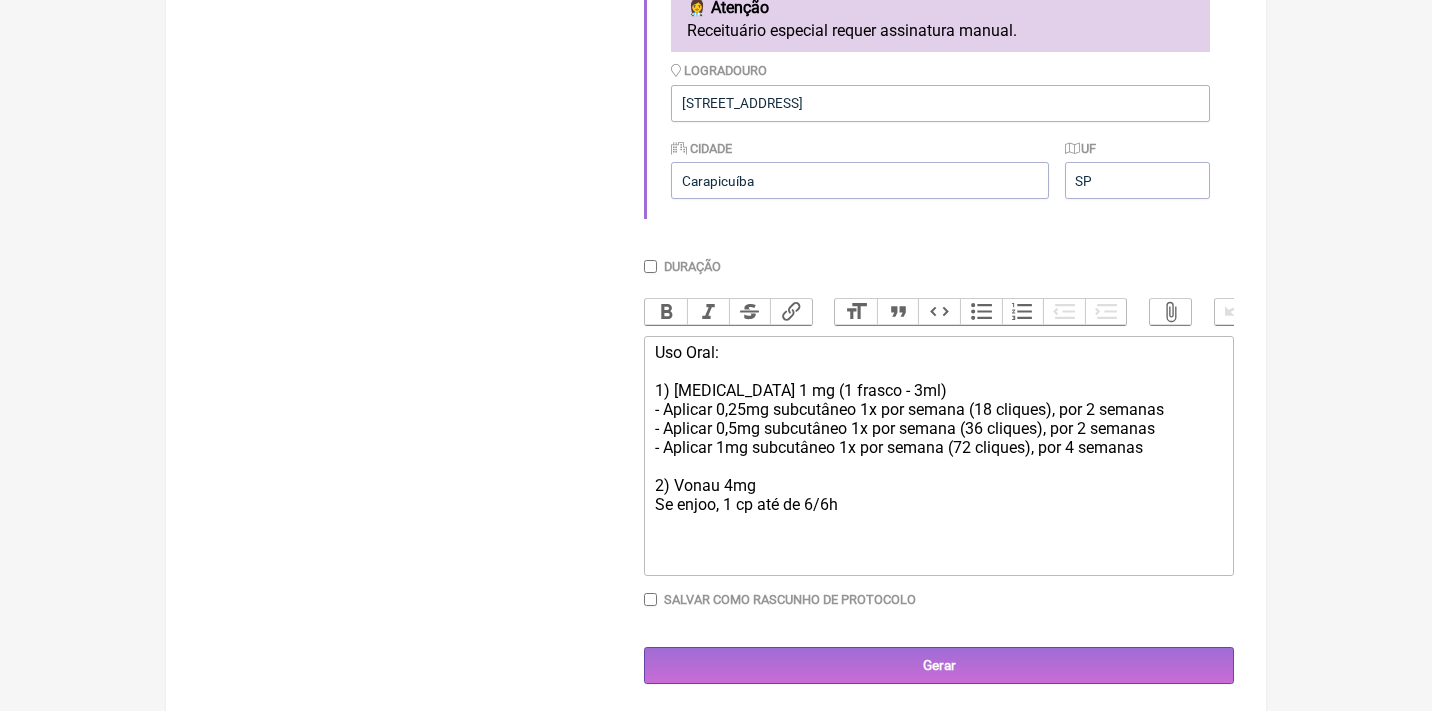 click on "Uso Oral: 1) Ozempic 1 mg (1 frasco - 3ml) - Aplicar 0,25mg subcutâneo 1x por semana (18 cliques), por 2 semanas - Aplicar 0,5mg subcutâneo 1x por semana (36 cliques), por 2 semanas - Aplicar 1mg subcutâneo 1x por semana (72 cliques), por 4 semanas 2) Vonau 4mg Se enjoo, 1 cp até de 6/6h" 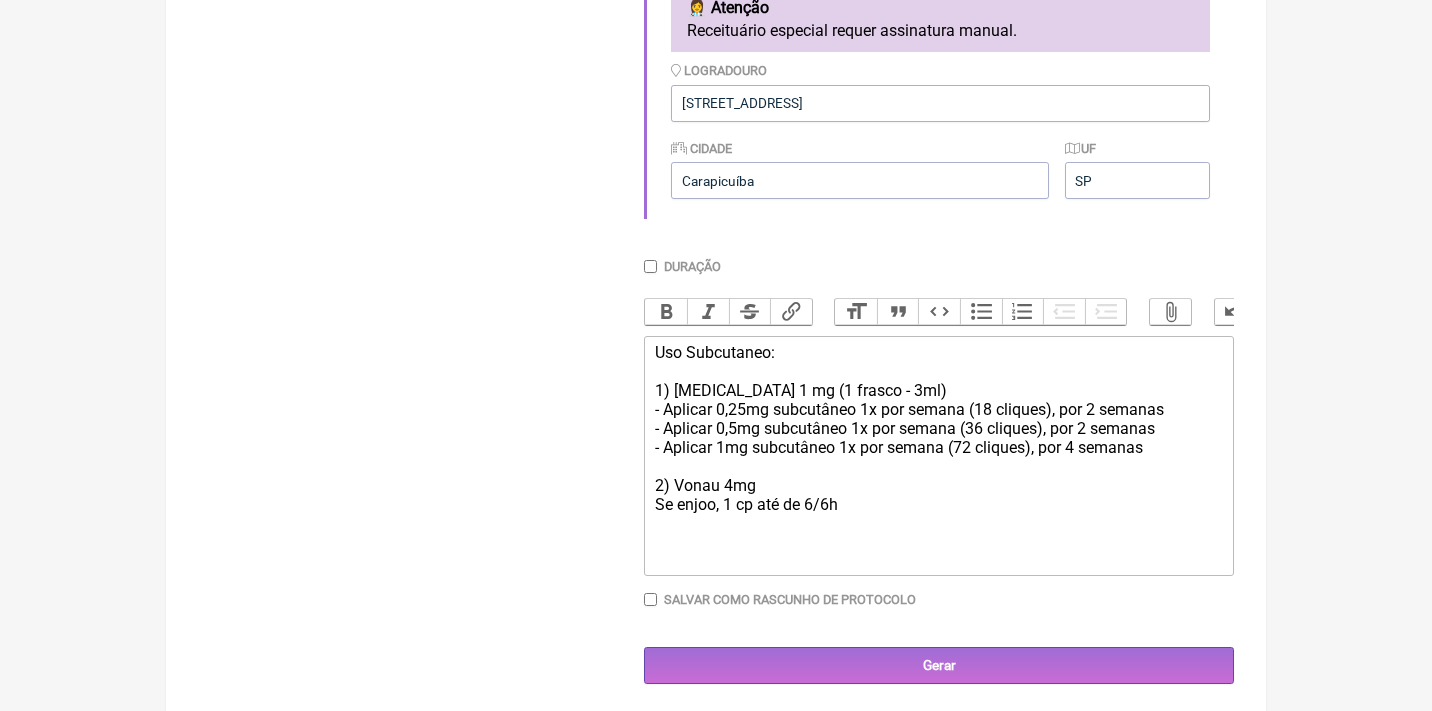 type on "<div>Uso Subcutâneo :<br><br>1) Ozempic 1 mg (1 frasco - 3ml)<br>- Aplicar 0,25mg subcutâneo 1x por semana (18 cliques), por 2 semanas<br>- Aplicar 0,5mg subcutâneo 1x por semana (36 cliques), por 2 semanas<br>- Aplicar 1mg subcutâneo 1x por semana (72 cliques), por 4 semanas<br><br>2) Vonau 4mg<br>Se enjoo, 1 cp até de 6/6h<br><br></div>" 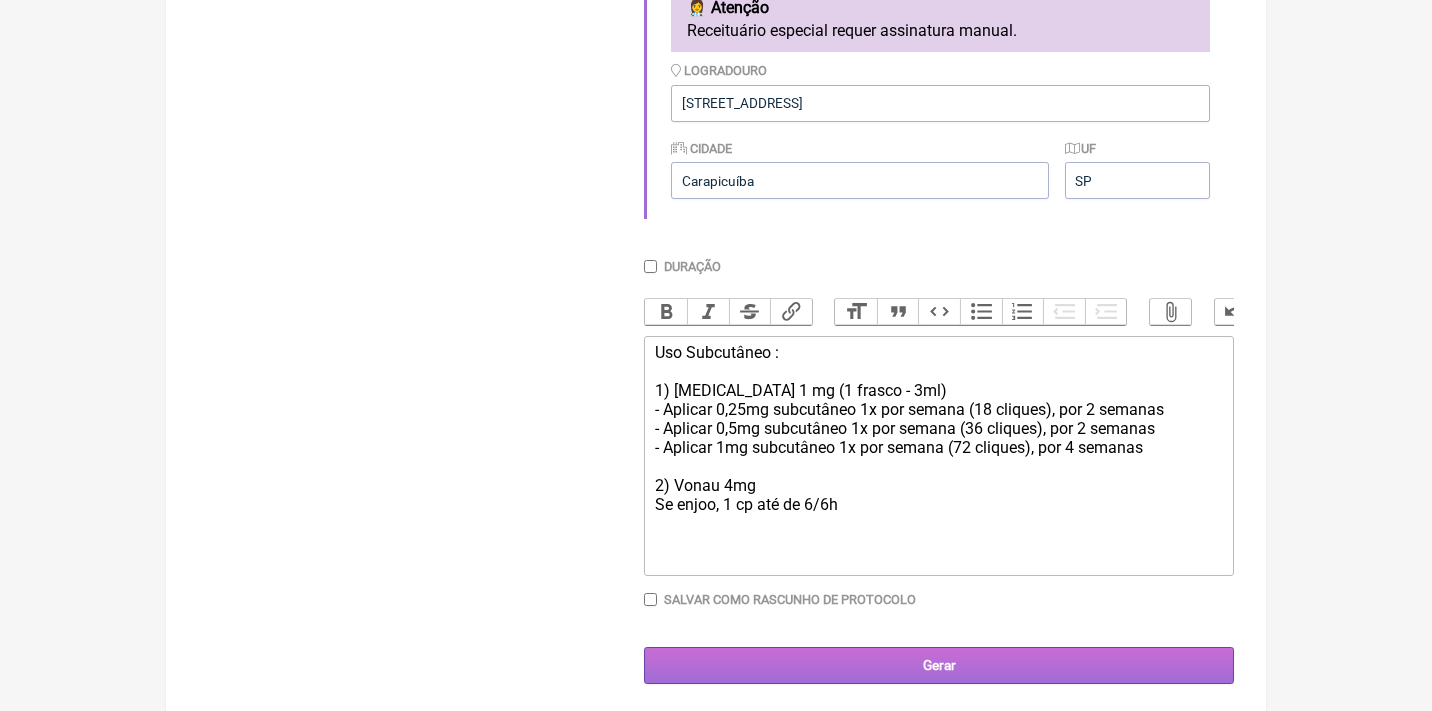 click on "Gerar" at bounding box center [939, 665] 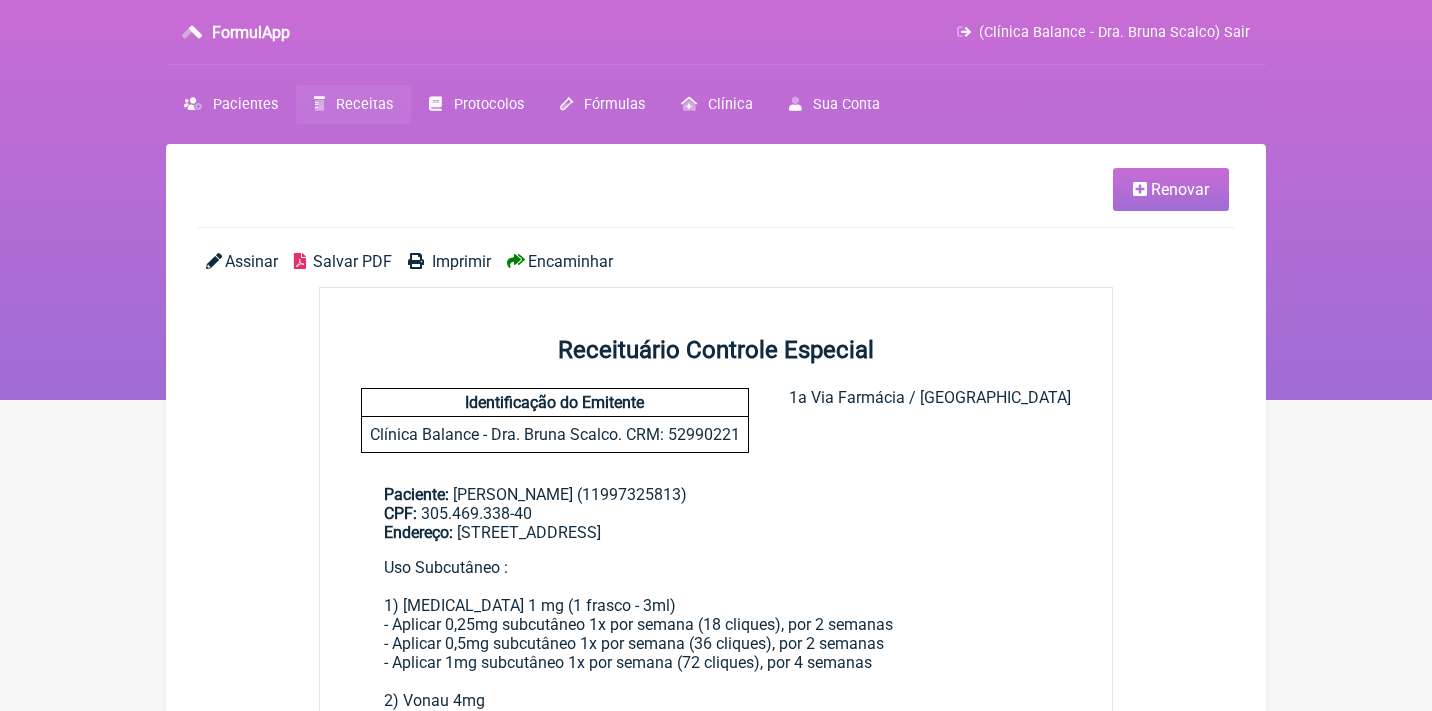 scroll, scrollTop: 0, scrollLeft: 0, axis: both 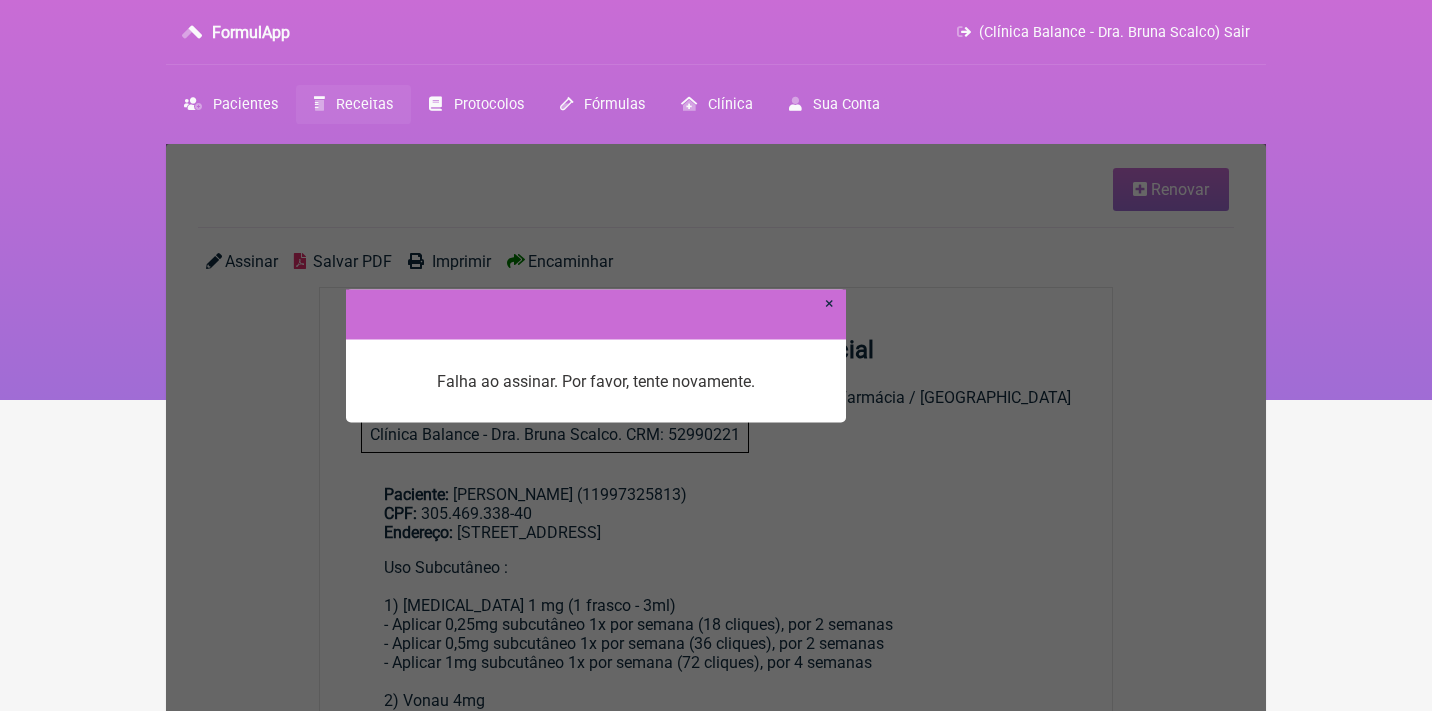 click on "×" at bounding box center [829, 302] 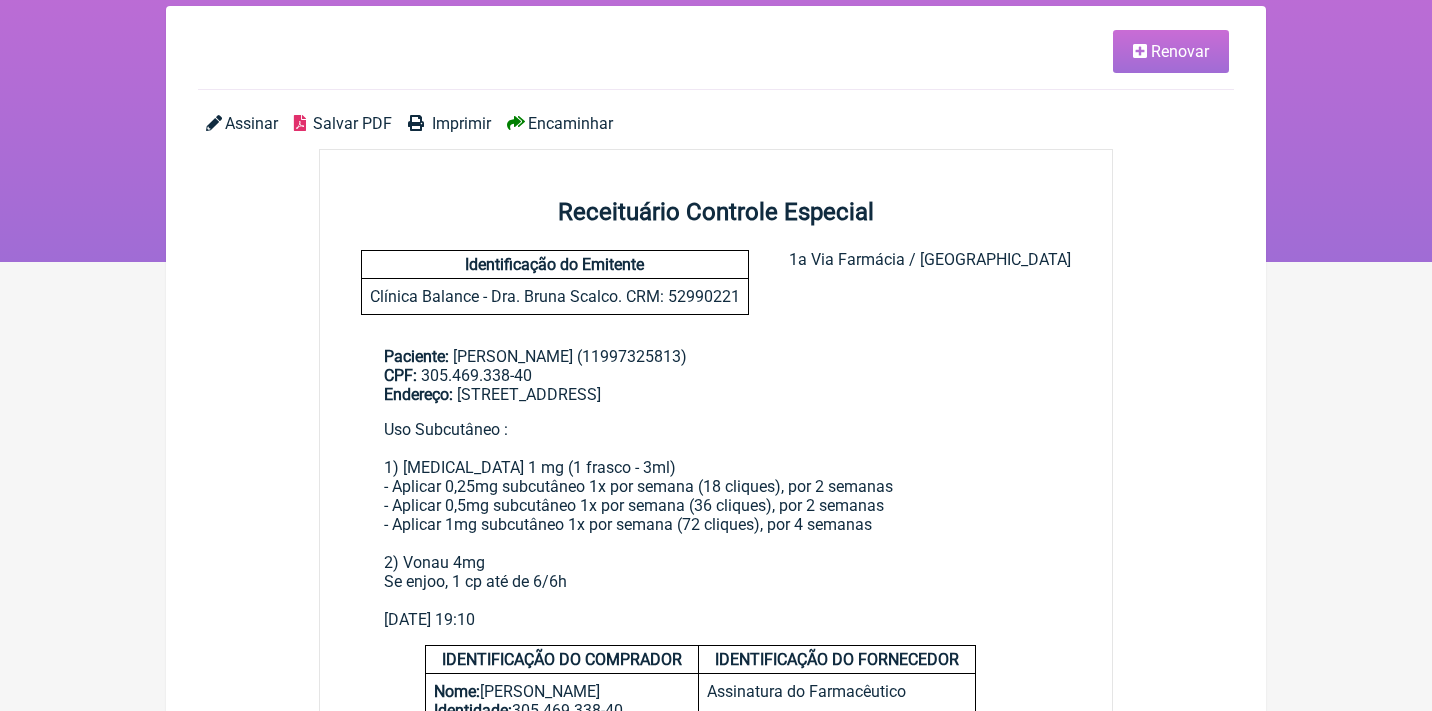 scroll, scrollTop: 141, scrollLeft: 0, axis: vertical 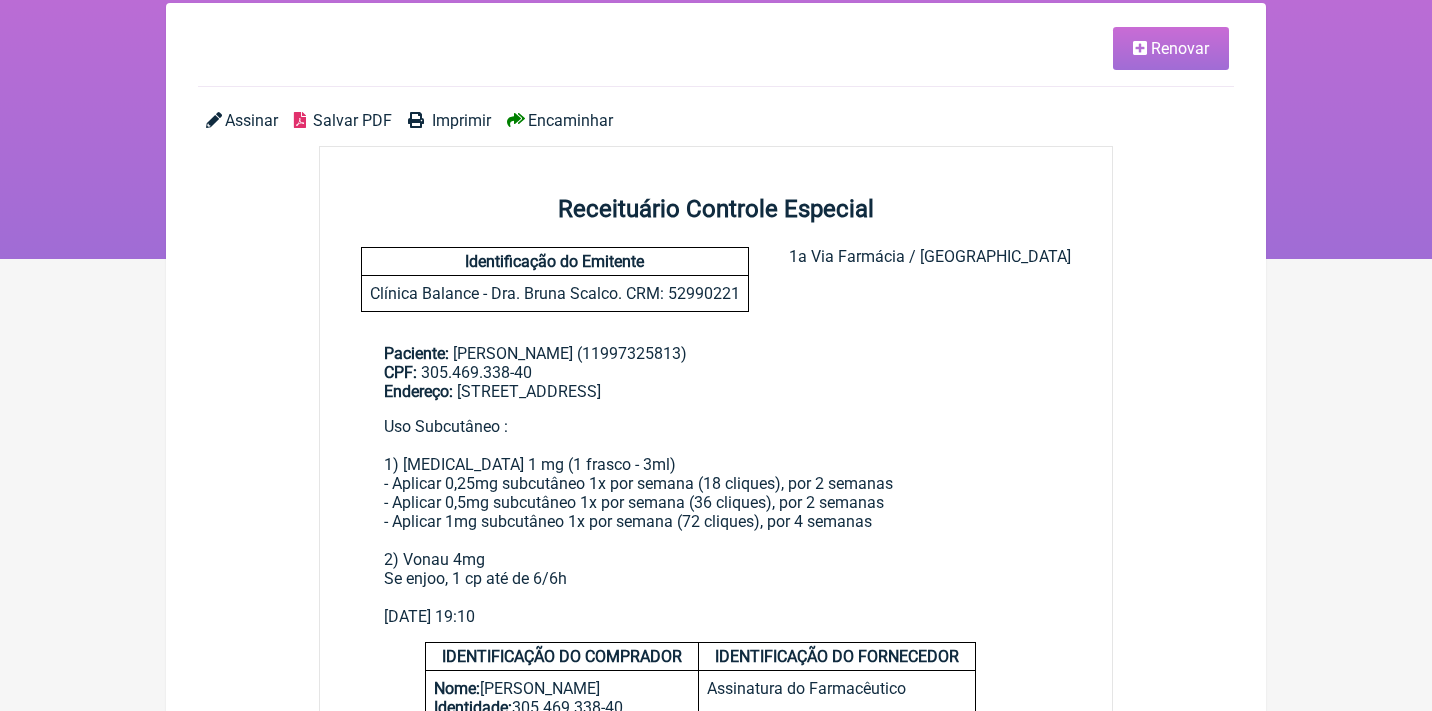 click on "FormulApp
(Clínica Balance - Dra. Bruna Scalco) Sair
[GEOGRAPHIC_DATA]
Receitas
Protocolos
Fórmulas
[GEOGRAPHIC_DATA]
Sua Conta" at bounding box center [716, 59] 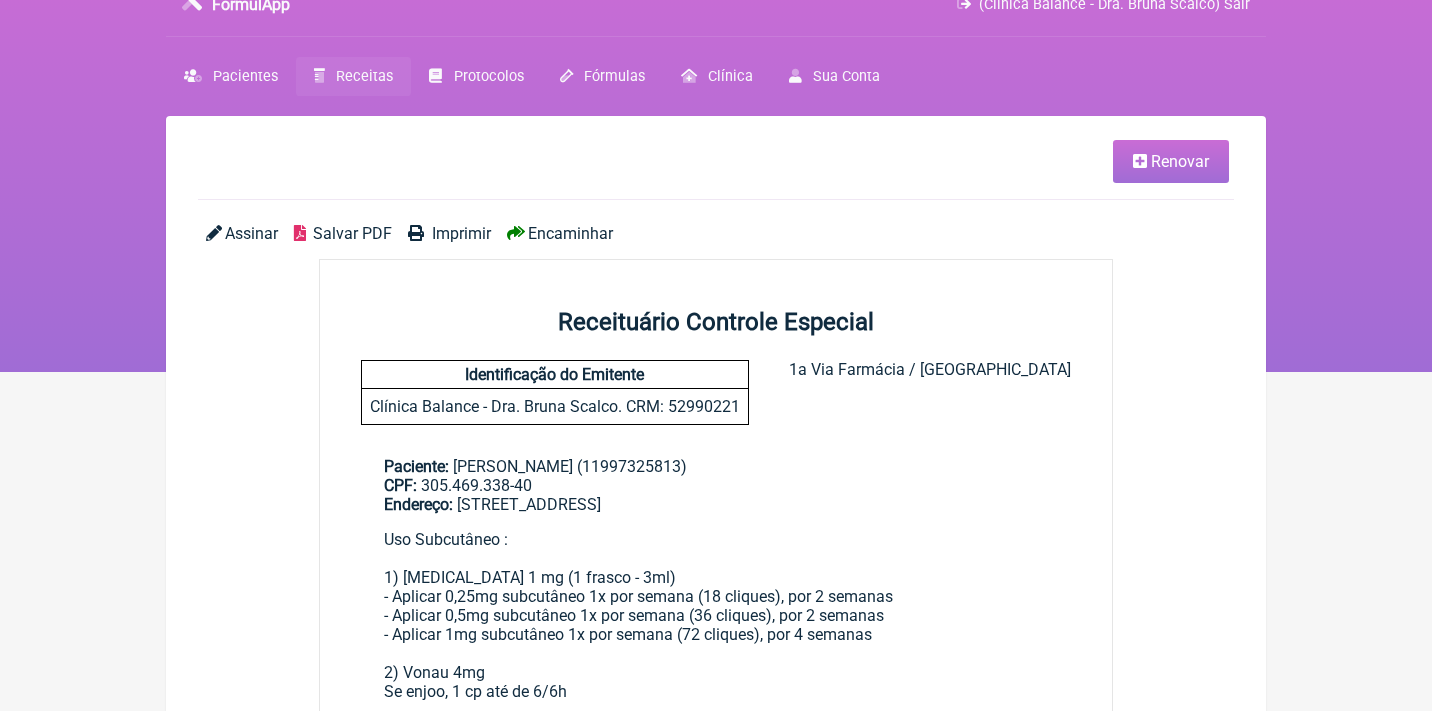 scroll, scrollTop: 14, scrollLeft: 0, axis: vertical 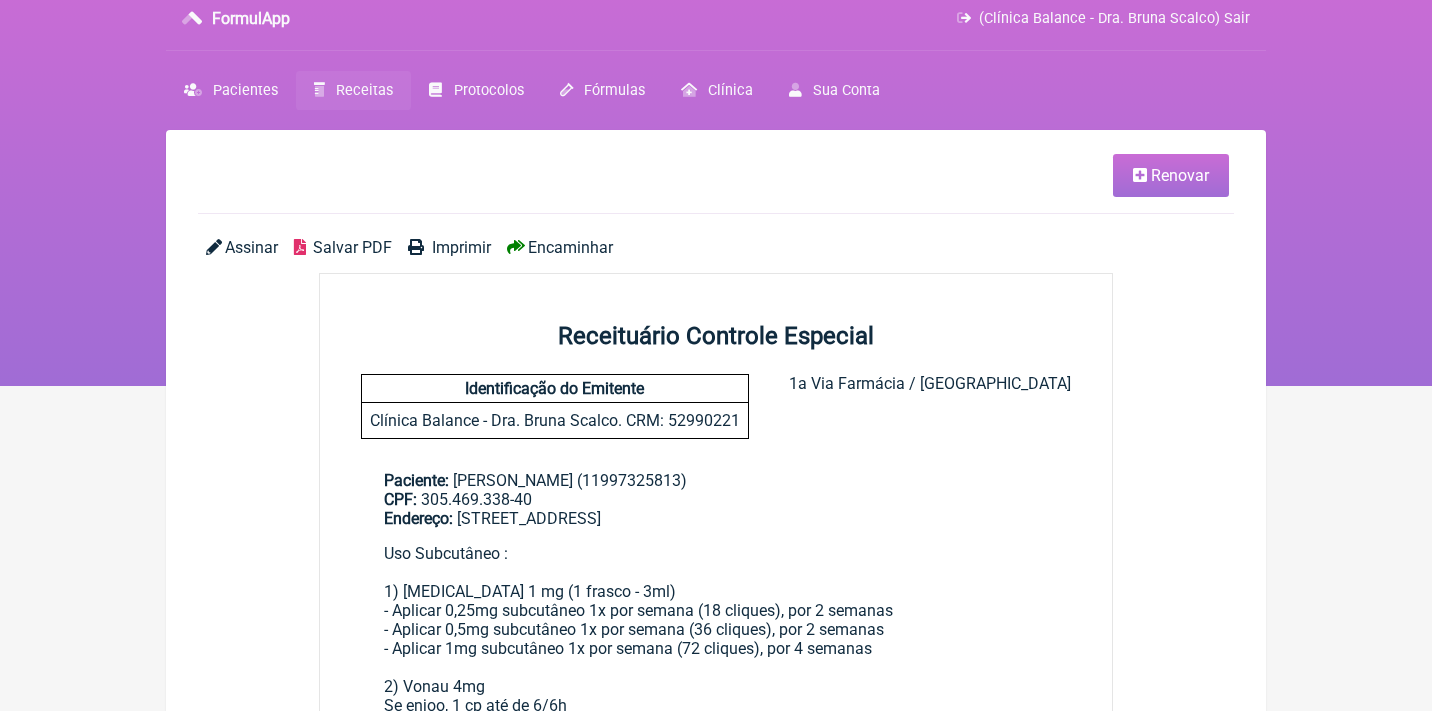 click on "Receitas" at bounding box center (364, 90) 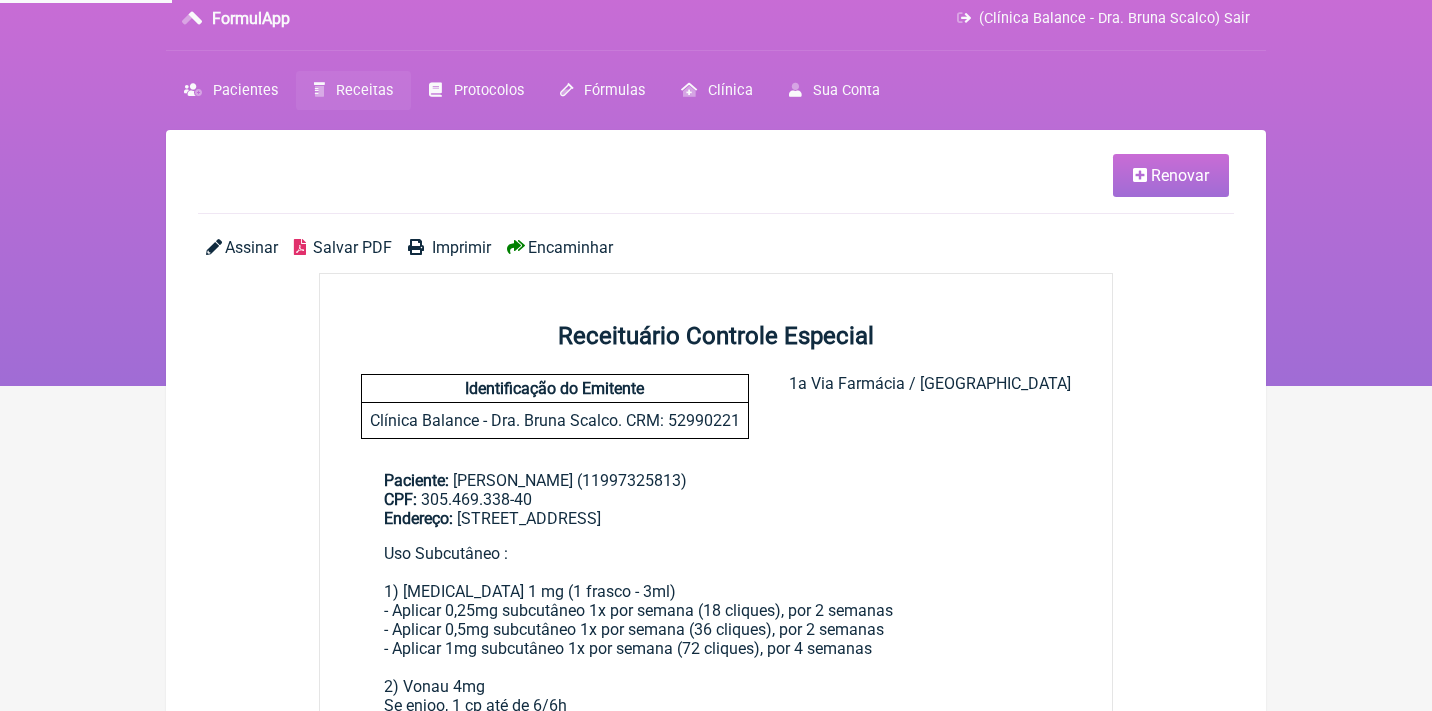 scroll, scrollTop: 0, scrollLeft: 0, axis: both 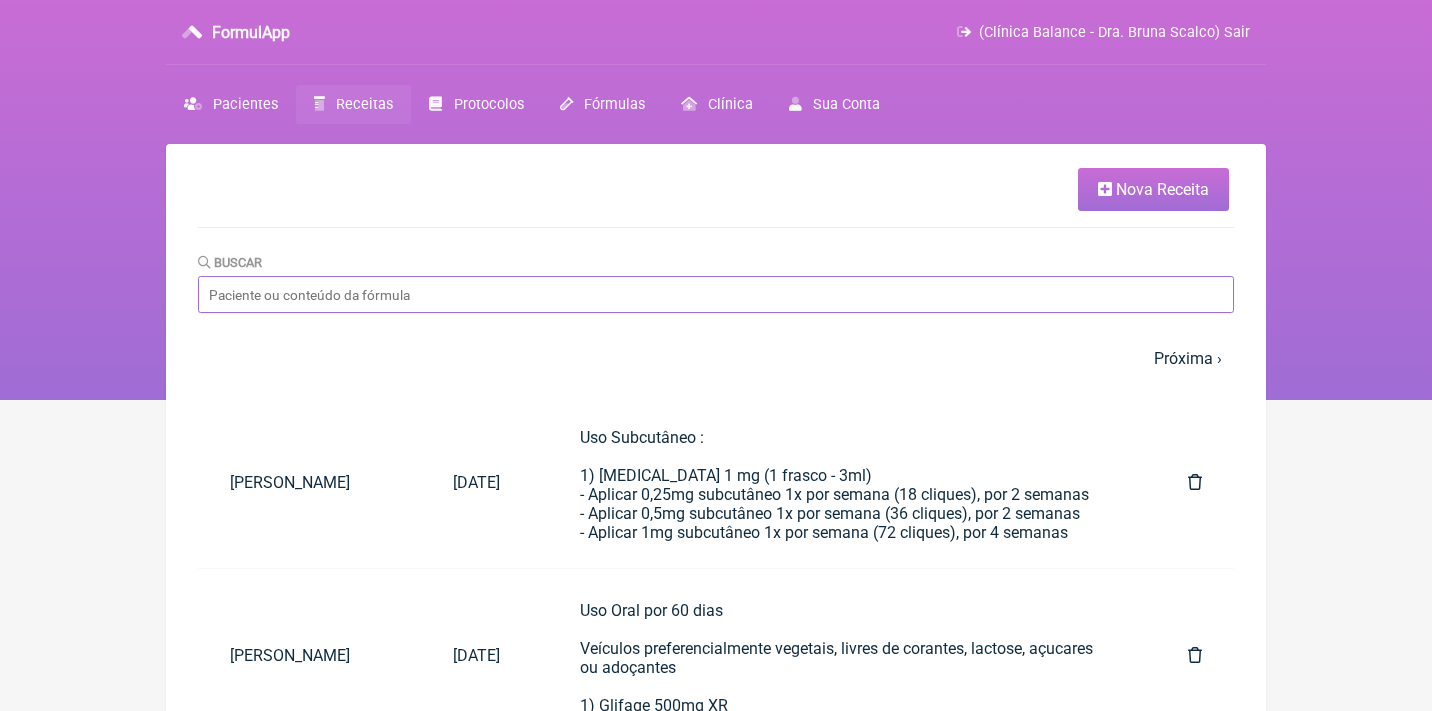 click on "Buscar" at bounding box center (716, 294) 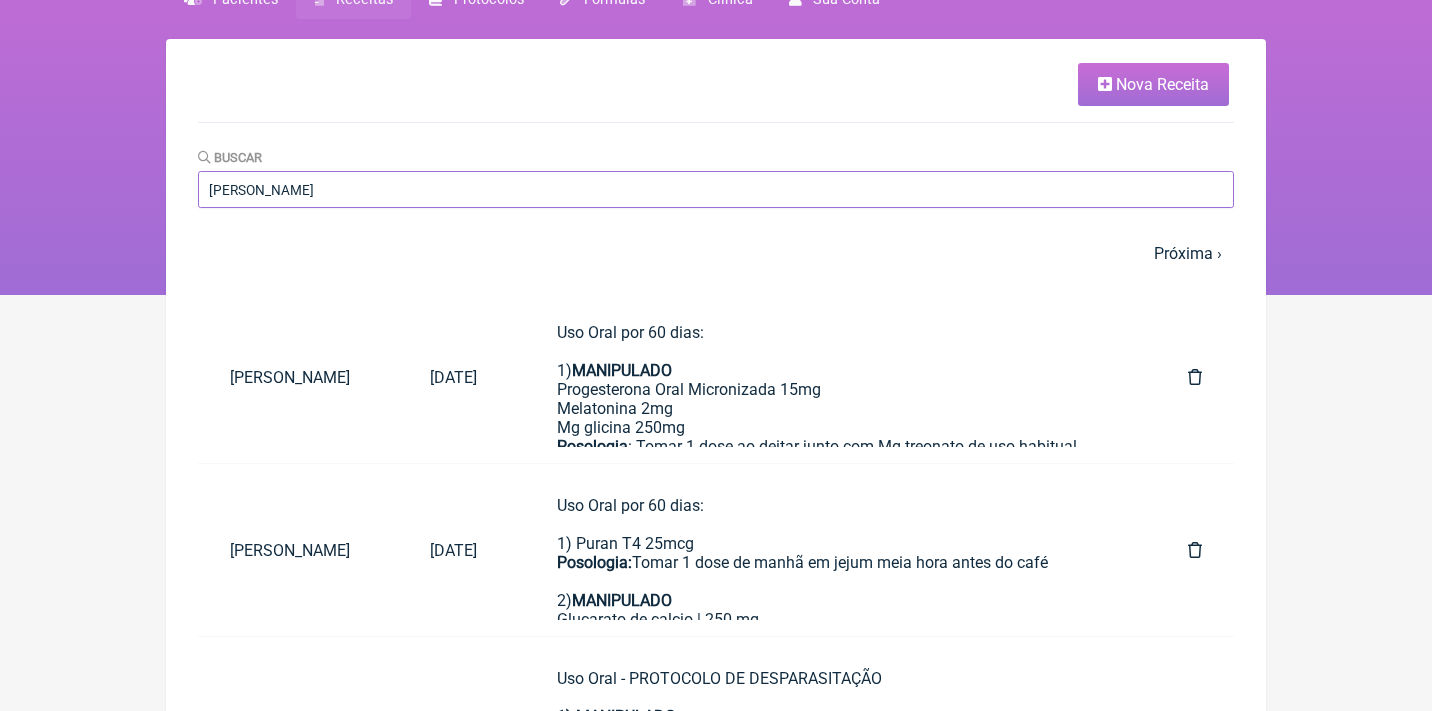 scroll, scrollTop: 117, scrollLeft: 0, axis: vertical 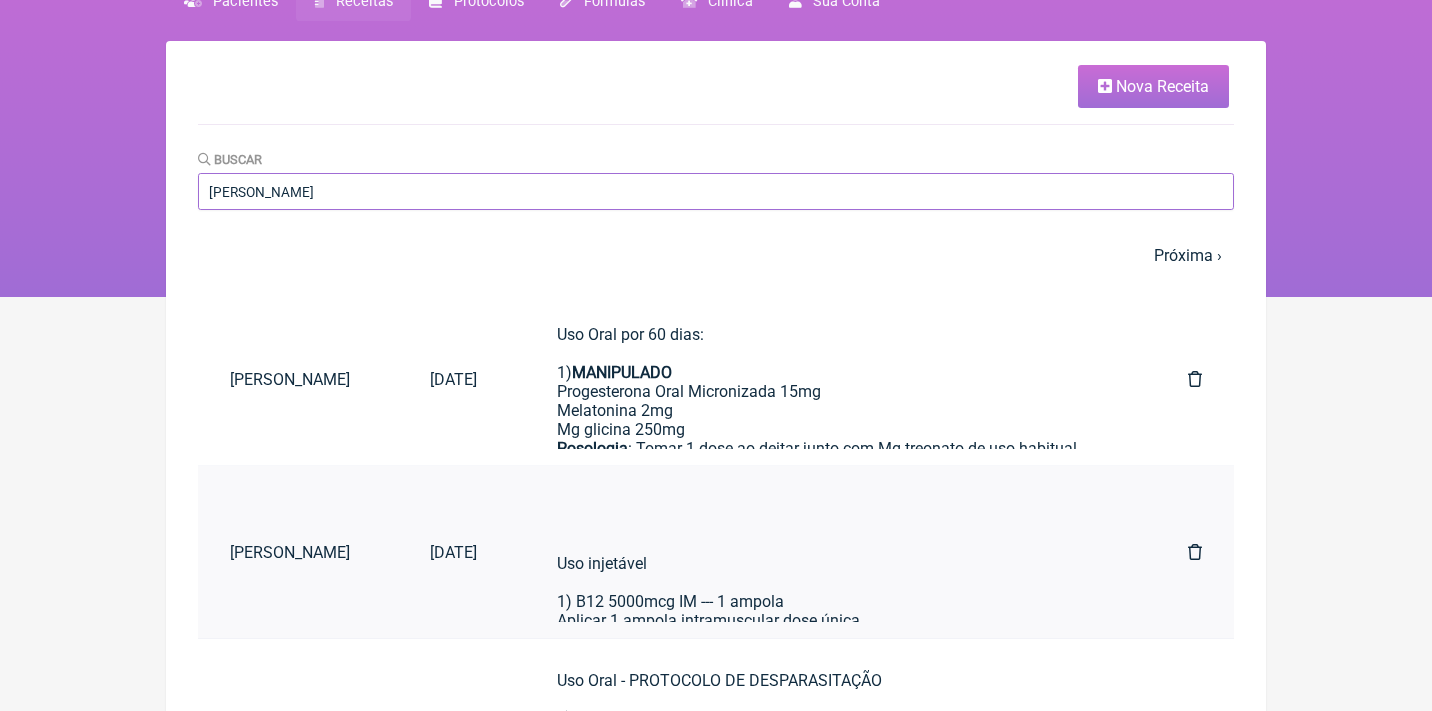type on "[PERSON_NAME]" 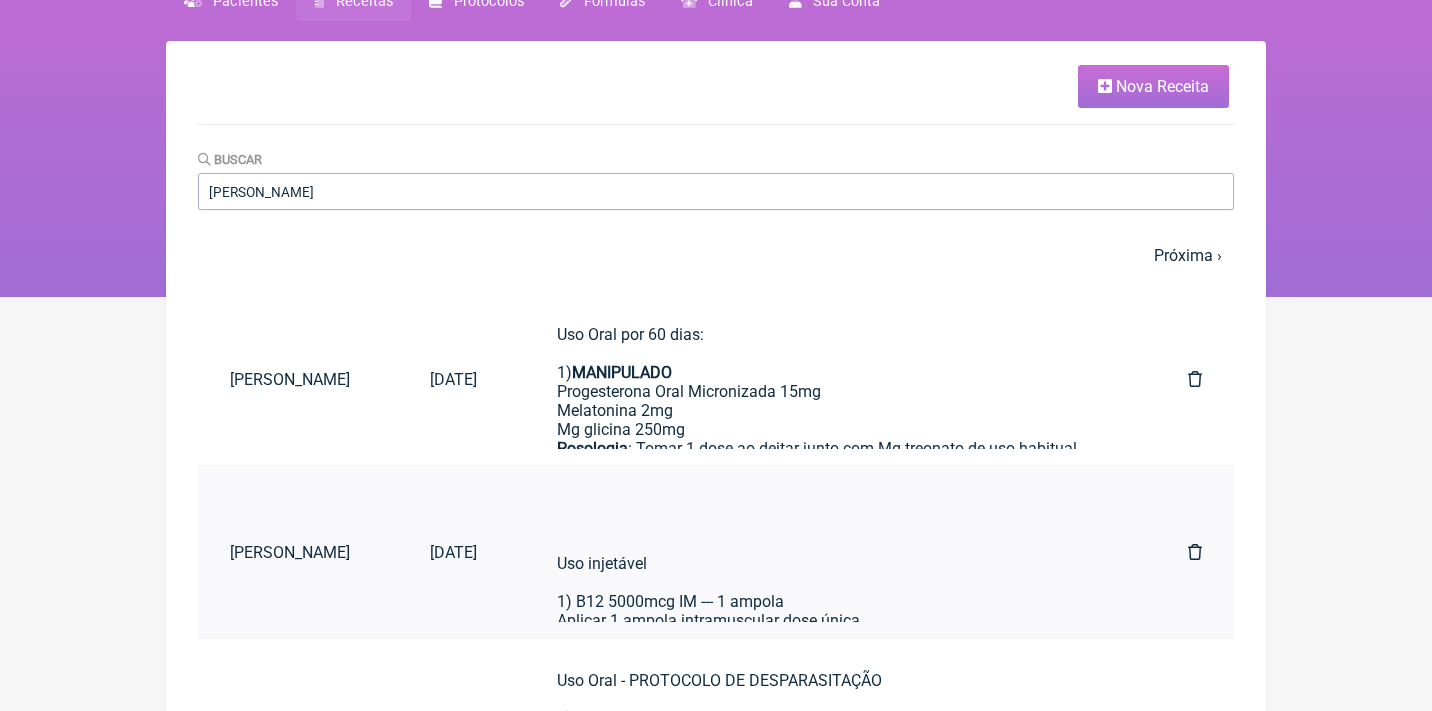 click on "Uso injetável 1) B12 5000mcg IM --- 1 ampola Aplicar 1 ampola intramuscular dose única" at bounding box center [832, 544] 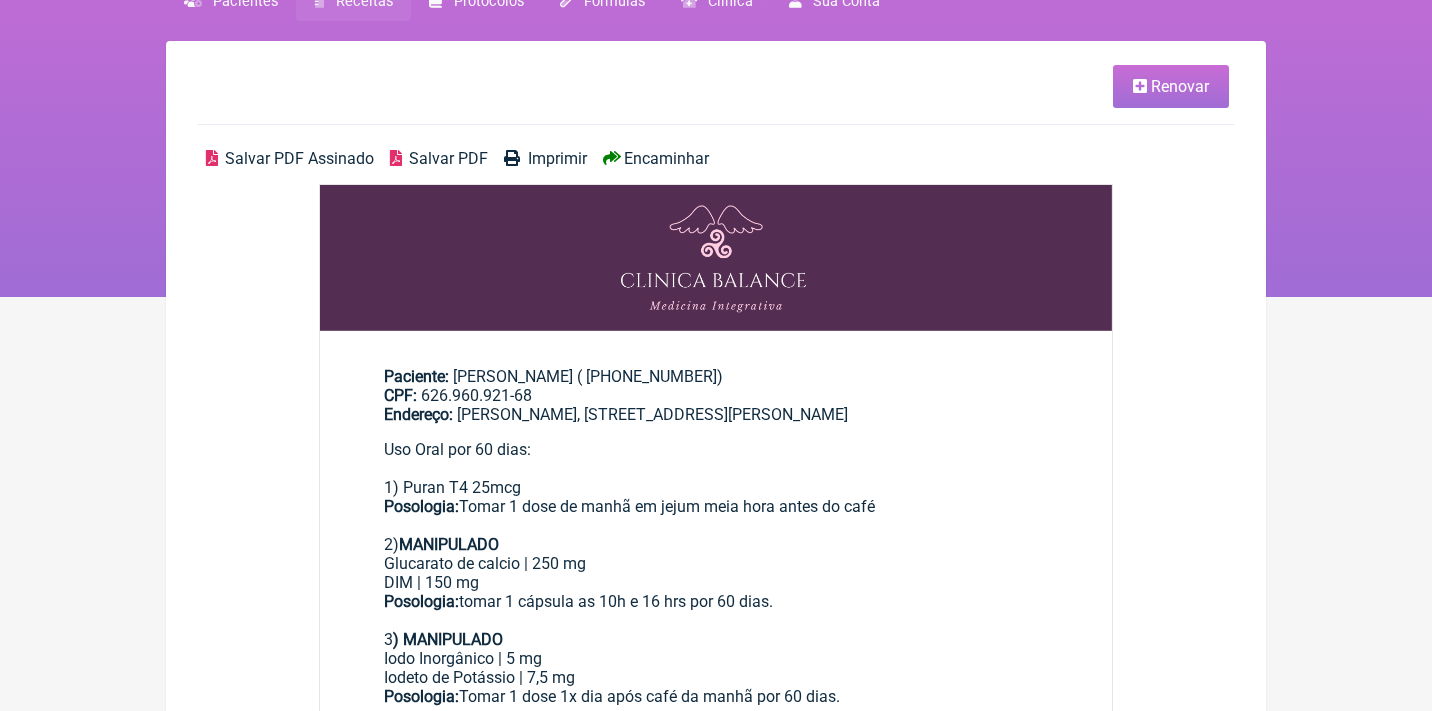 scroll, scrollTop: 0, scrollLeft: 0, axis: both 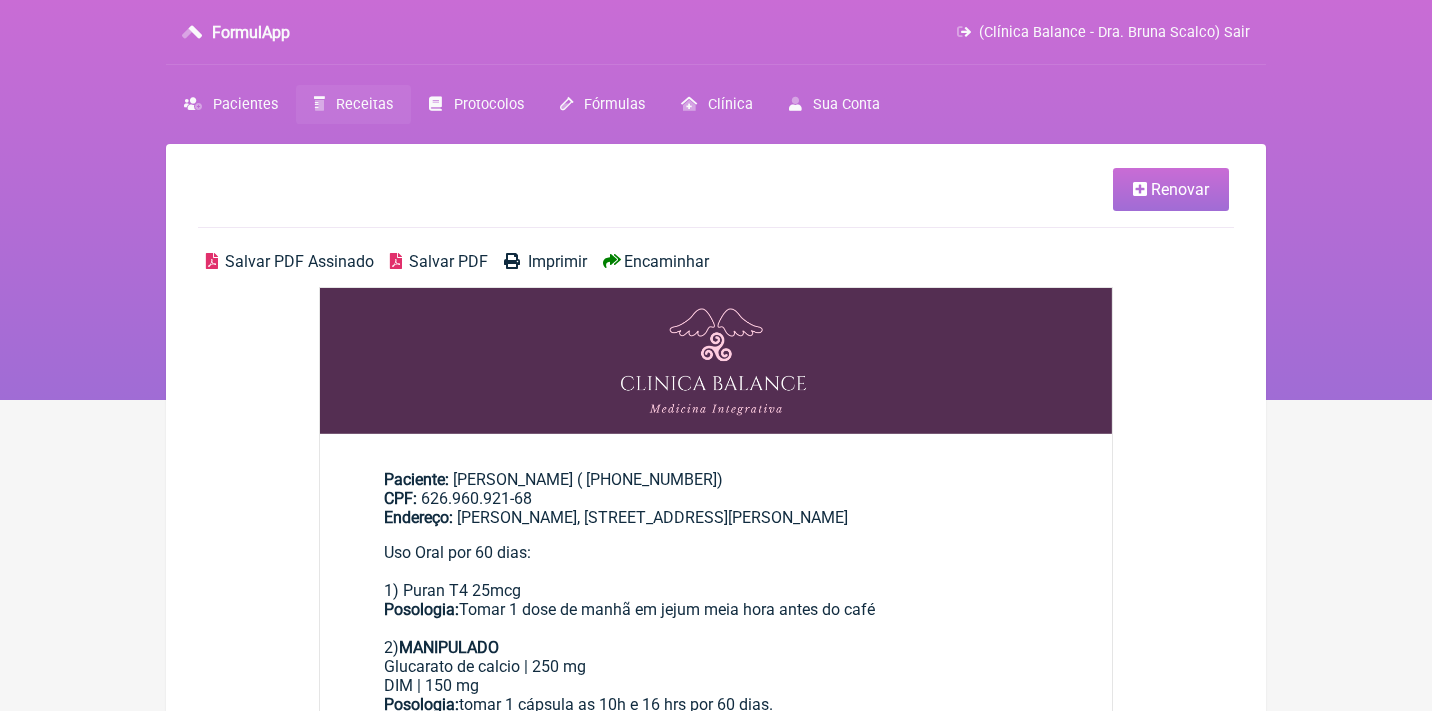 click at bounding box center [1140, 189] 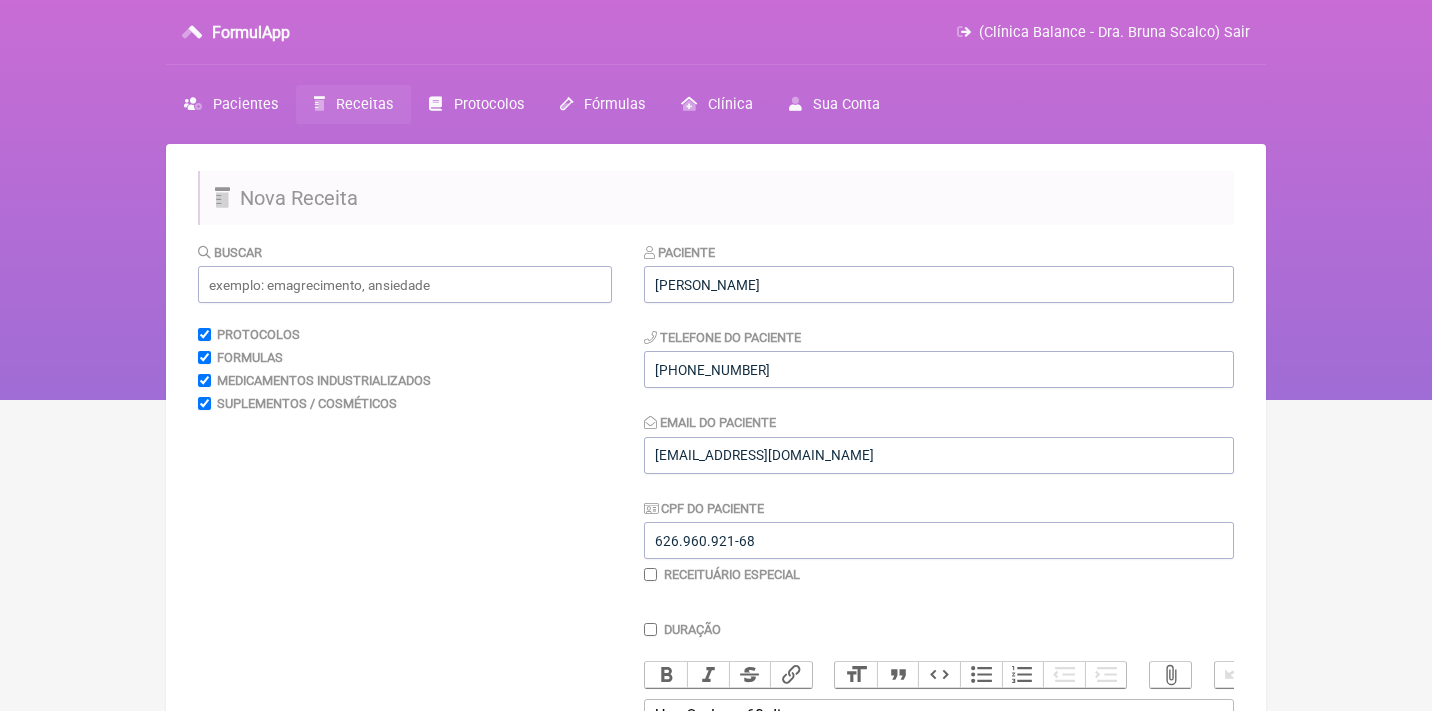 scroll, scrollTop: 535, scrollLeft: 0, axis: vertical 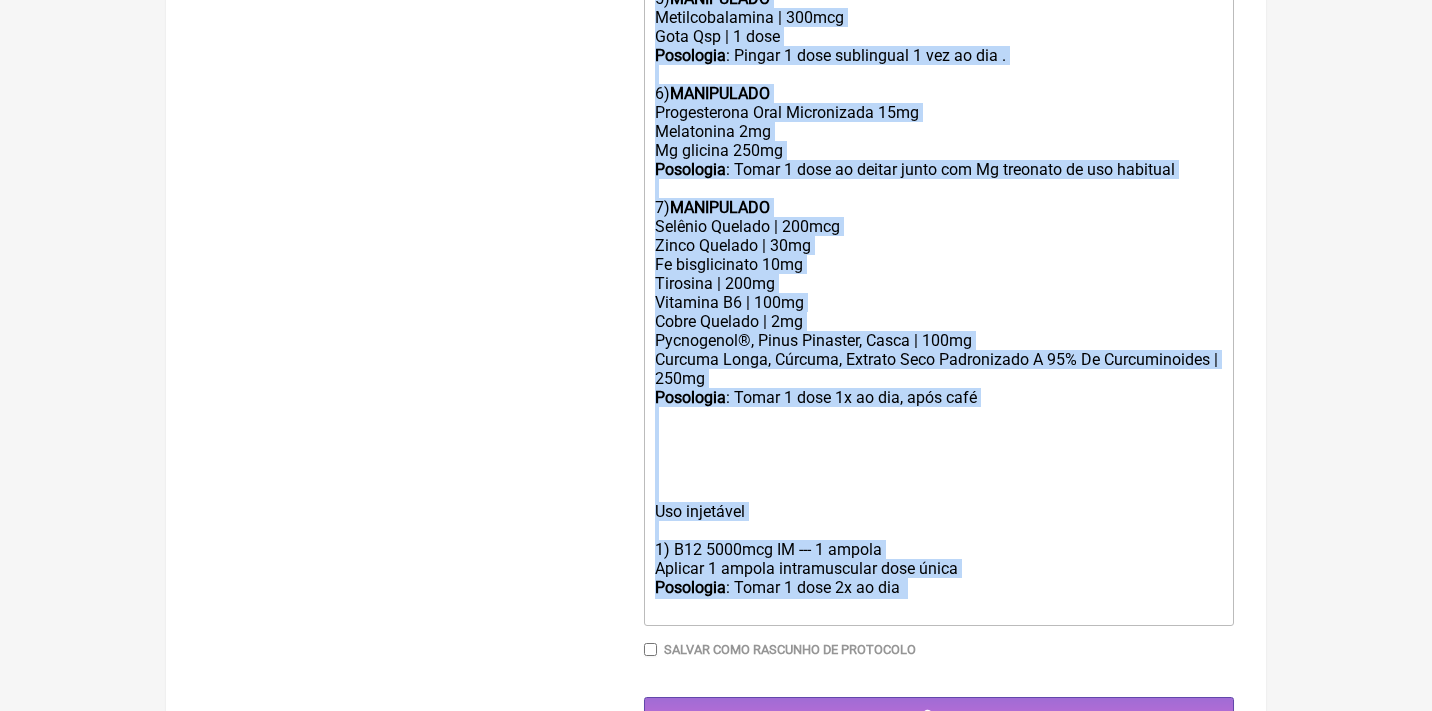 drag, startPoint x: 650, startPoint y: 214, endPoint x: 715, endPoint y: 793, distance: 582.6371 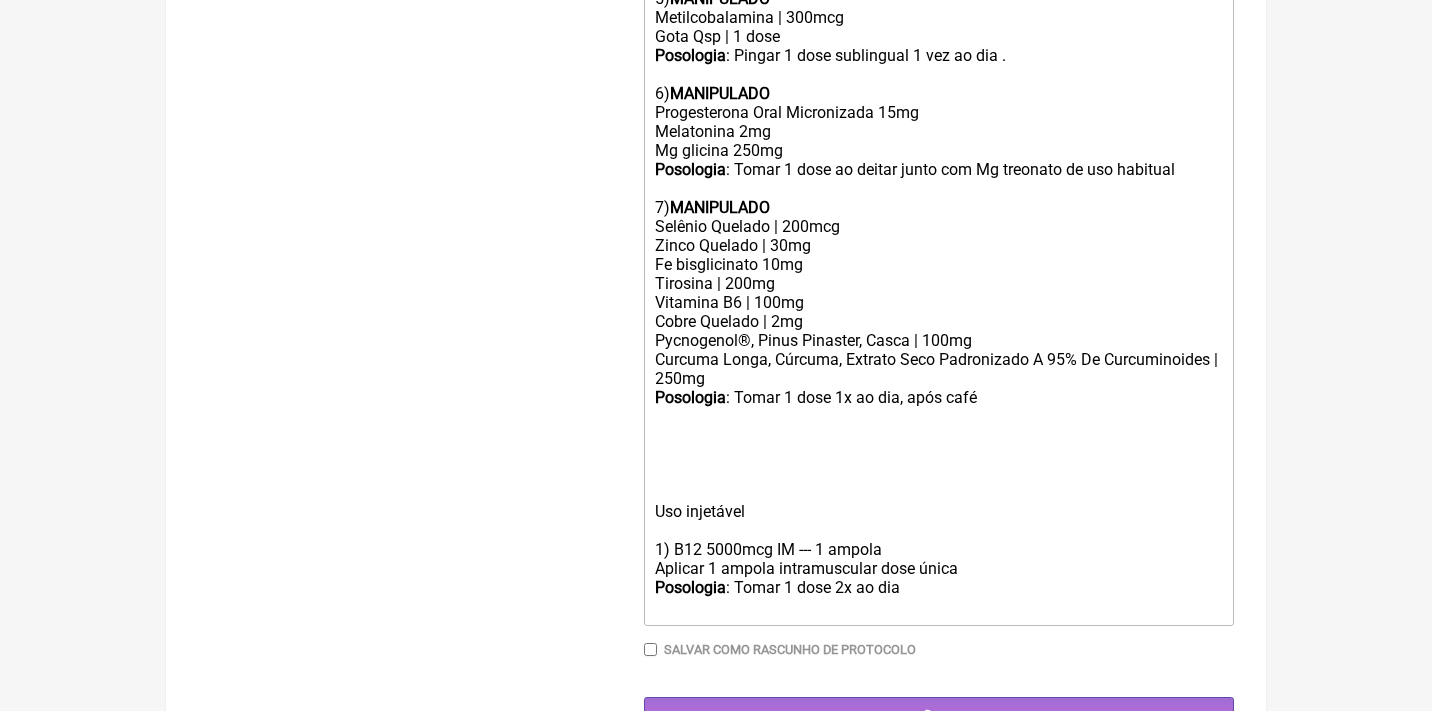 type on "<div>Uso Oral por 60 dias:<br><br><br></div>" 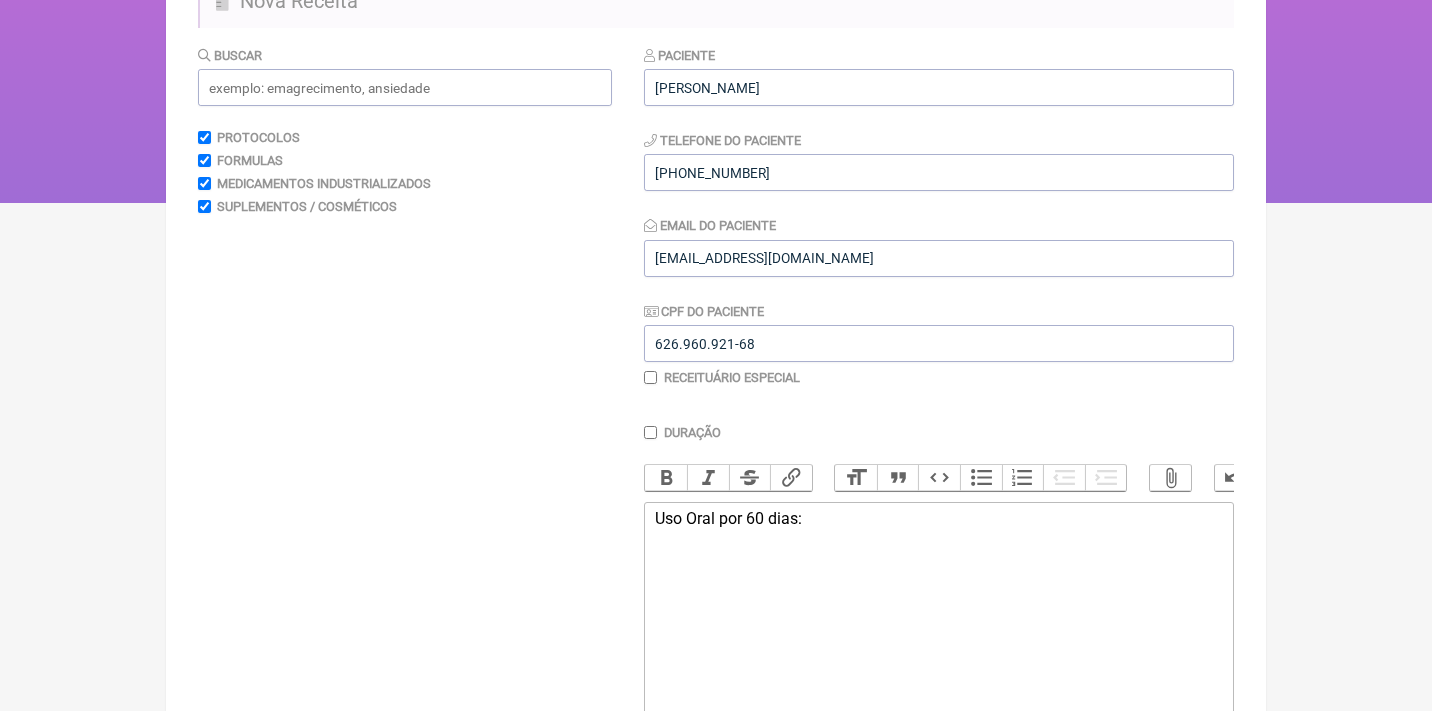 scroll, scrollTop: 154, scrollLeft: 0, axis: vertical 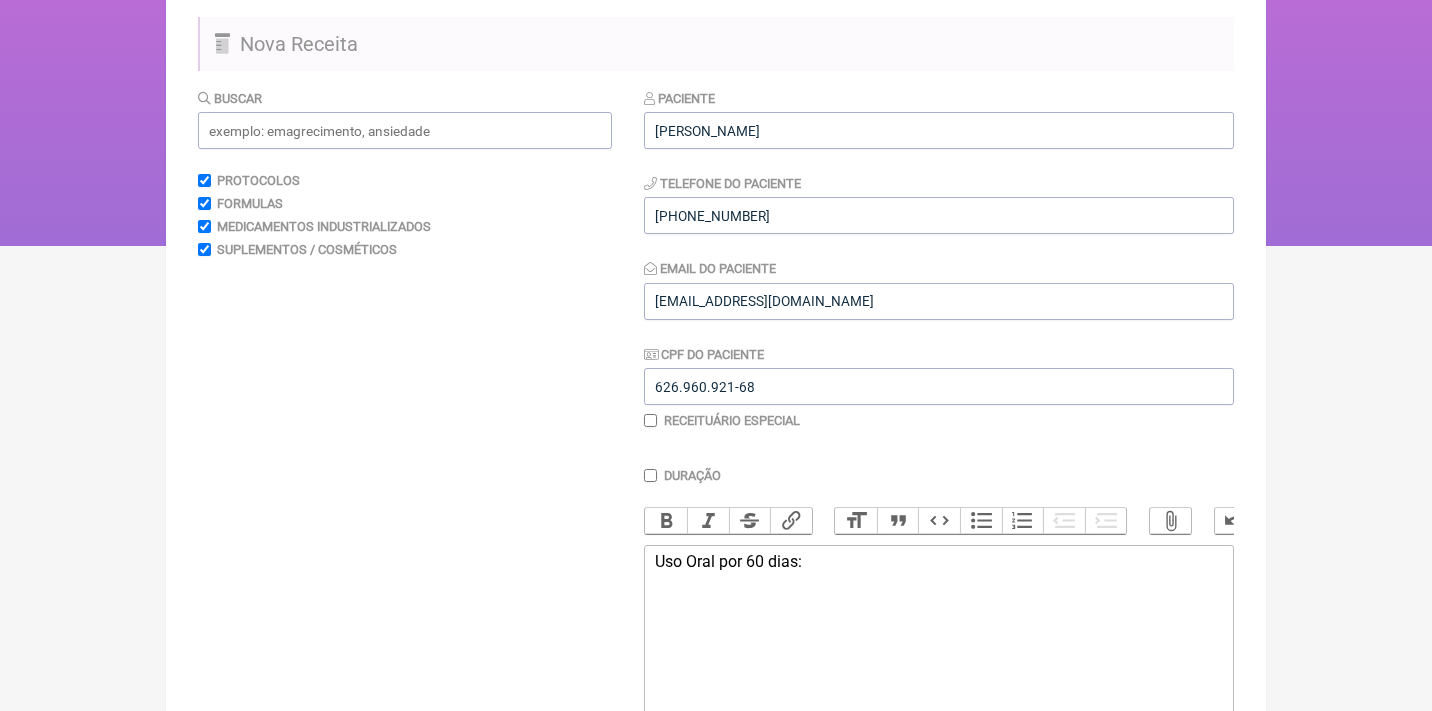 click on "Buscar
Protocolos
Formulas
Medicamentos Industrializados
Suplementos / Cosméticos" at bounding box center (405, 491) 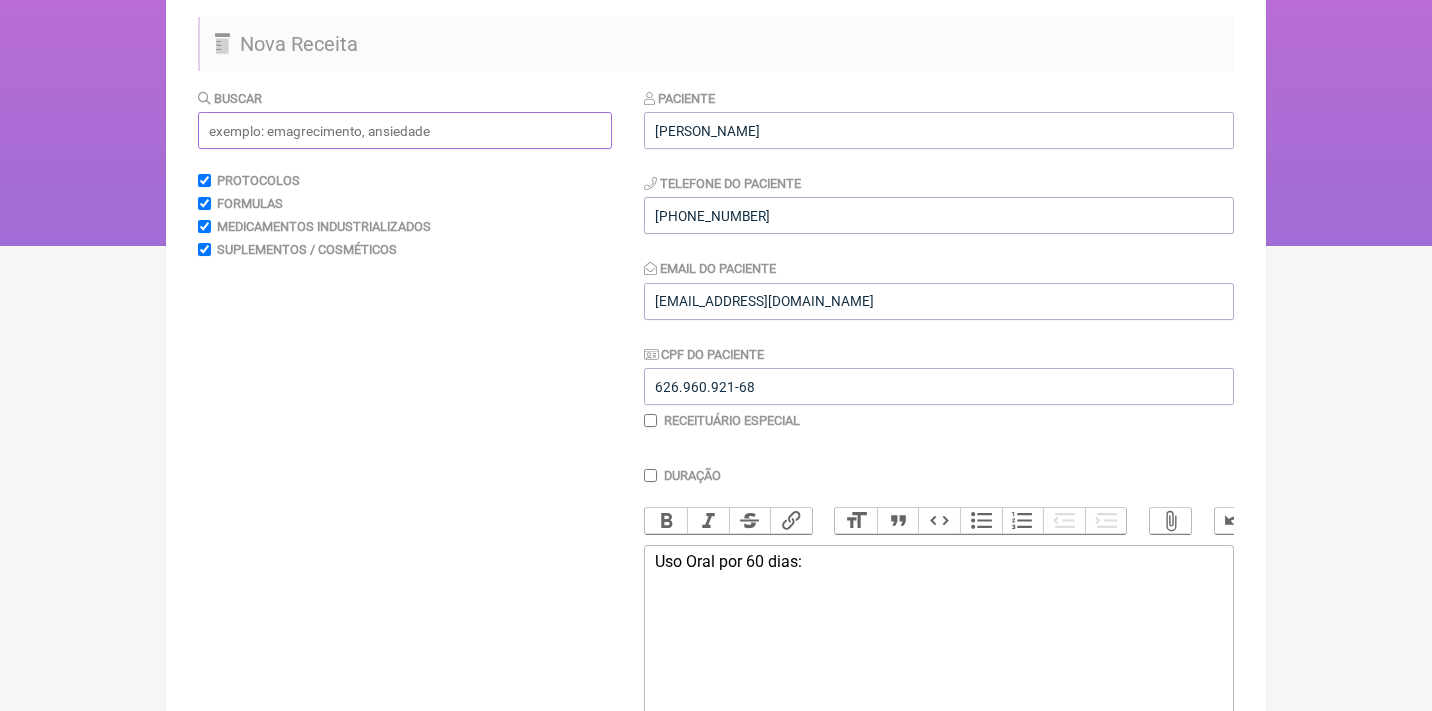 click at bounding box center [405, 130] 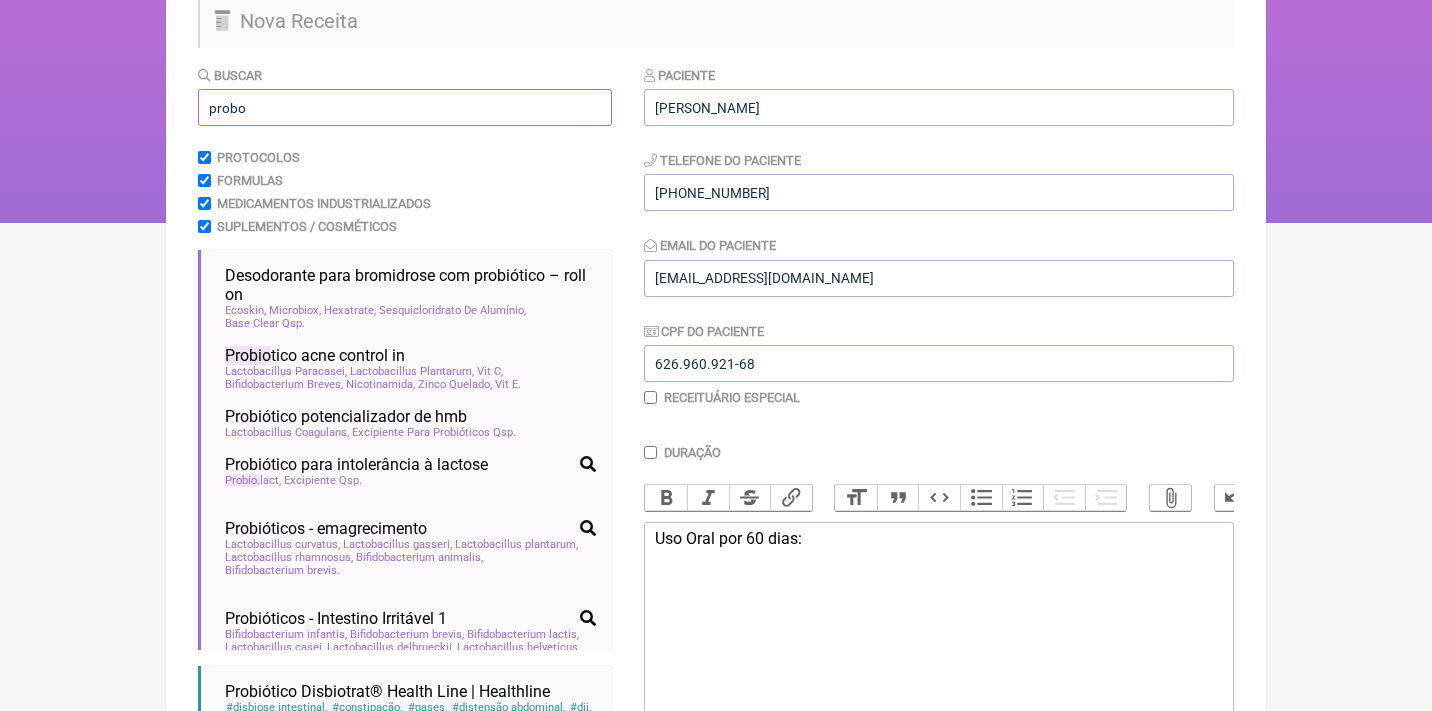 scroll, scrollTop: 178, scrollLeft: 0, axis: vertical 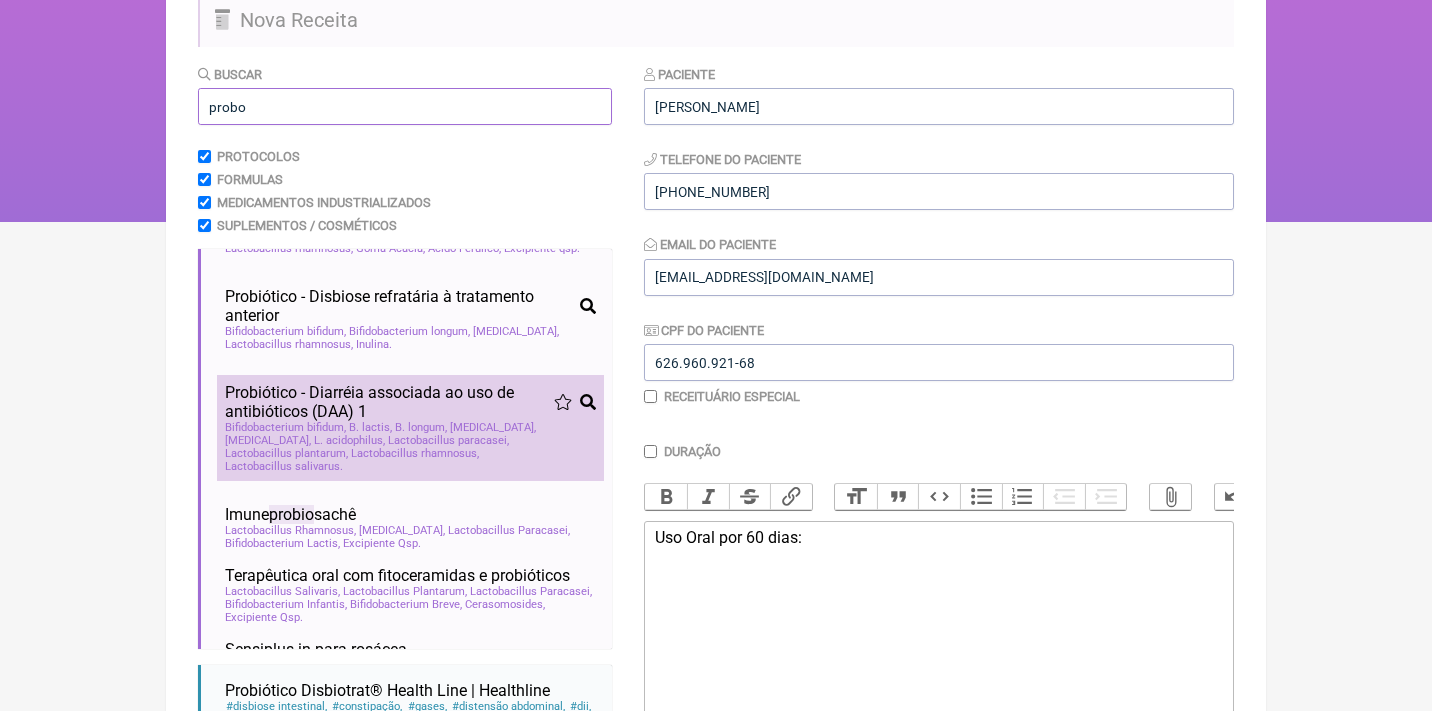 type on "probo" 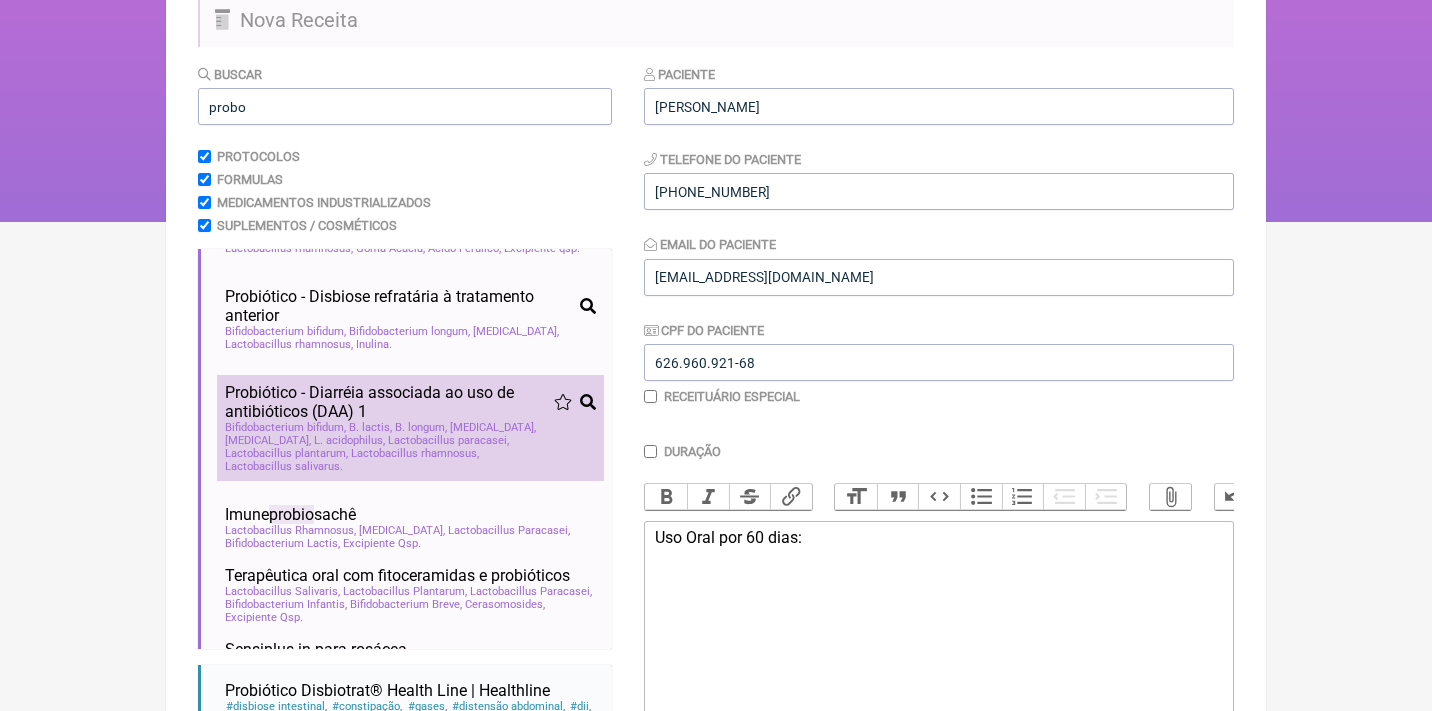 click on "B. longum" at bounding box center (421, 427) 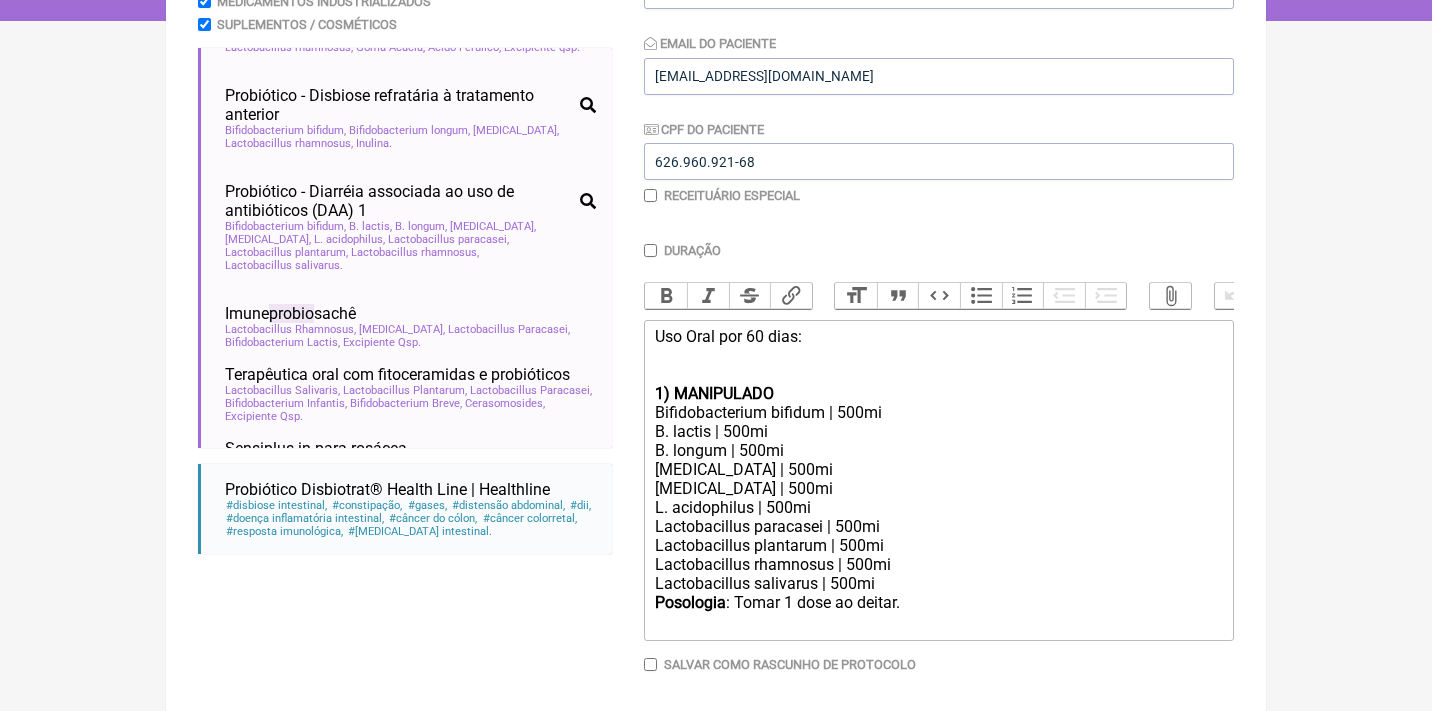scroll, scrollTop: 394, scrollLeft: 0, axis: vertical 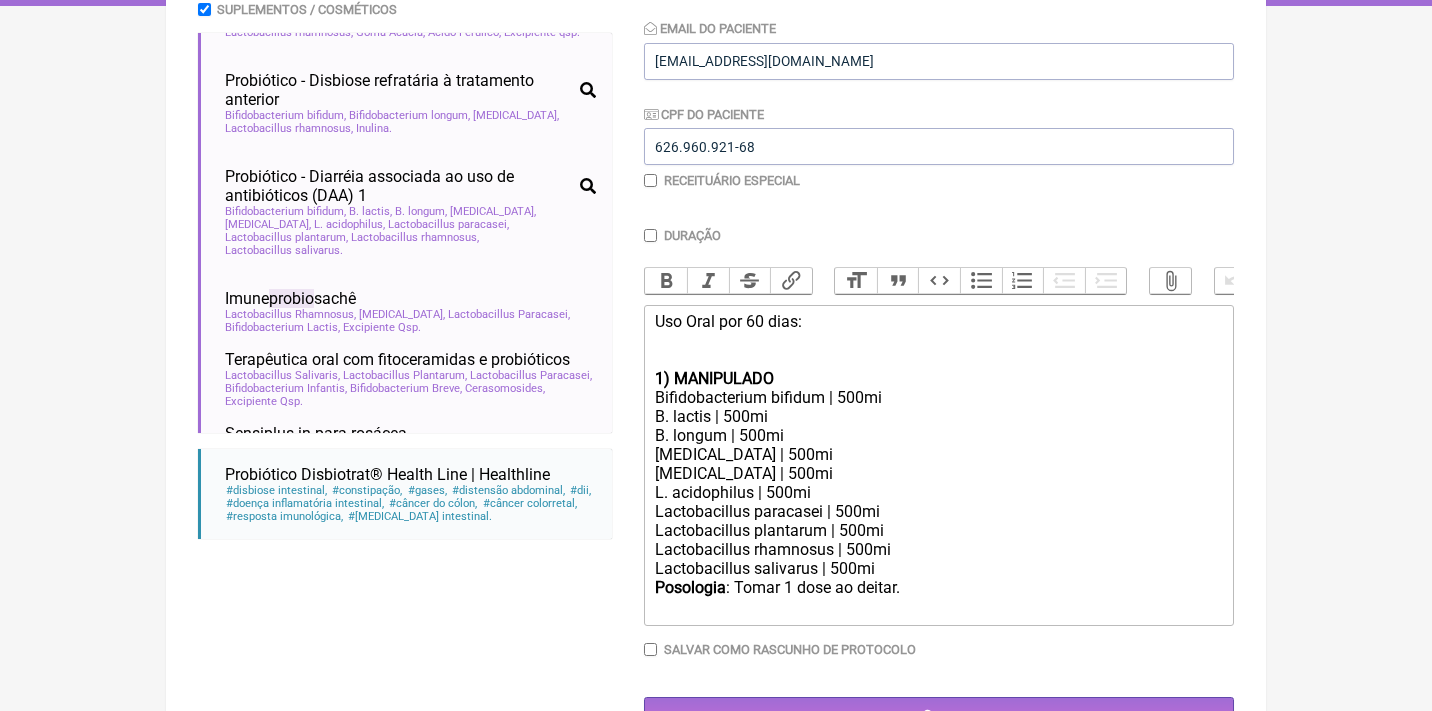 click on "Uso Oral por 60 dias:" 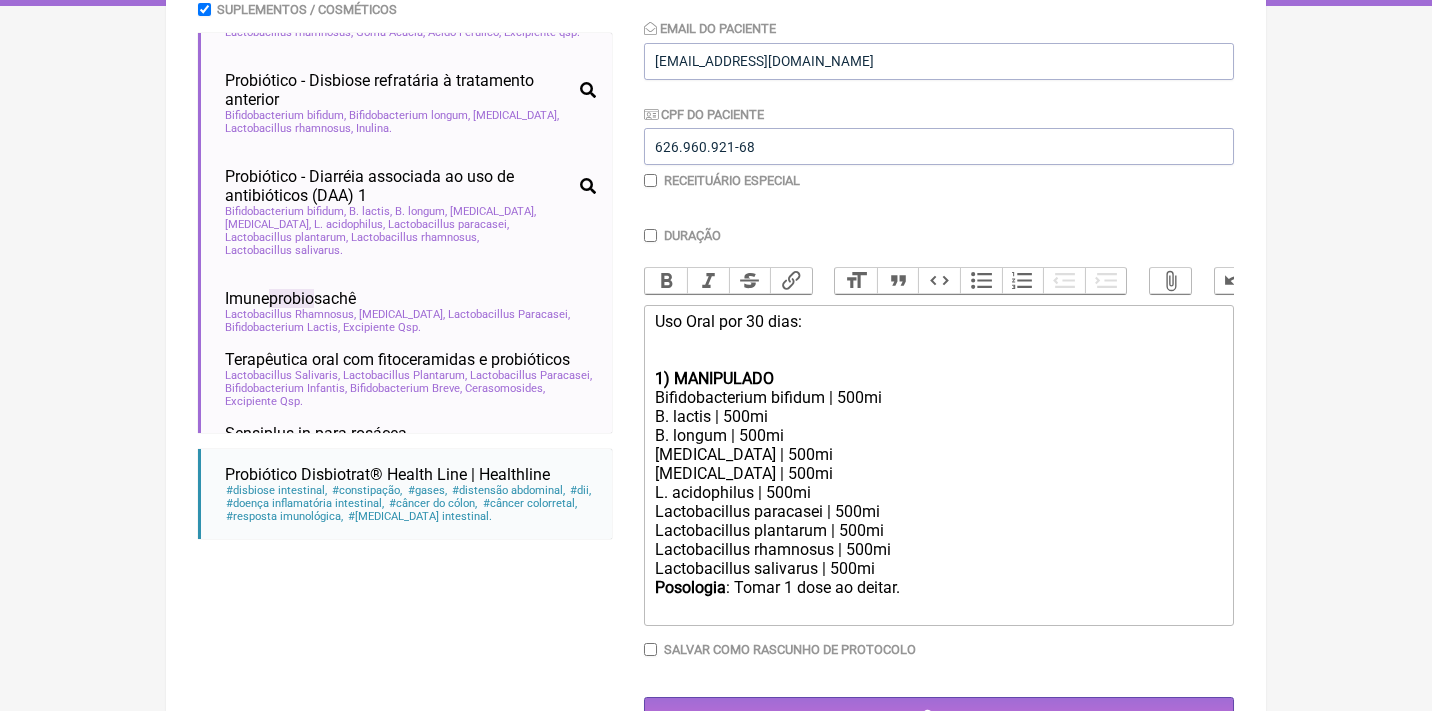 type on "<div>Uso Oral por 30 dias:<br><br><br></div><div><strong>1) MANIPULADO</strong></div><div>Bifidobacterium bifidum | 500mi</div><div>B. lactis | 500mi</div><div>B. longum | 500mi</div><div>[MEDICAL_DATA] | 500mi</div><div>[MEDICAL_DATA] | 500mi</div><div>L. acidophilus | 500mi</div><div>Lactobacillus paracasei | 500mi</div><div>Lactobacillus plantarum | 500mi</div><div>Lactobacillus rhamnosus | 500mi</div><div>Lactobacillus salivarus | 500mi</div><div><strong>Posologia</strong>: Tomar 1 dose ao deitar. ㅤ<br><br></div>" 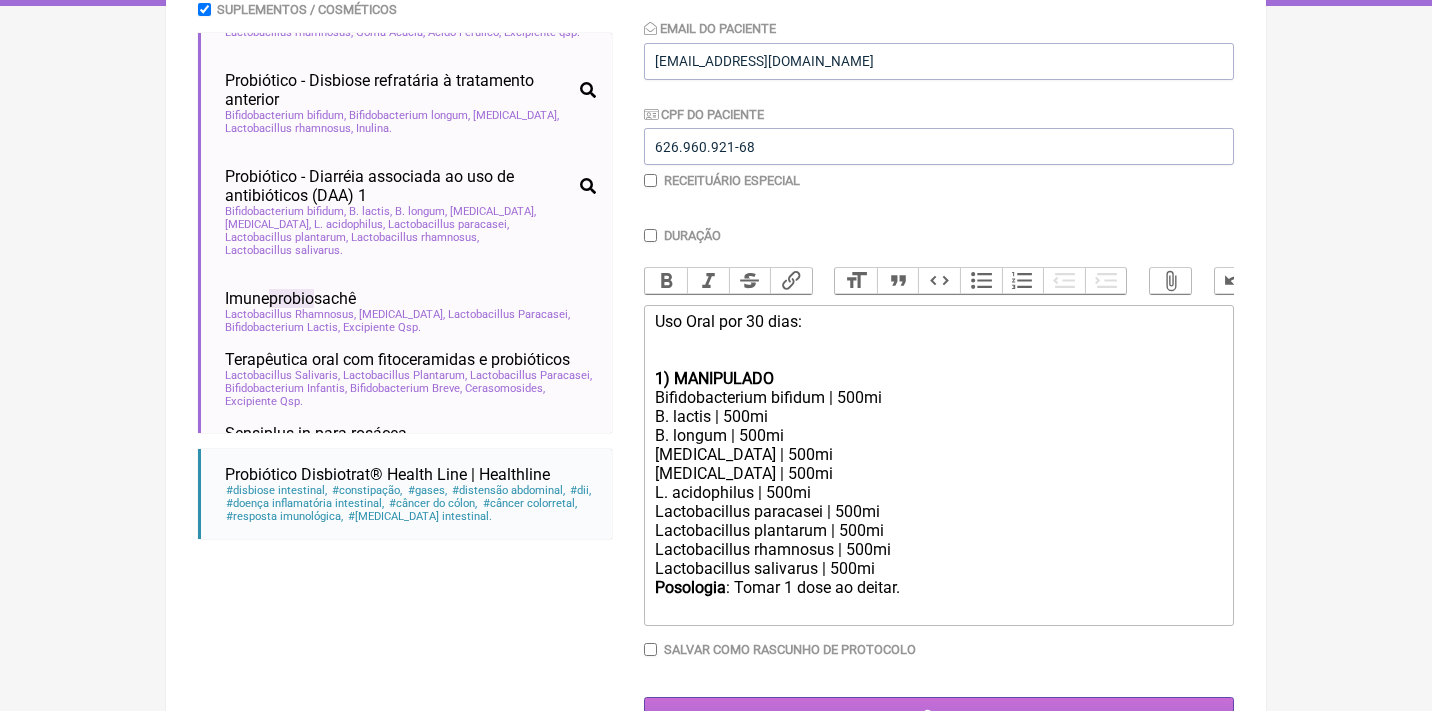 click on "Gerar" at bounding box center [939, 715] 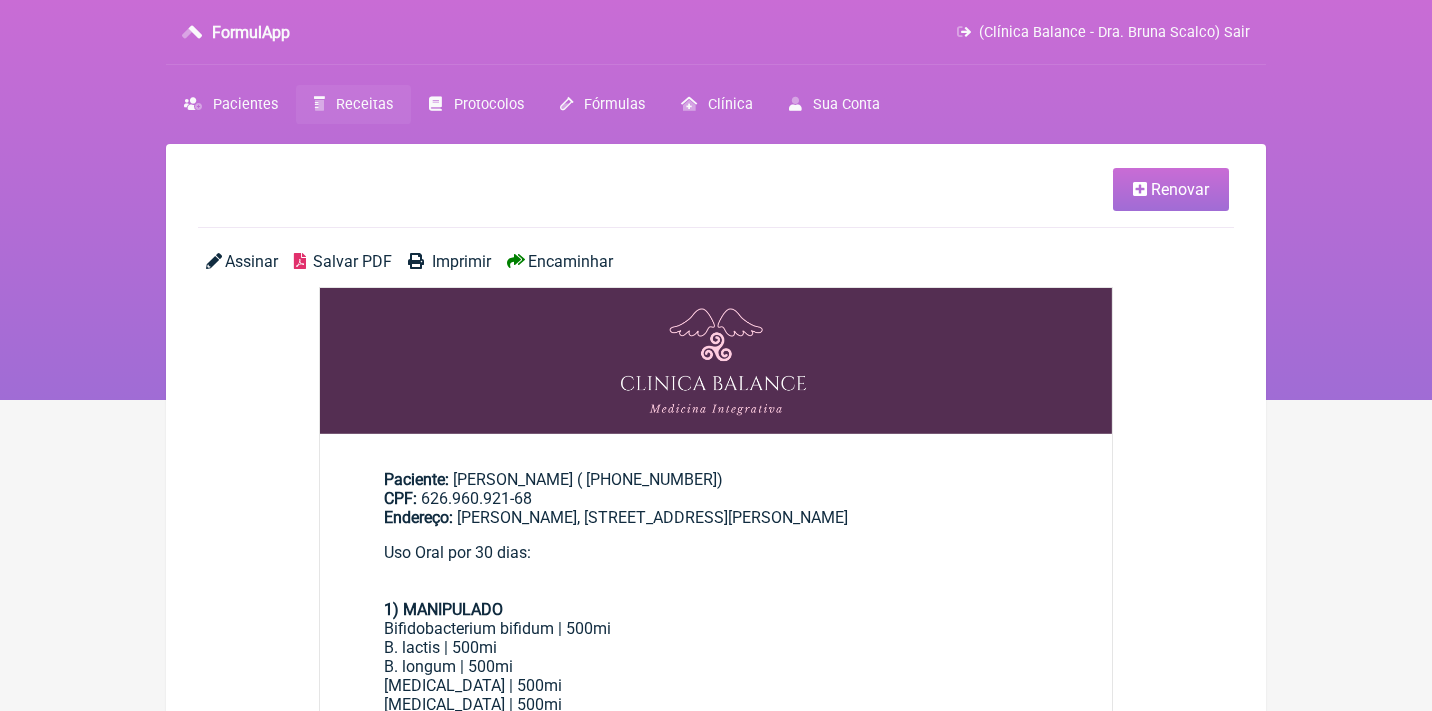 scroll, scrollTop: 0, scrollLeft: 0, axis: both 